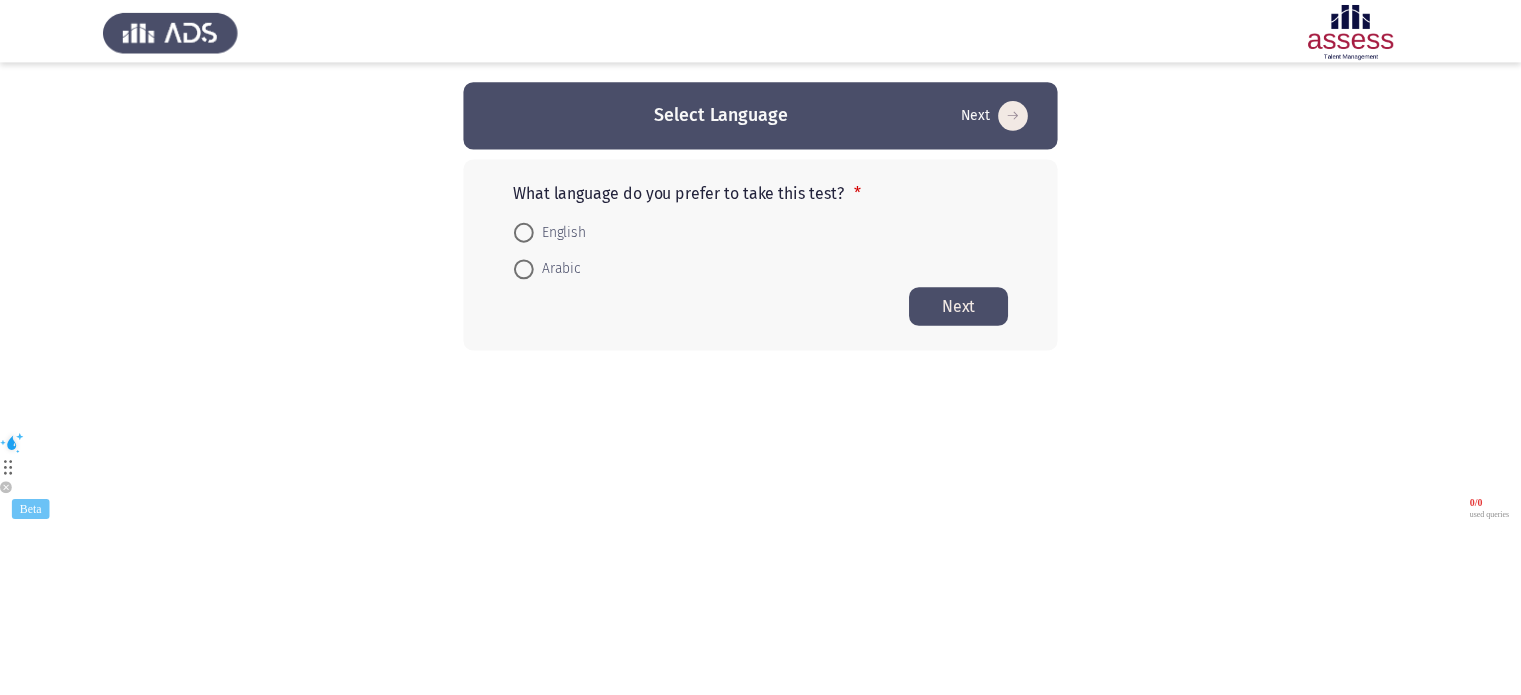 scroll, scrollTop: 0, scrollLeft: 0, axis: both 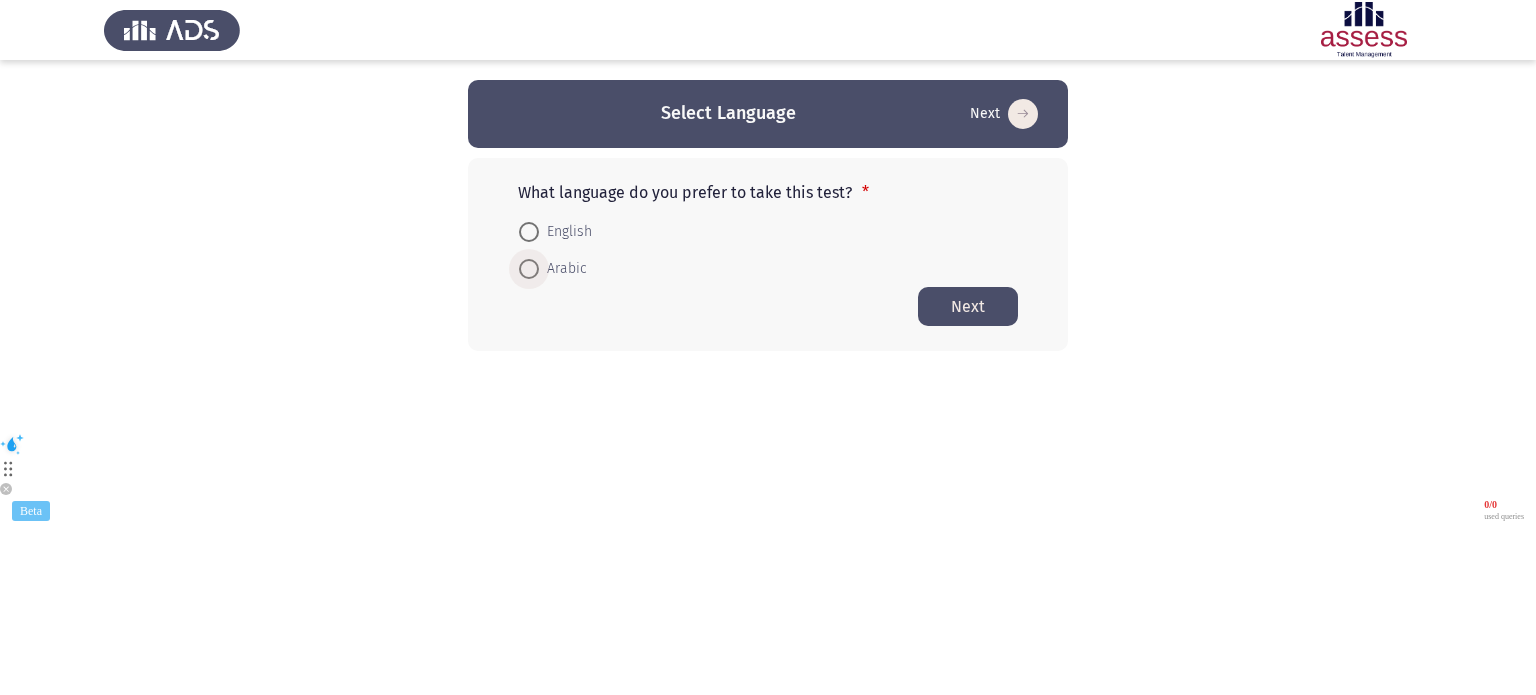 click on "Arabic" at bounding box center [563, 269] 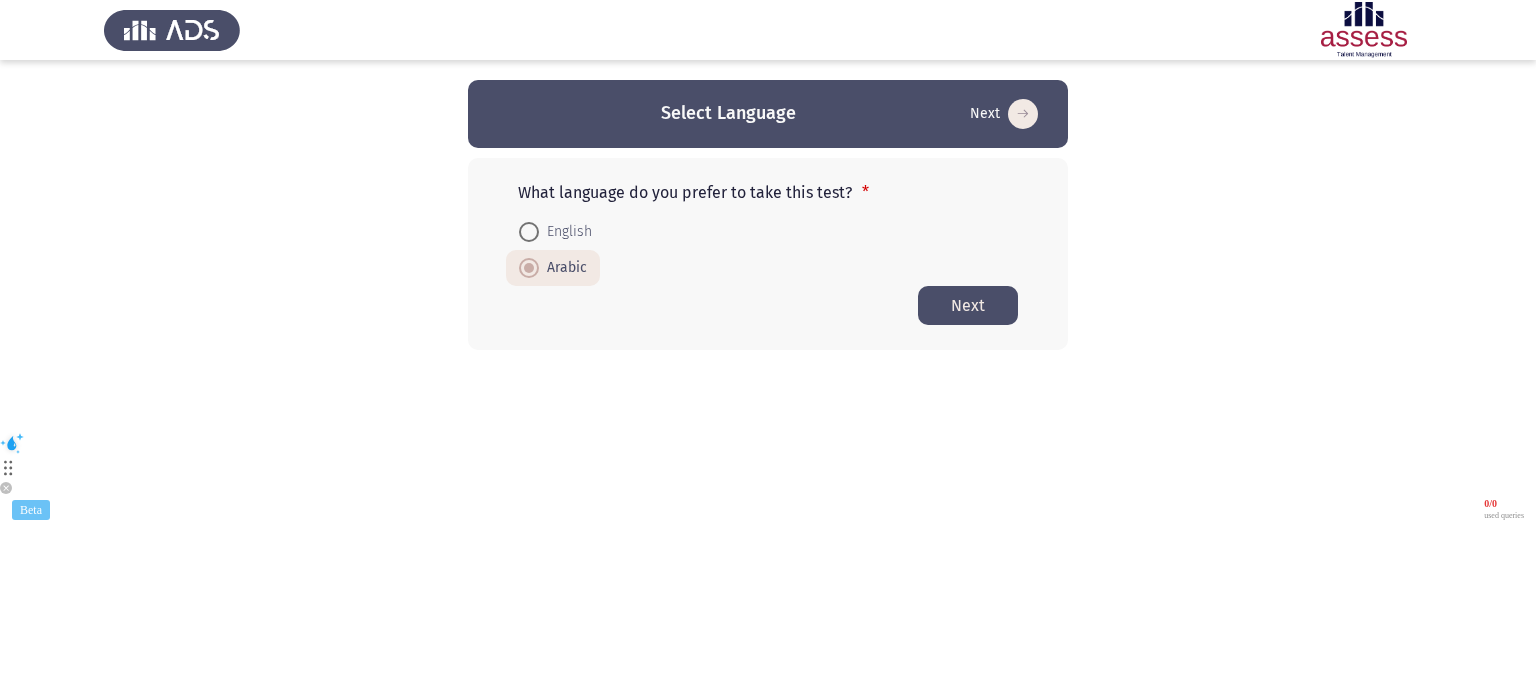 click on "Next" 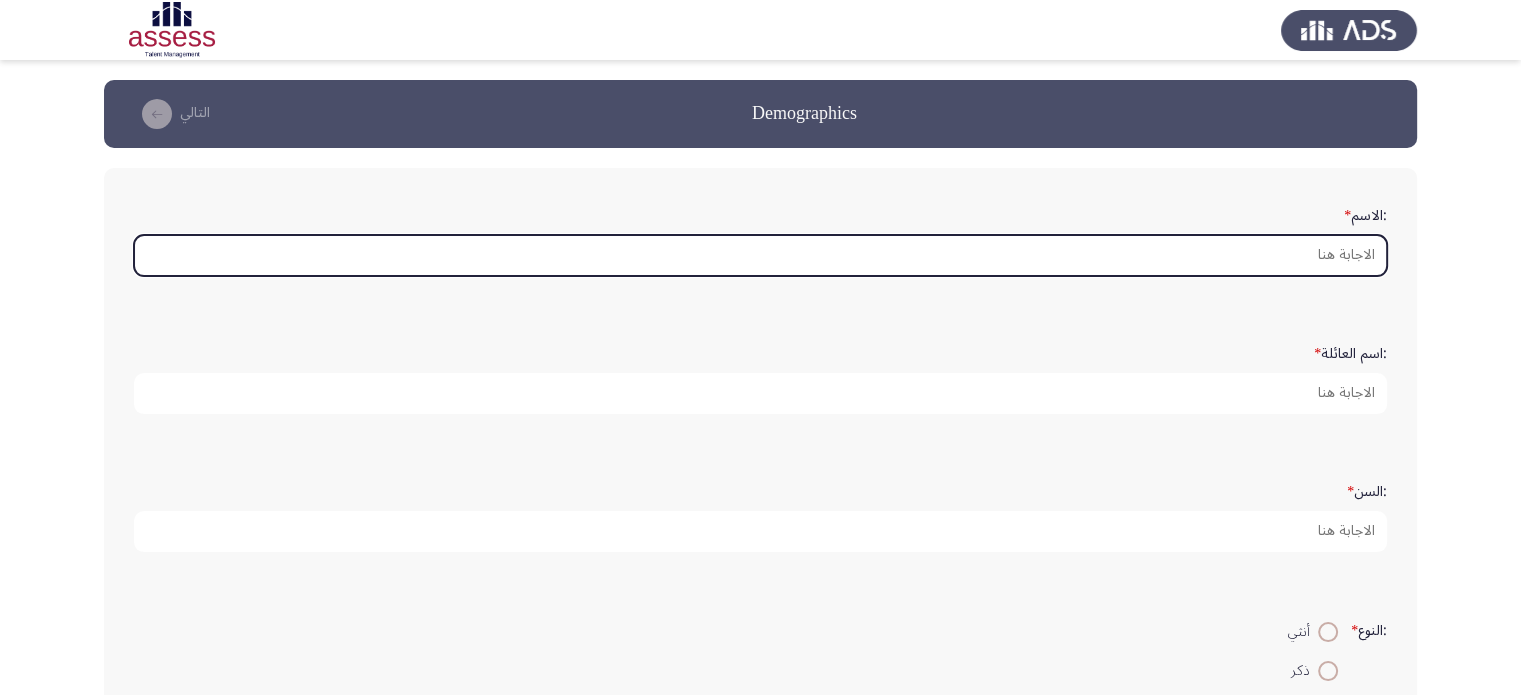 click on ":الاسم   *" at bounding box center [760, 255] 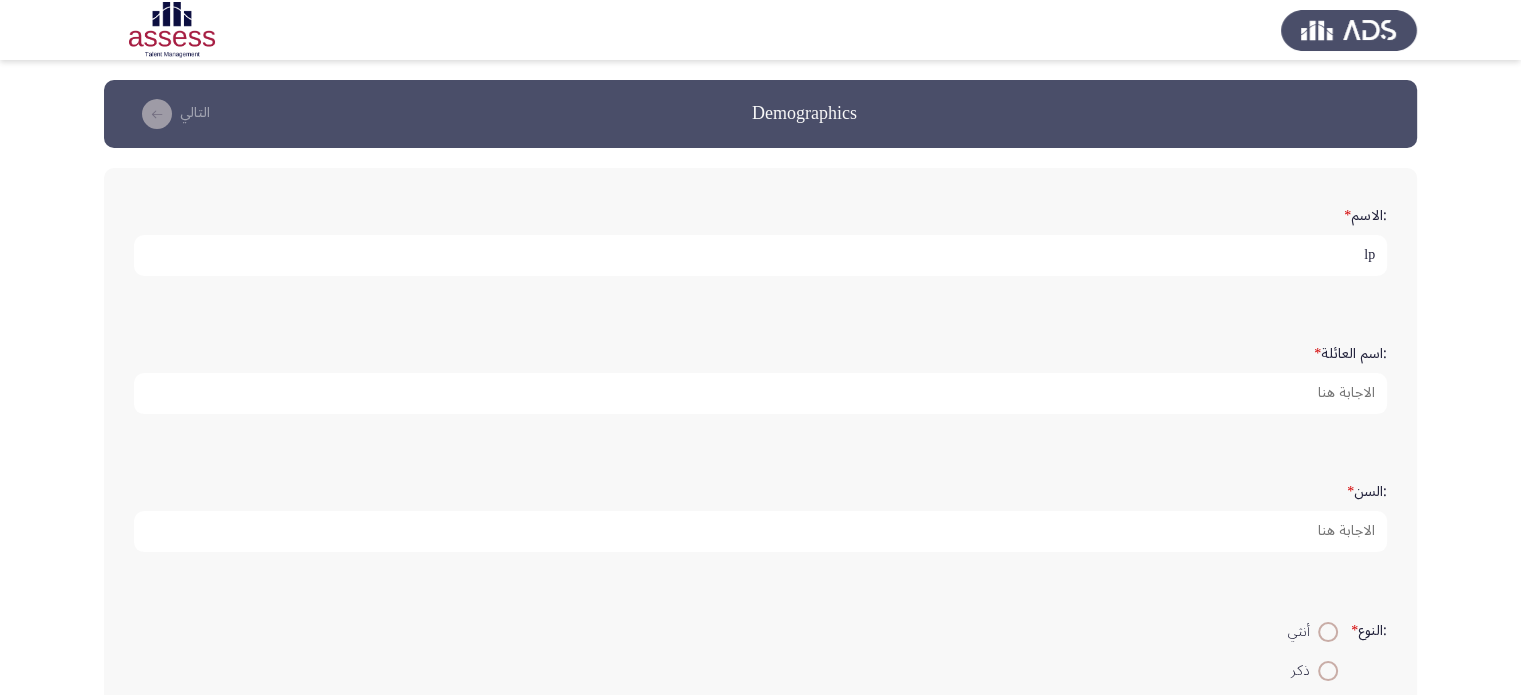 type on "l" 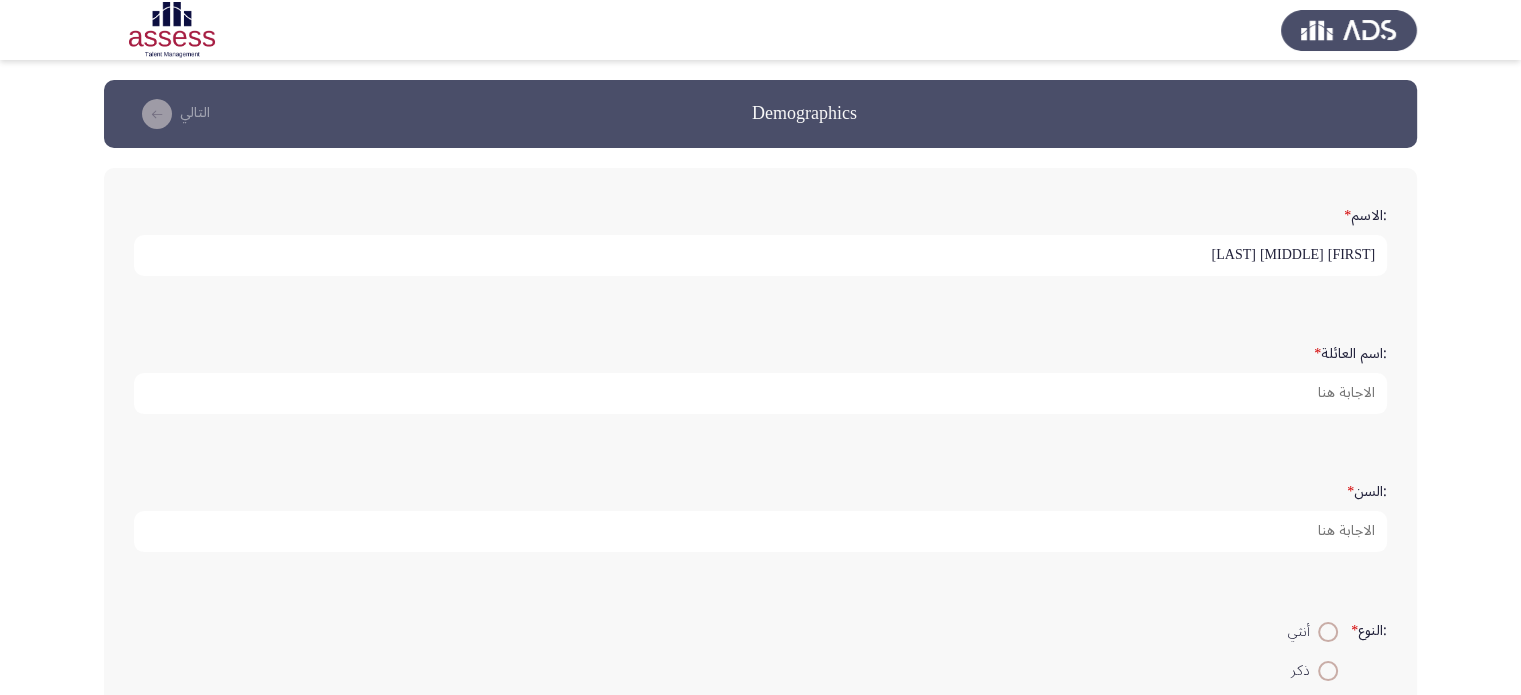 type on "[FIRST] [MIDDLE] [LAST]" 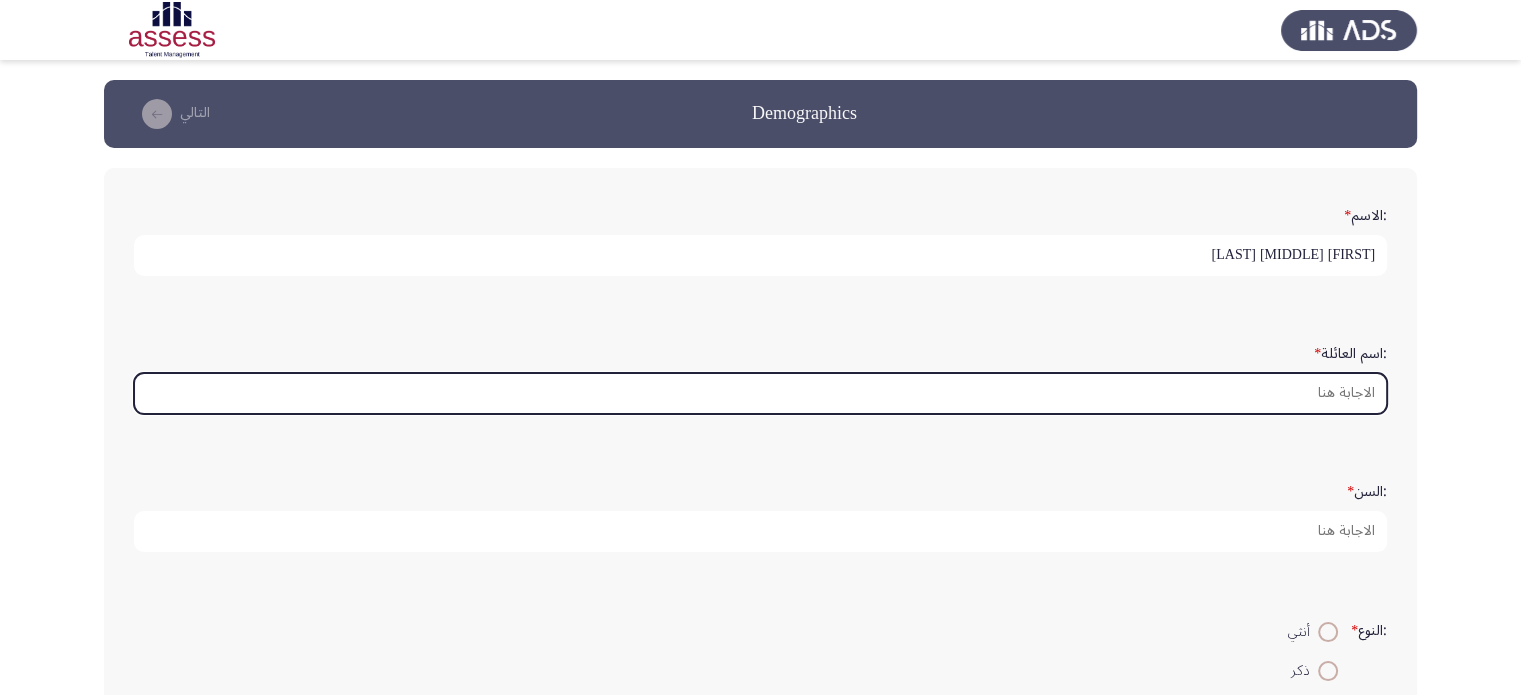 click on ":اسم العائلة   *" at bounding box center (760, 393) 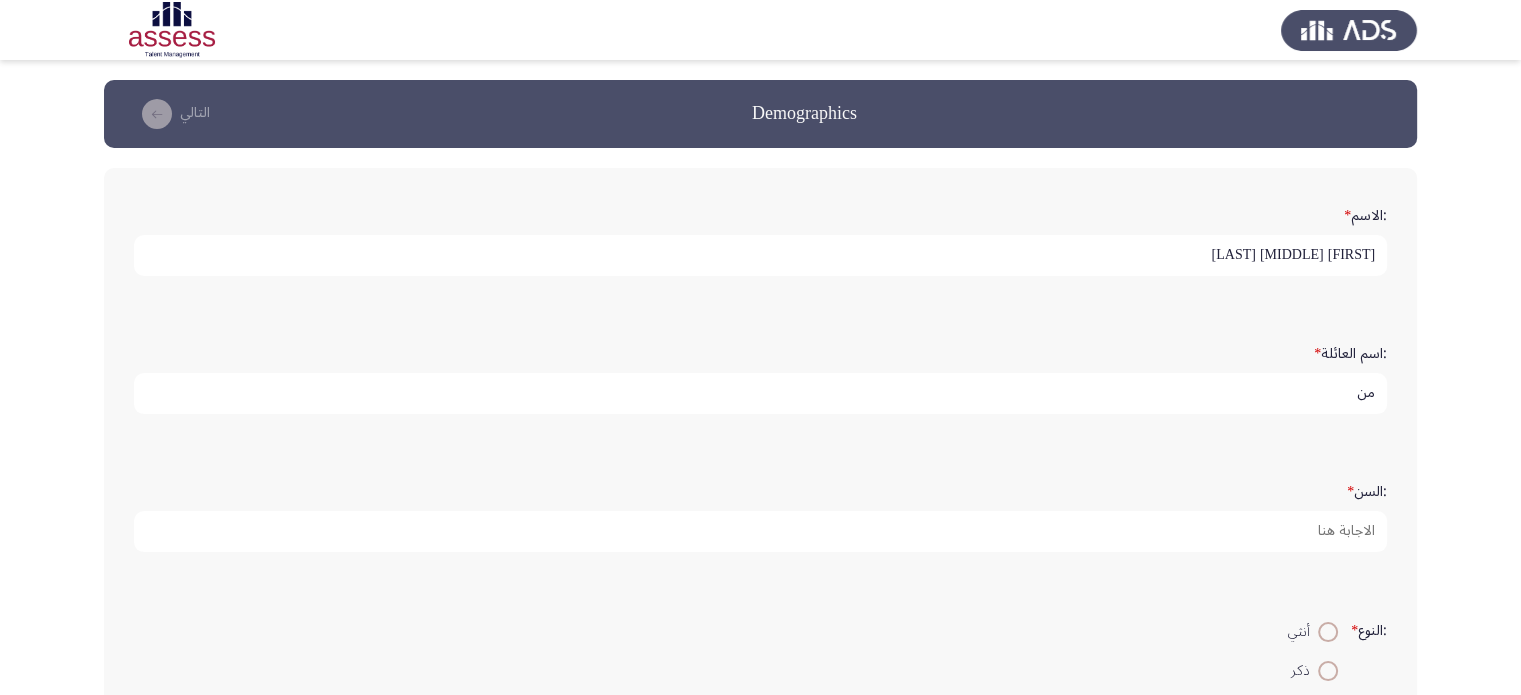 type on "م" 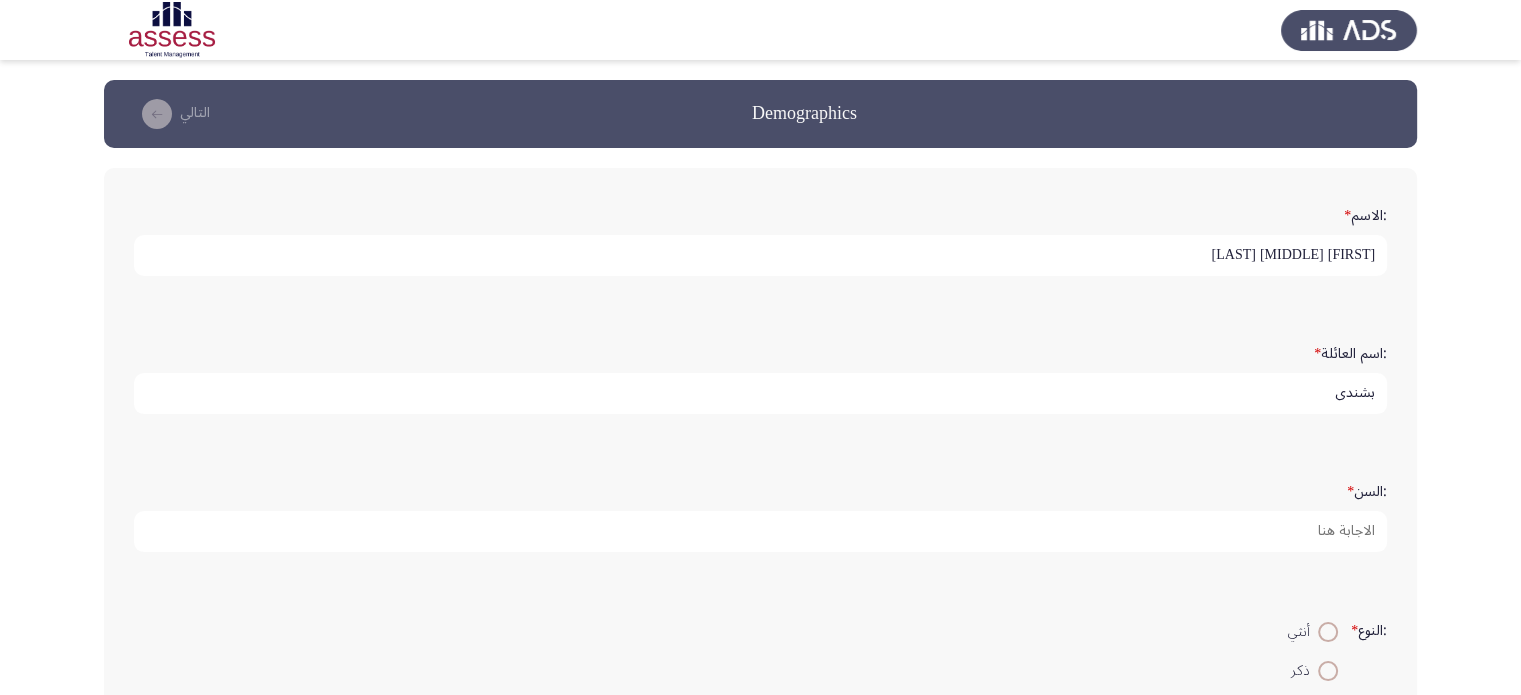 type on "بشندي" 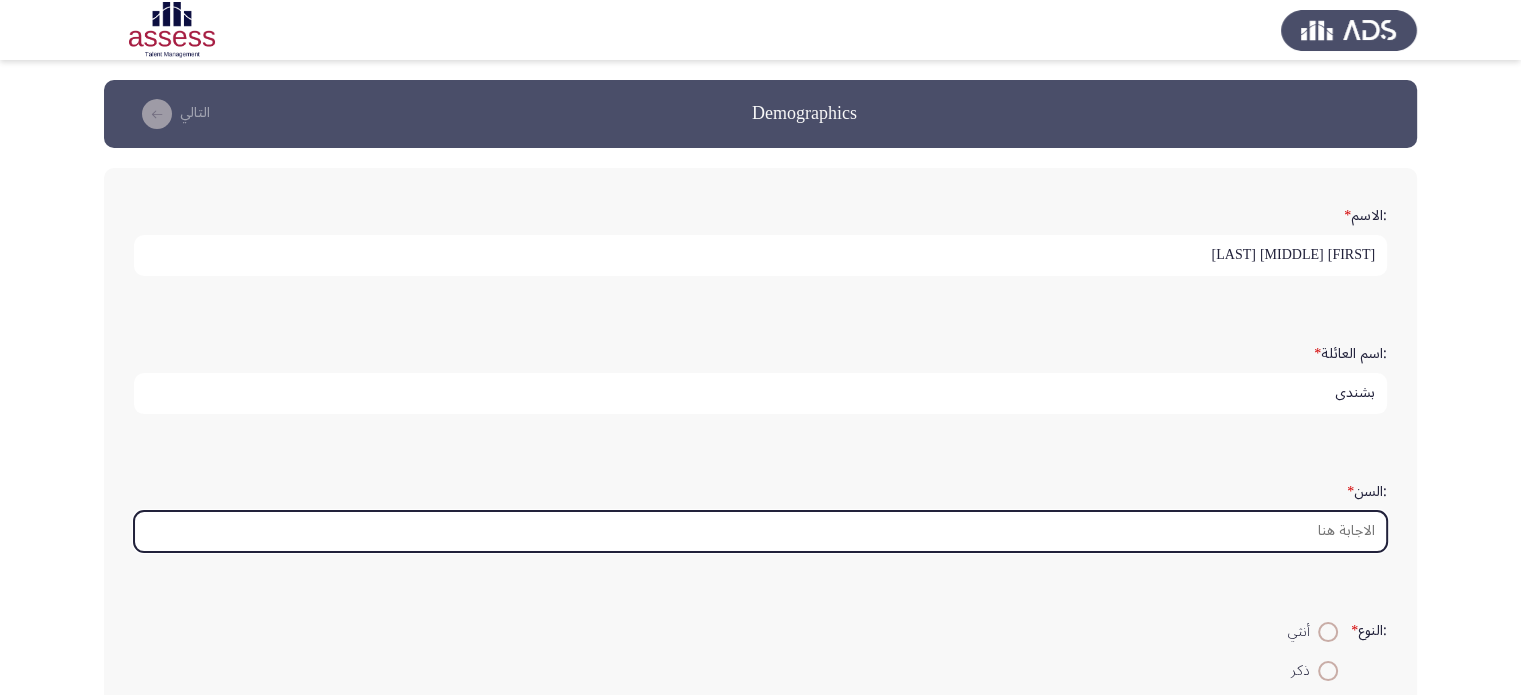 click on ":السن   *" at bounding box center [760, 531] 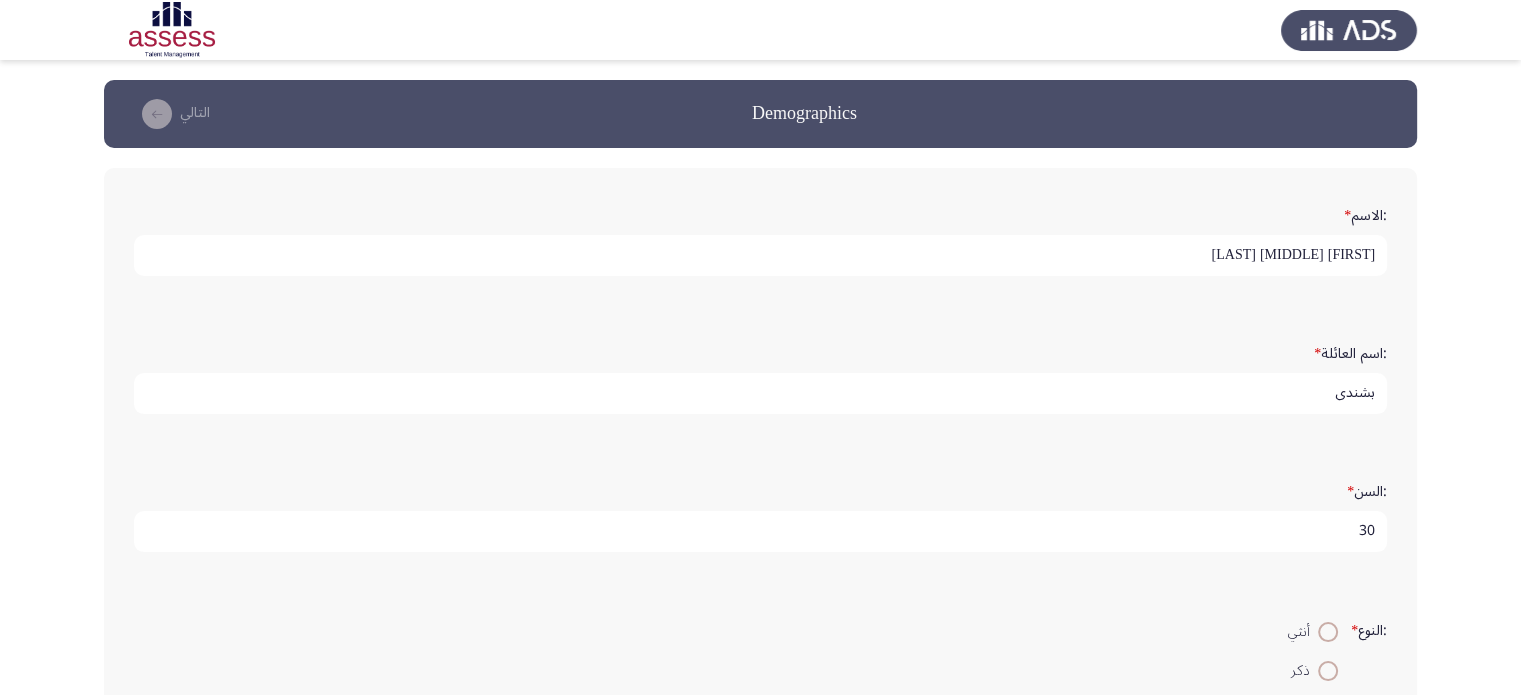type on "30" 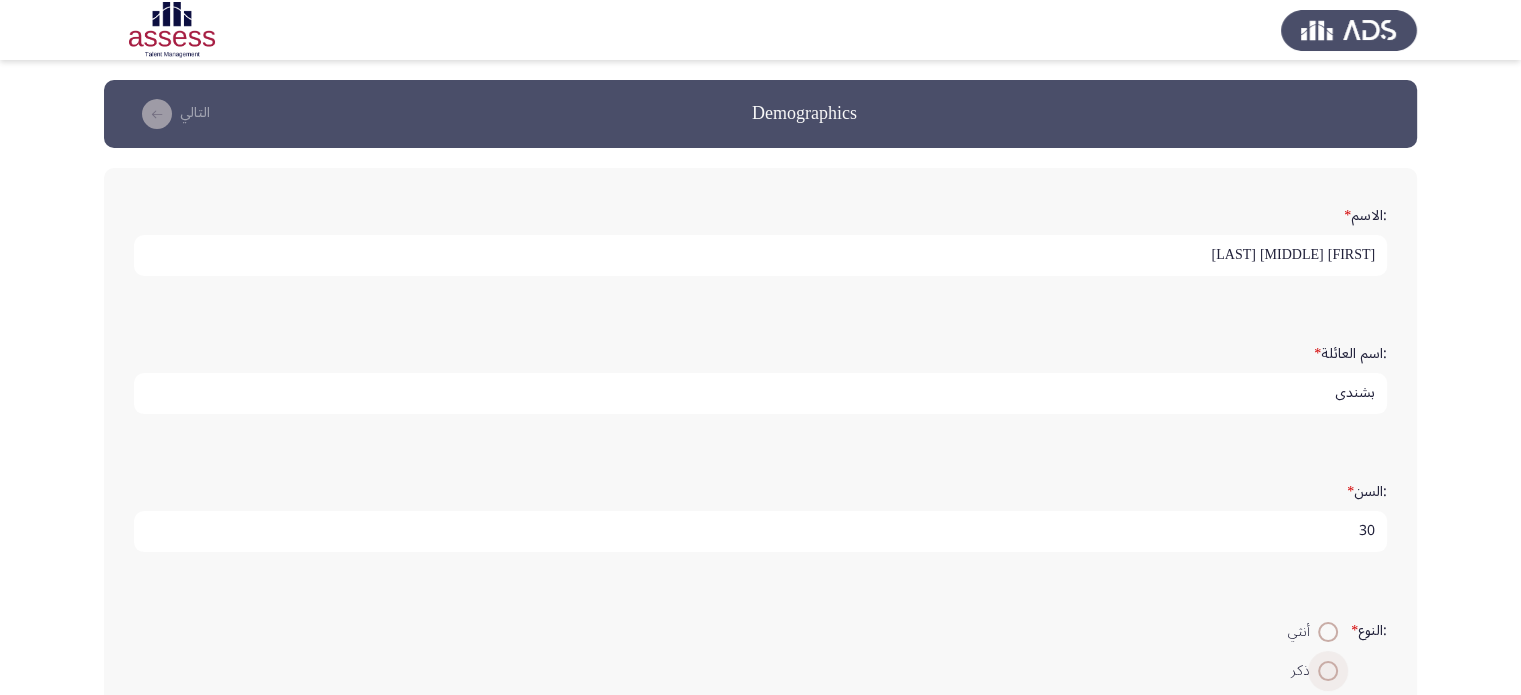 click at bounding box center [1328, 671] 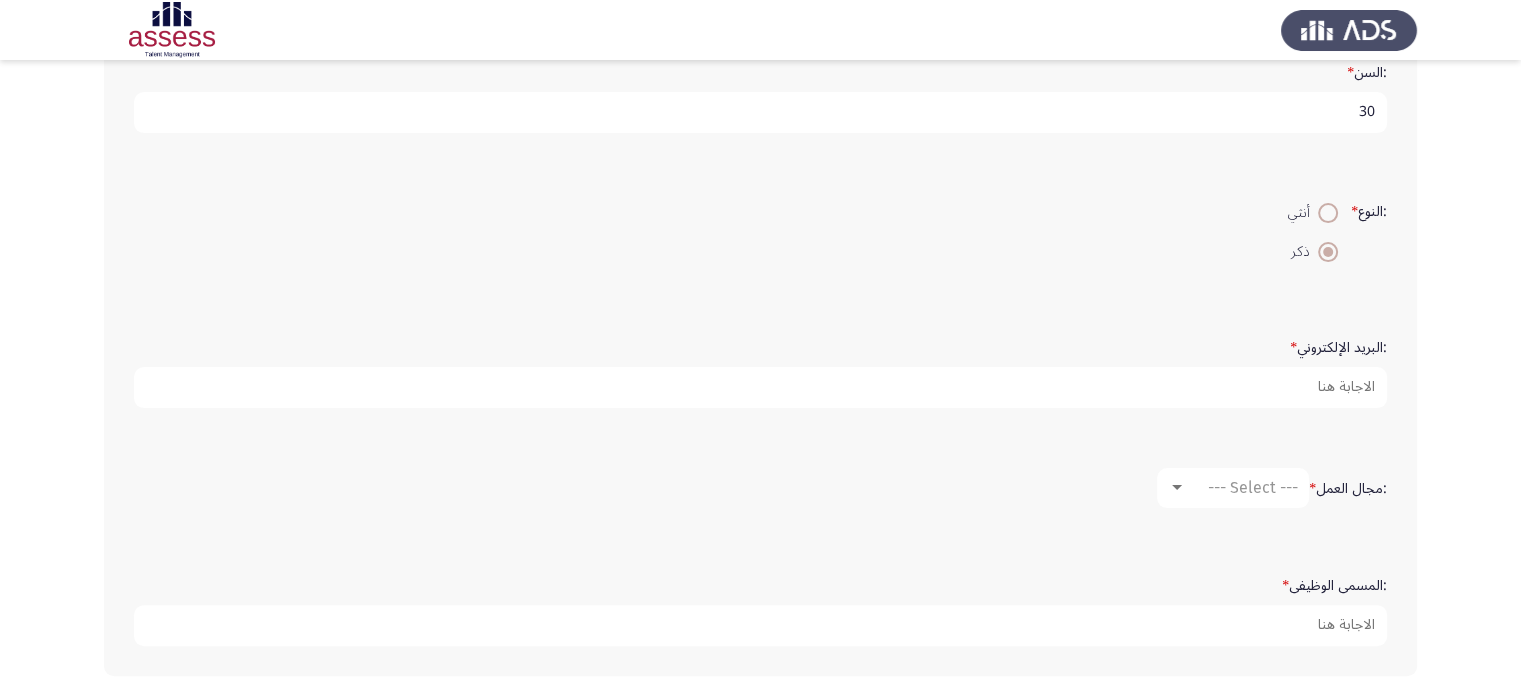 scroll, scrollTop: 420, scrollLeft: 0, axis: vertical 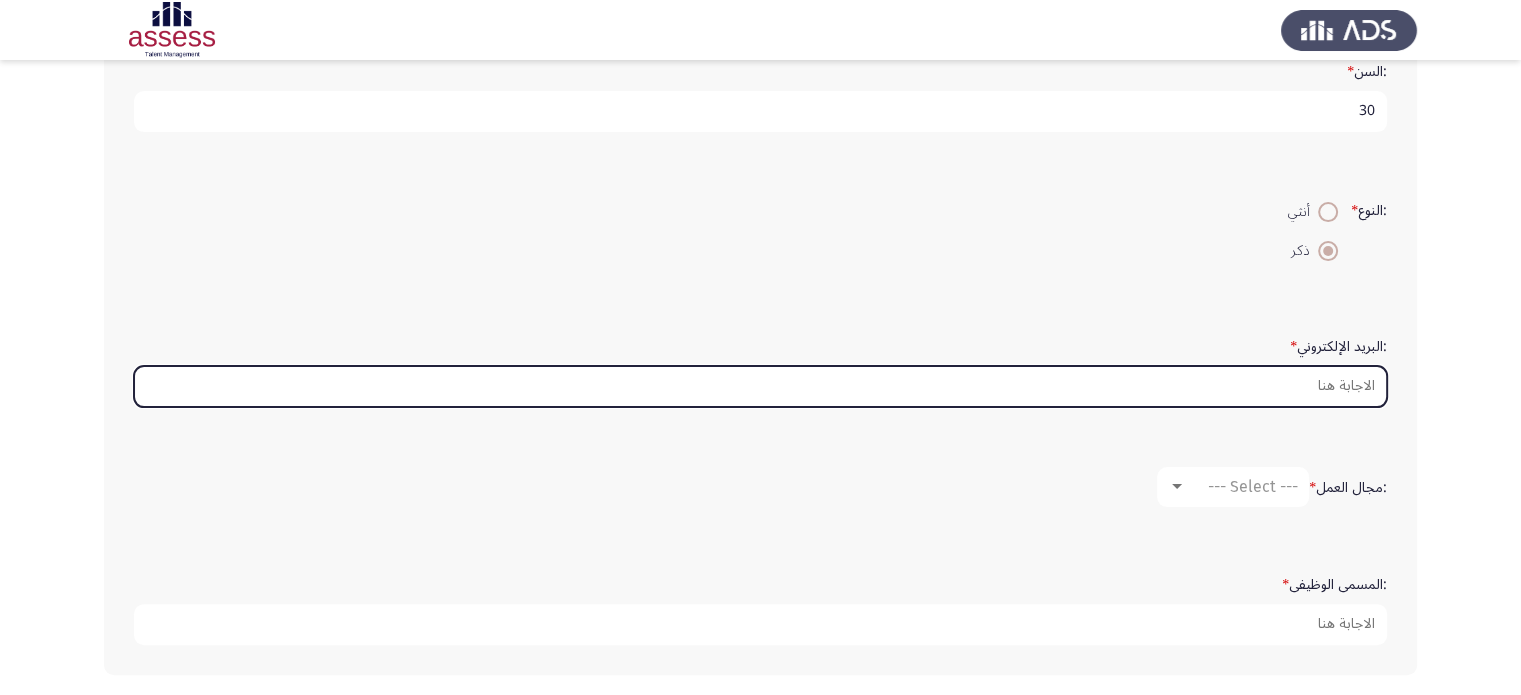 click on ":البريد الإلكتروني   *" at bounding box center [760, 386] 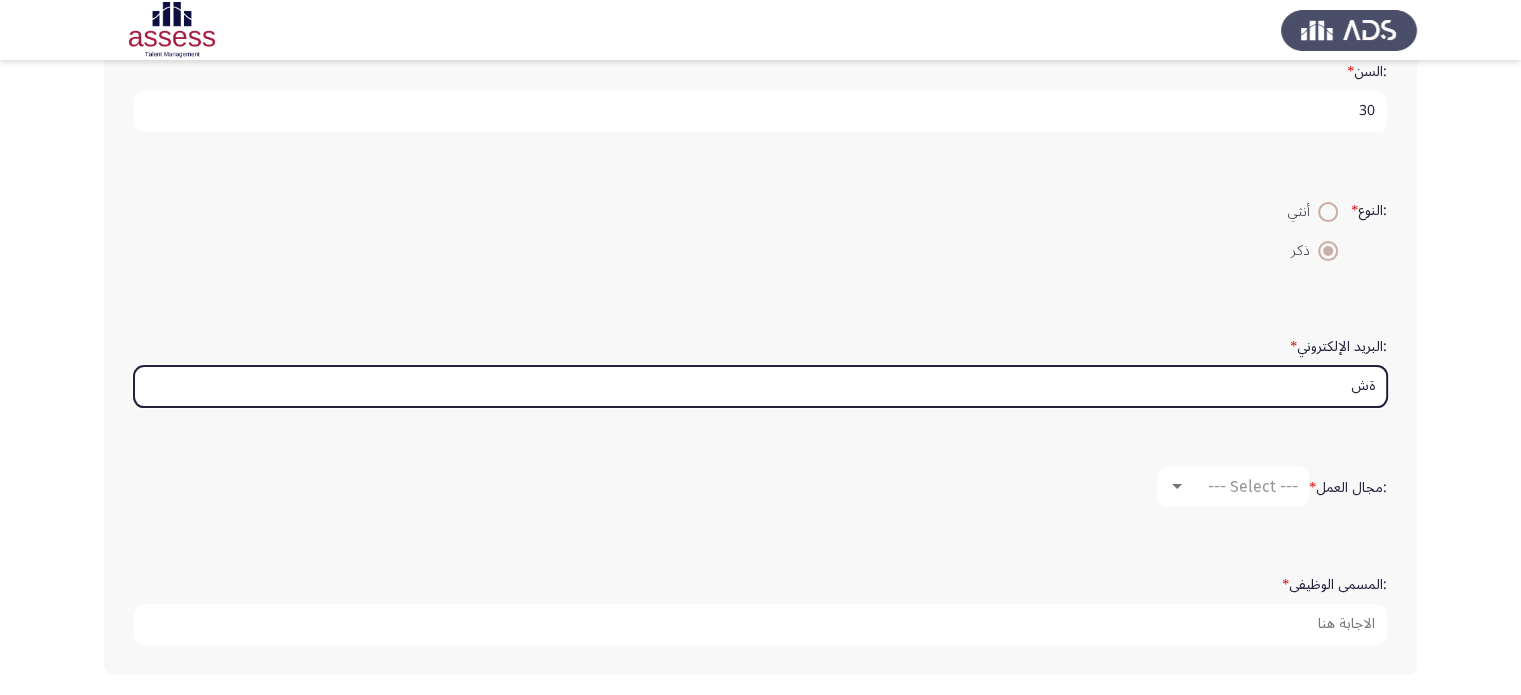type on "ة" 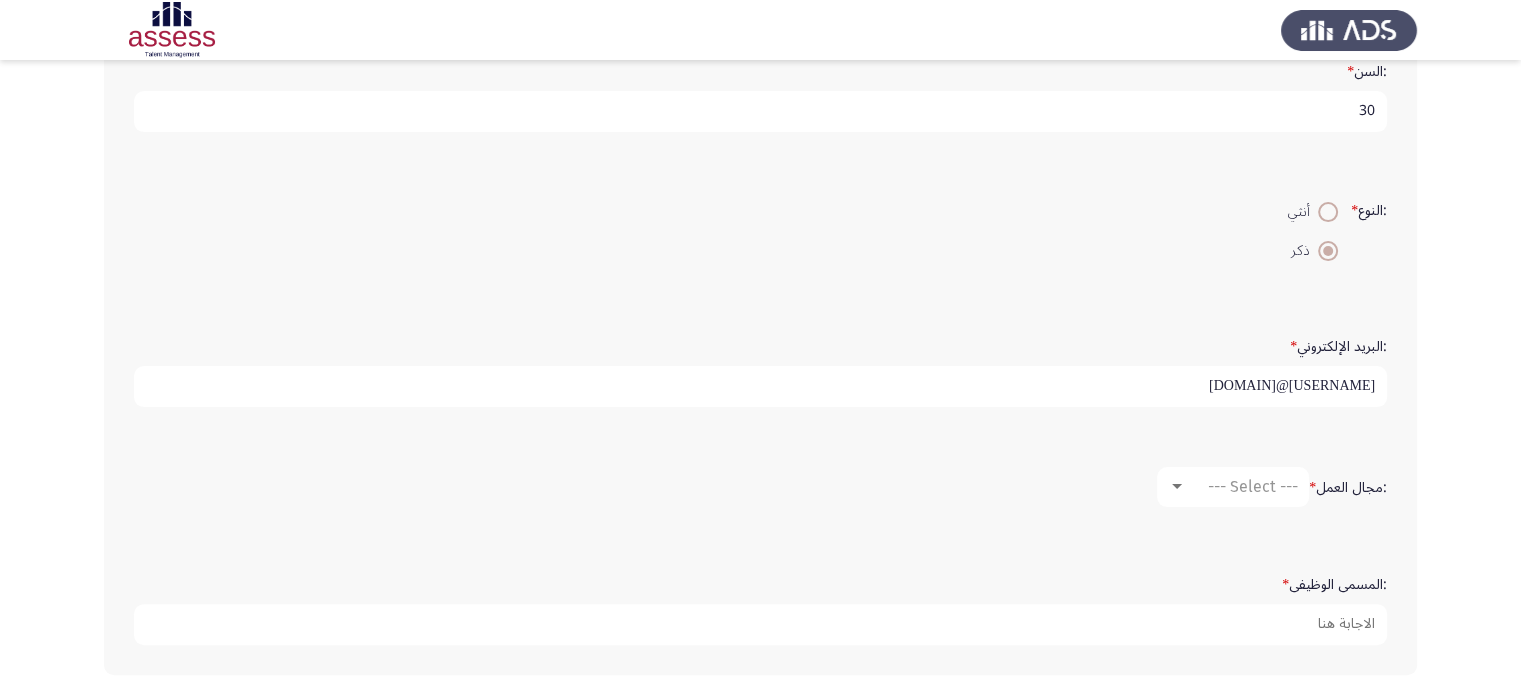 type on "[USERNAME]@[DOMAIN]" 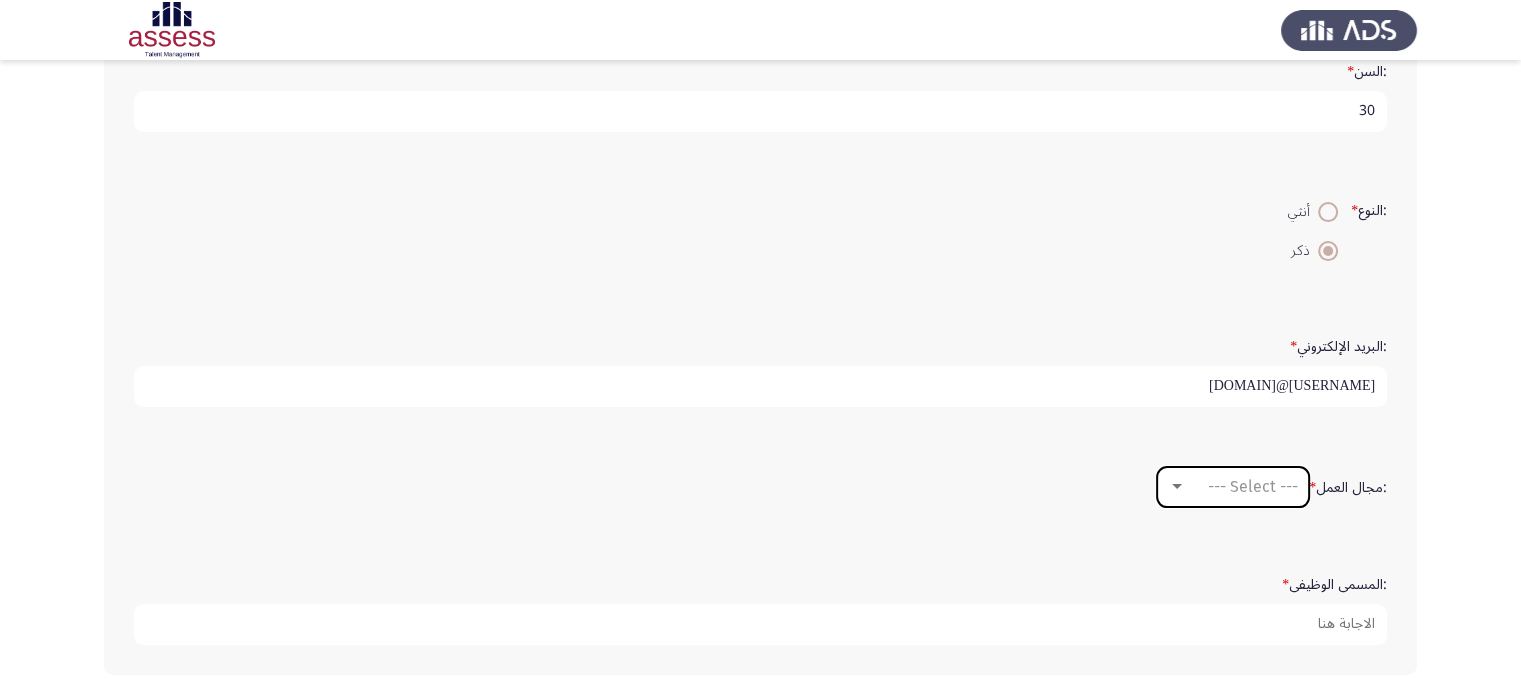 click on "--- Select ---" at bounding box center [1253, 486] 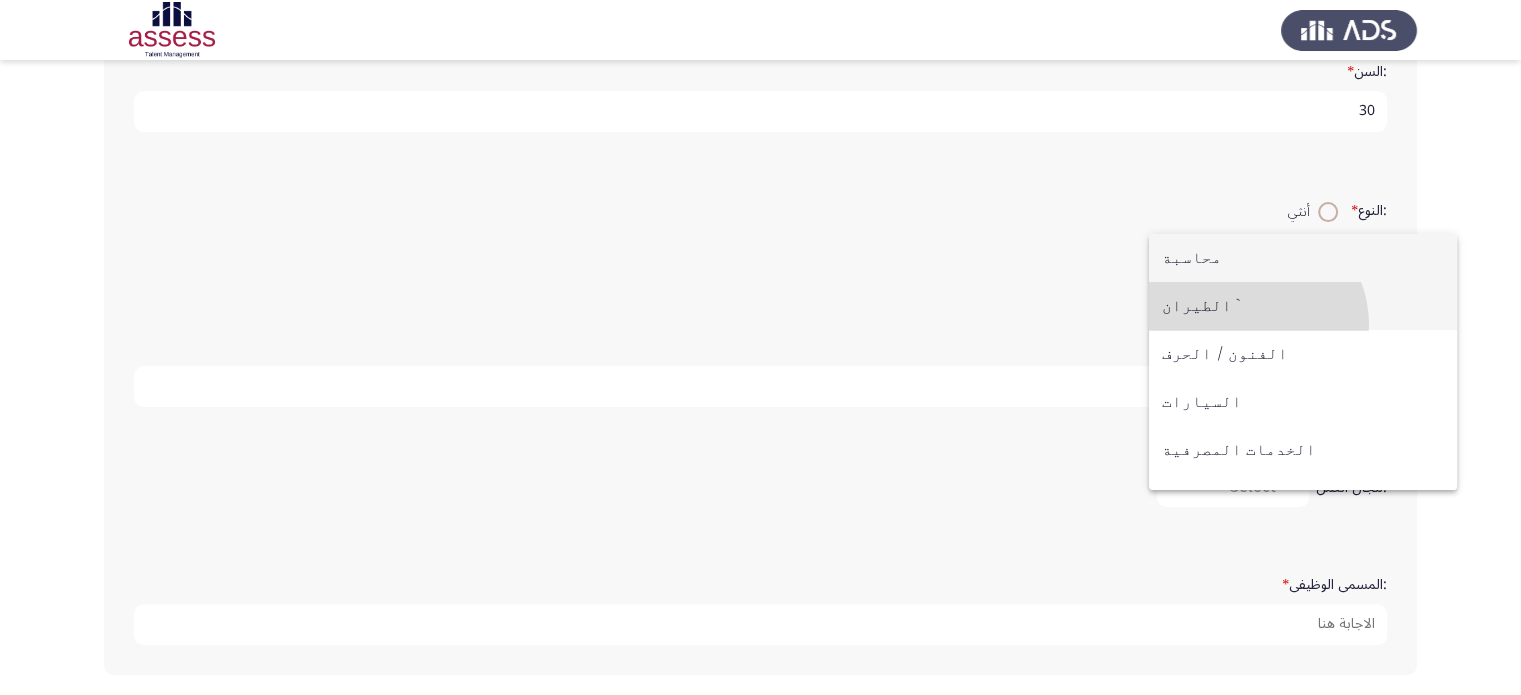 click on "الطيران `" at bounding box center [1303, 306] 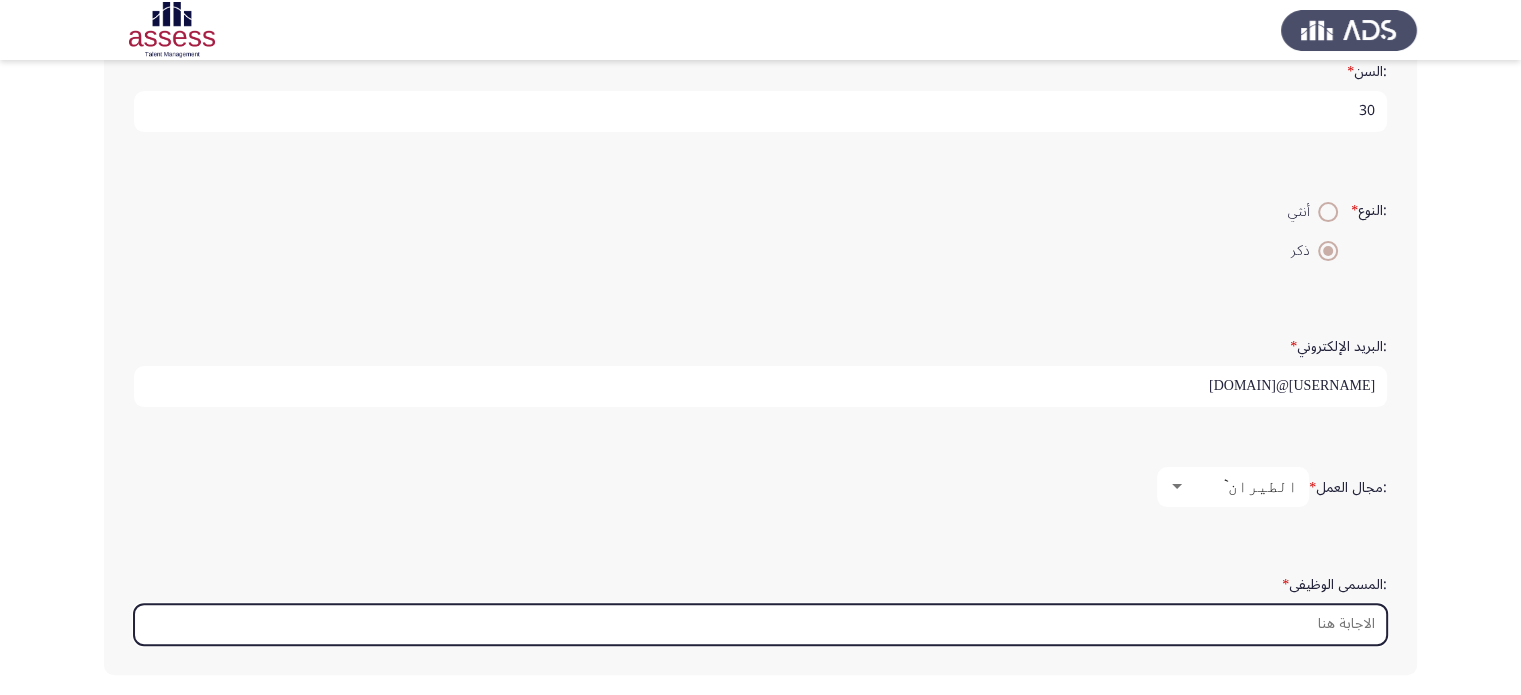 click on ":المسمى الوظيفى   *" at bounding box center [760, 624] 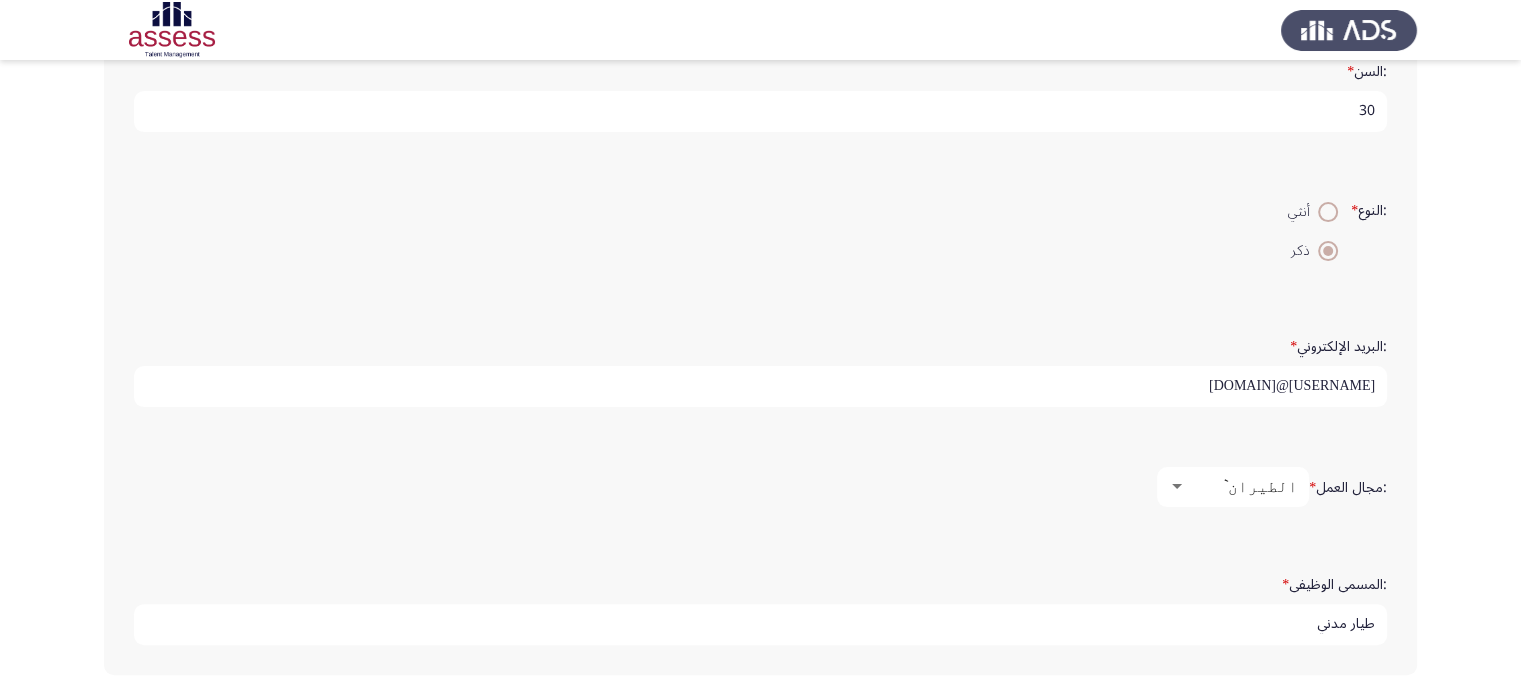 scroll, scrollTop: 492, scrollLeft: 0, axis: vertical 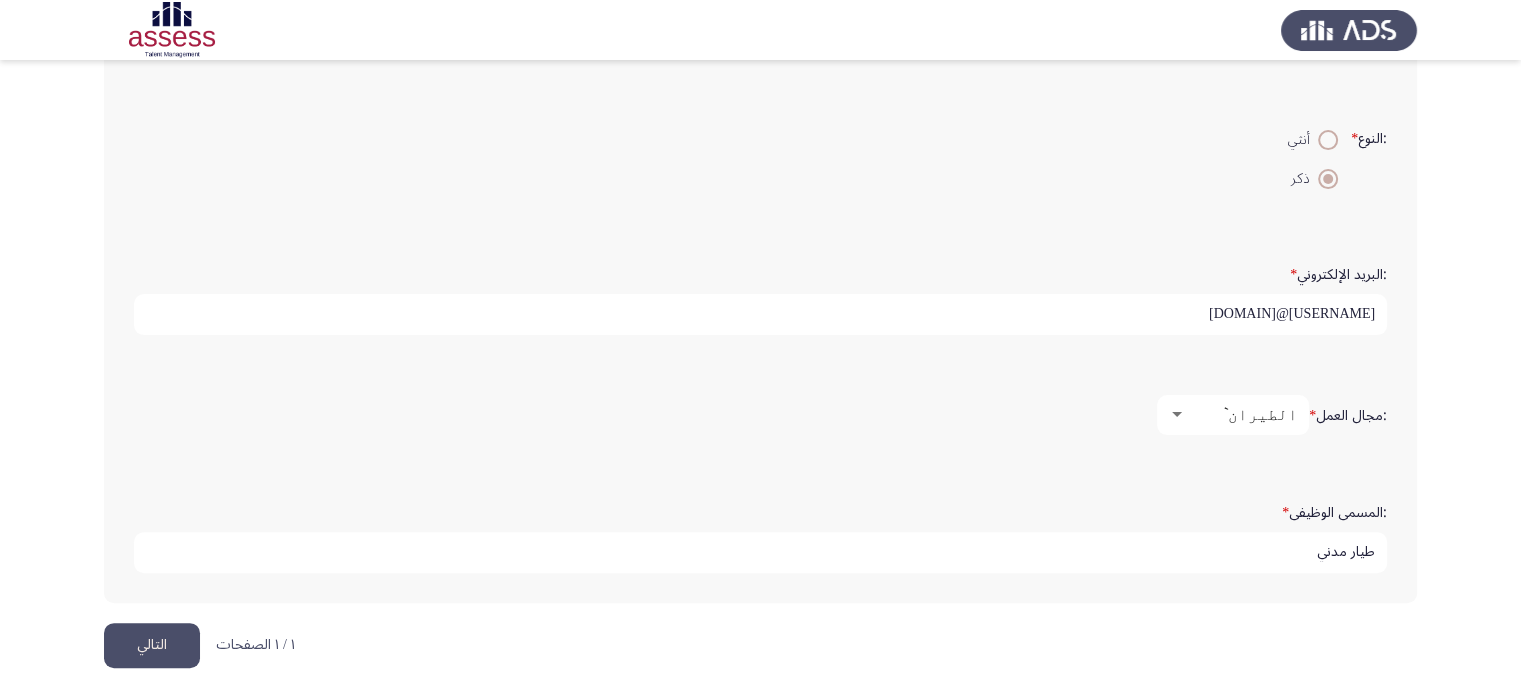 type on "طيار مدني" 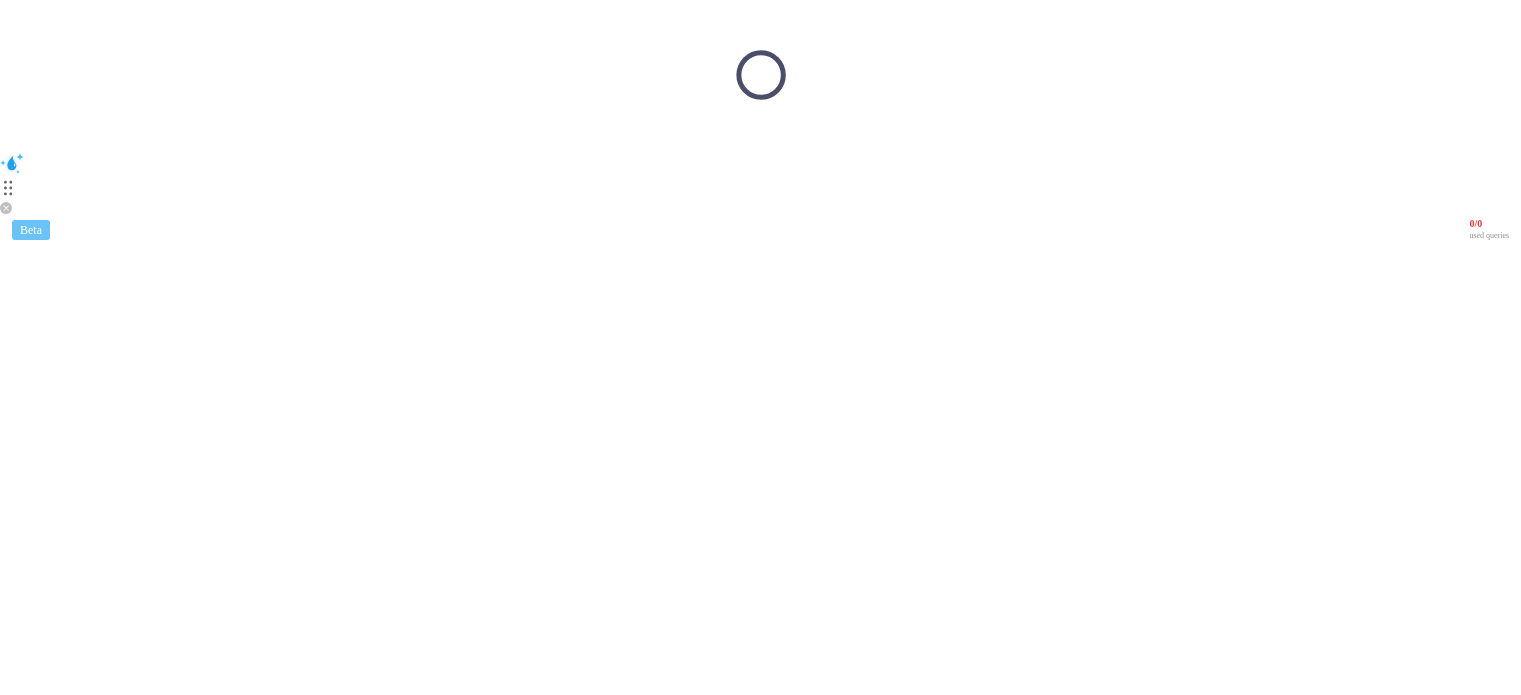 scroll, scrollTop: 0, scrollLeft: 0, axis: both 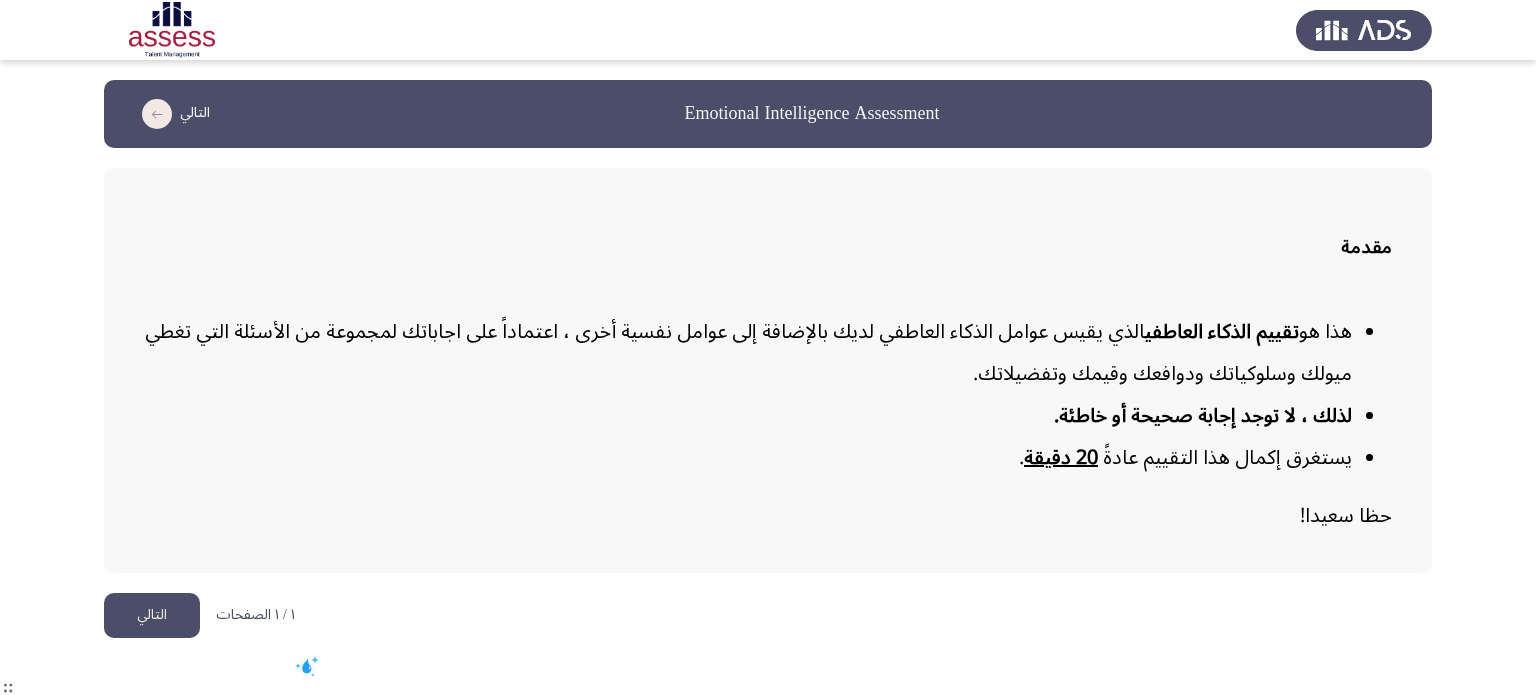 click on "التالي" 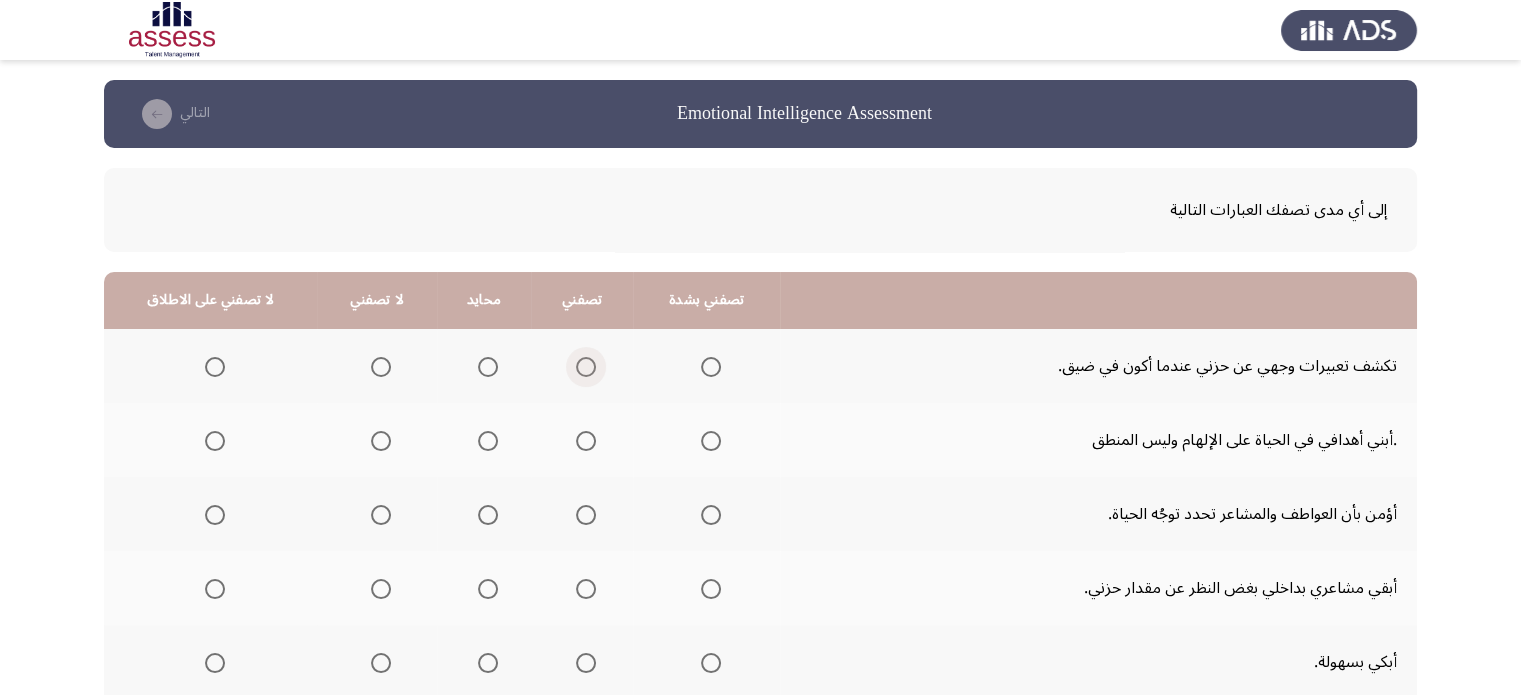 click at bounding box center (586, 367) 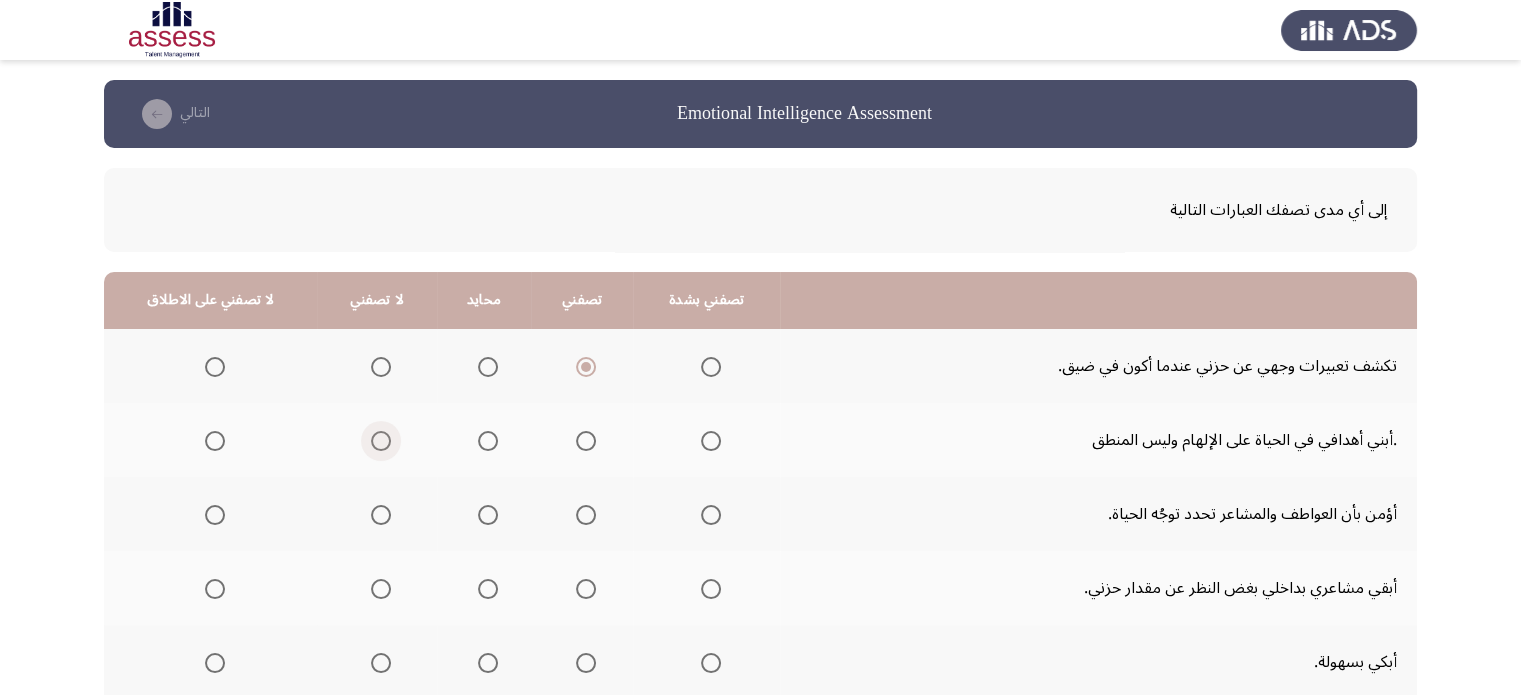 click at bounding box center [381, 441] 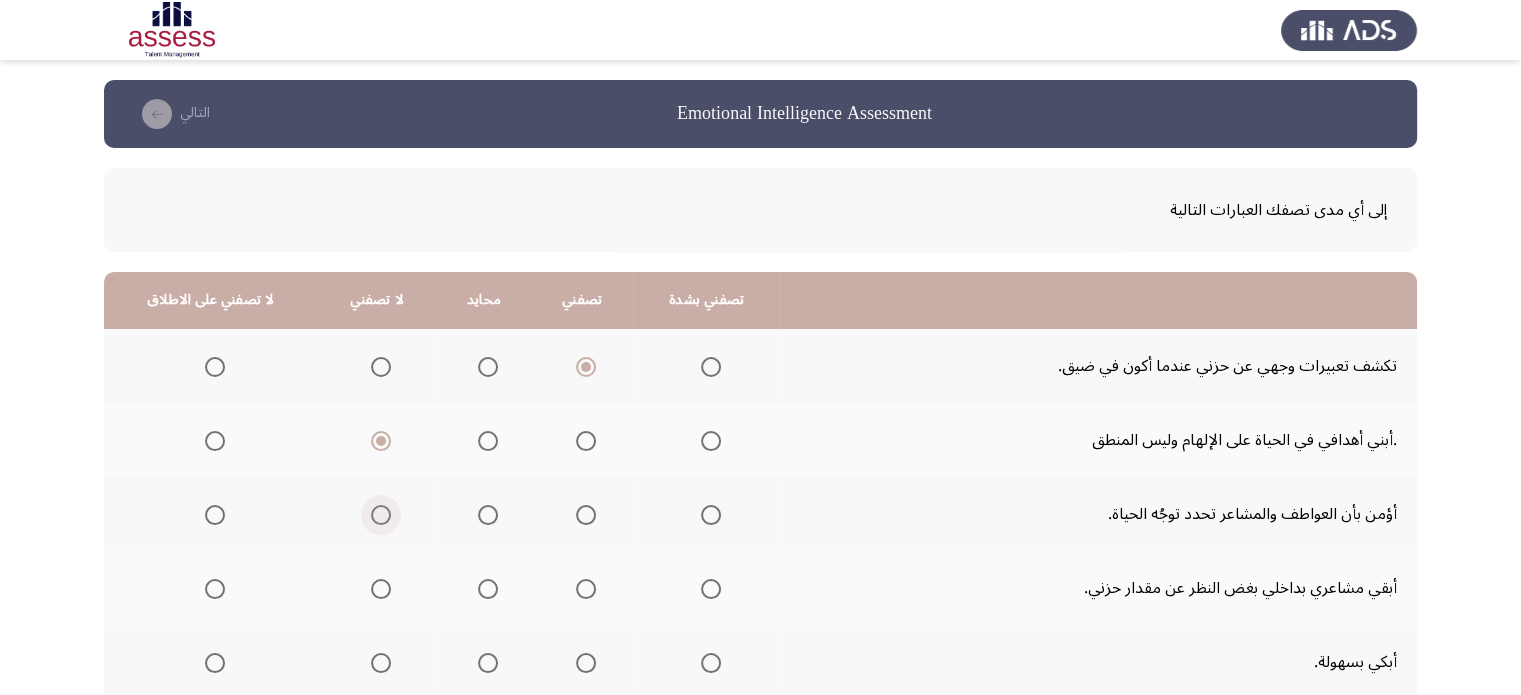 click at bounding box center (381, 515) 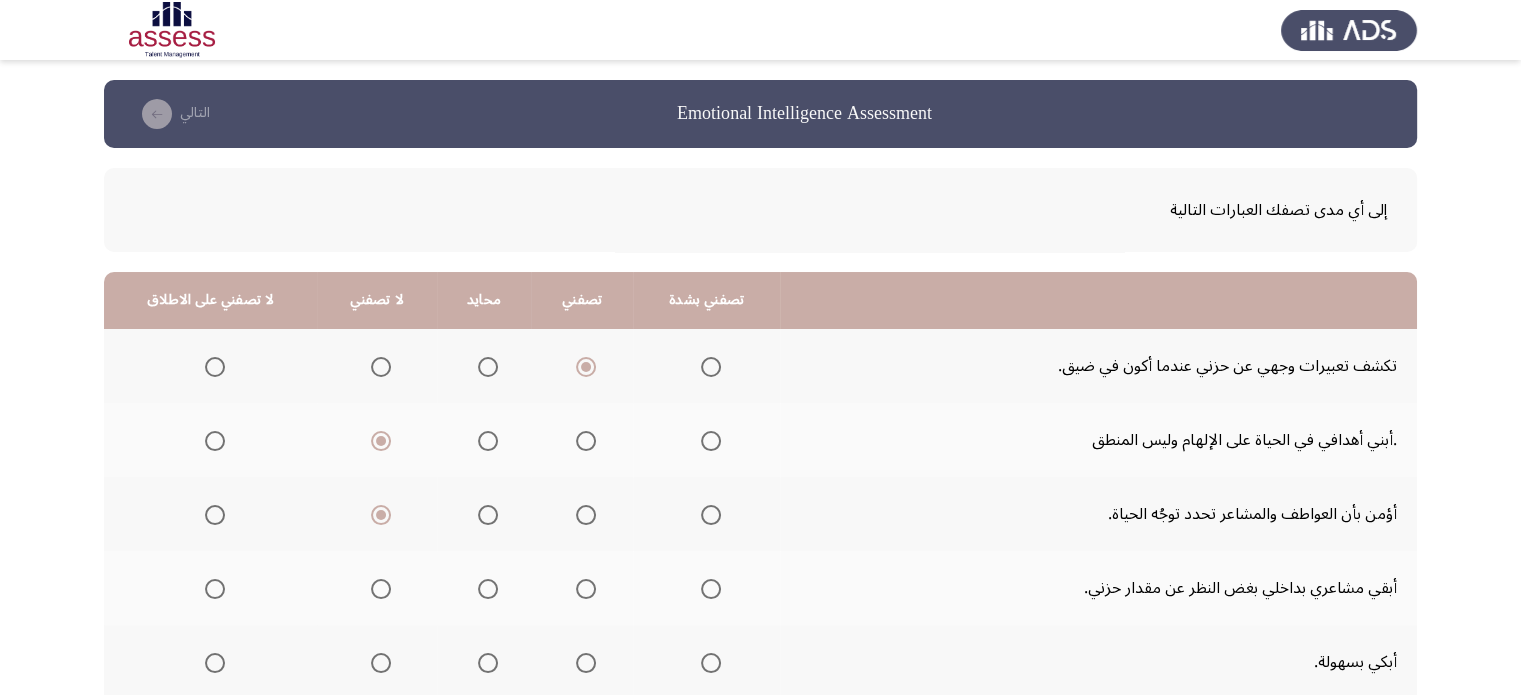 drag, startPoint x: 1009, startPoint y: 608, endPoint x: 910, endPoint y: 624, distance: 100.28459 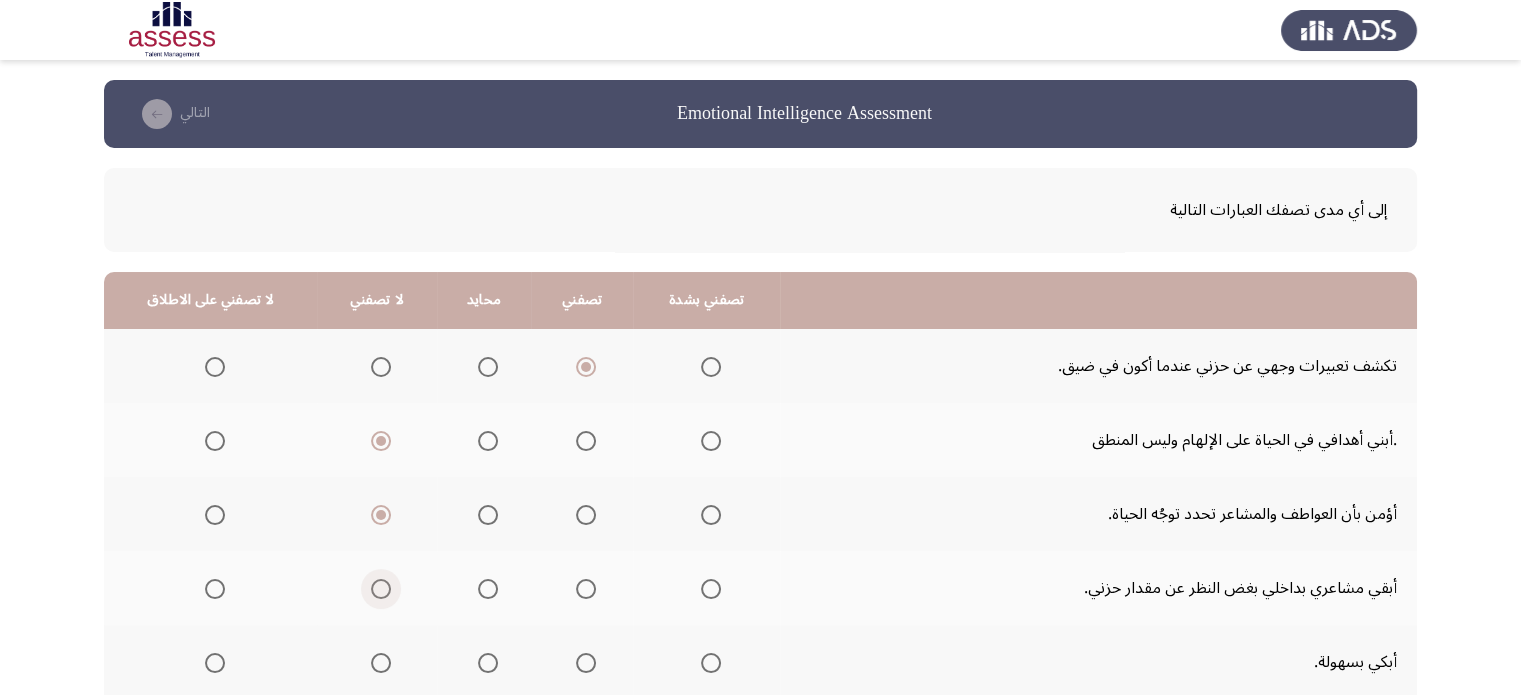 click at bounding box center [381, 589] 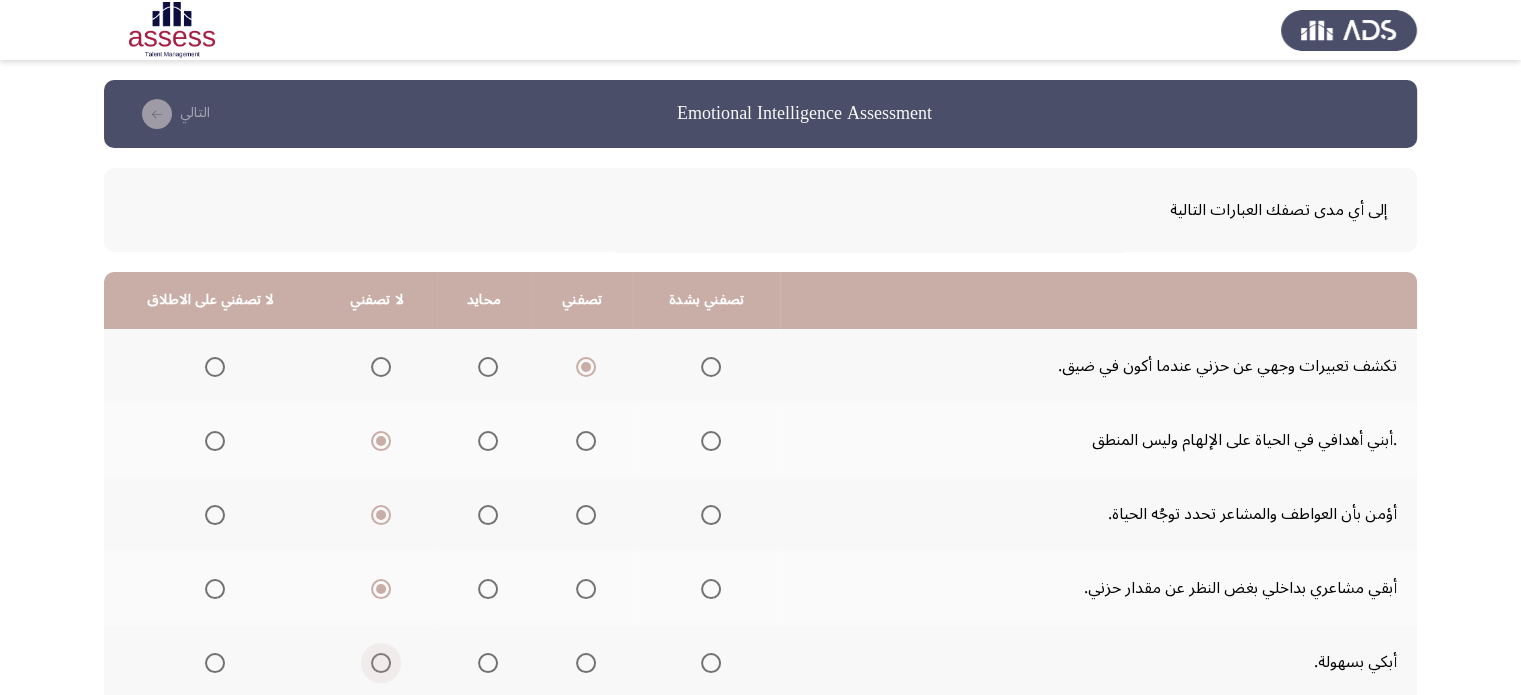 click at bounding box center [381, 663] 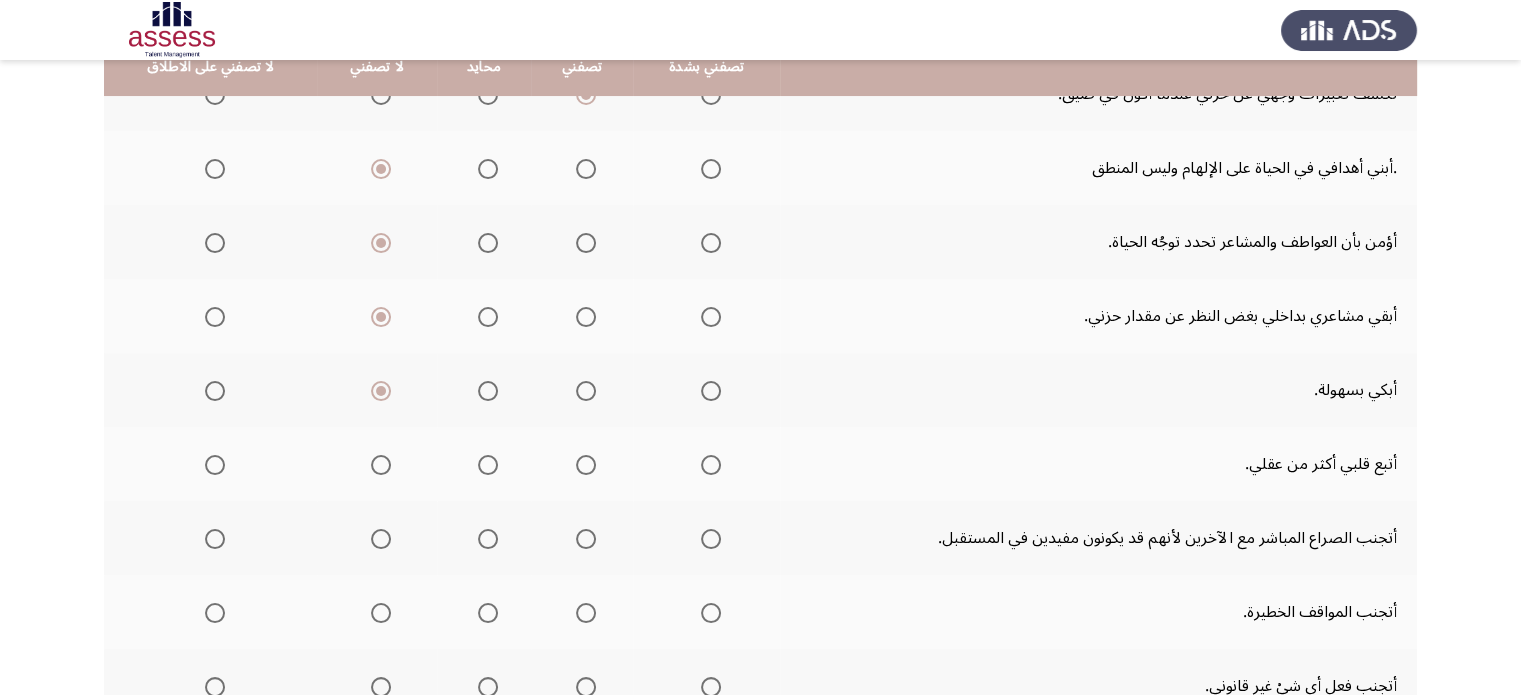 scroll, scrollTop: 280, scrollLeft: 0, axis: vertical 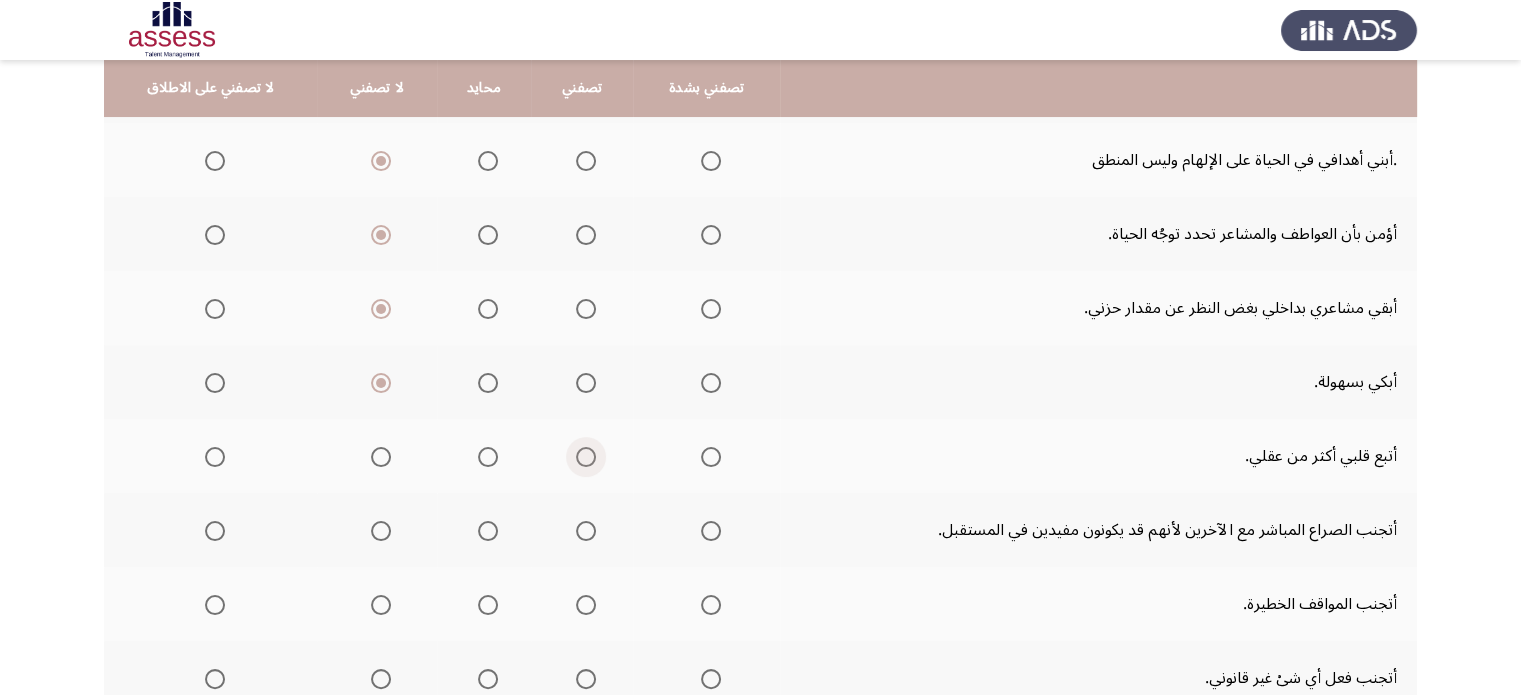 click at bounding box center [586, 457] 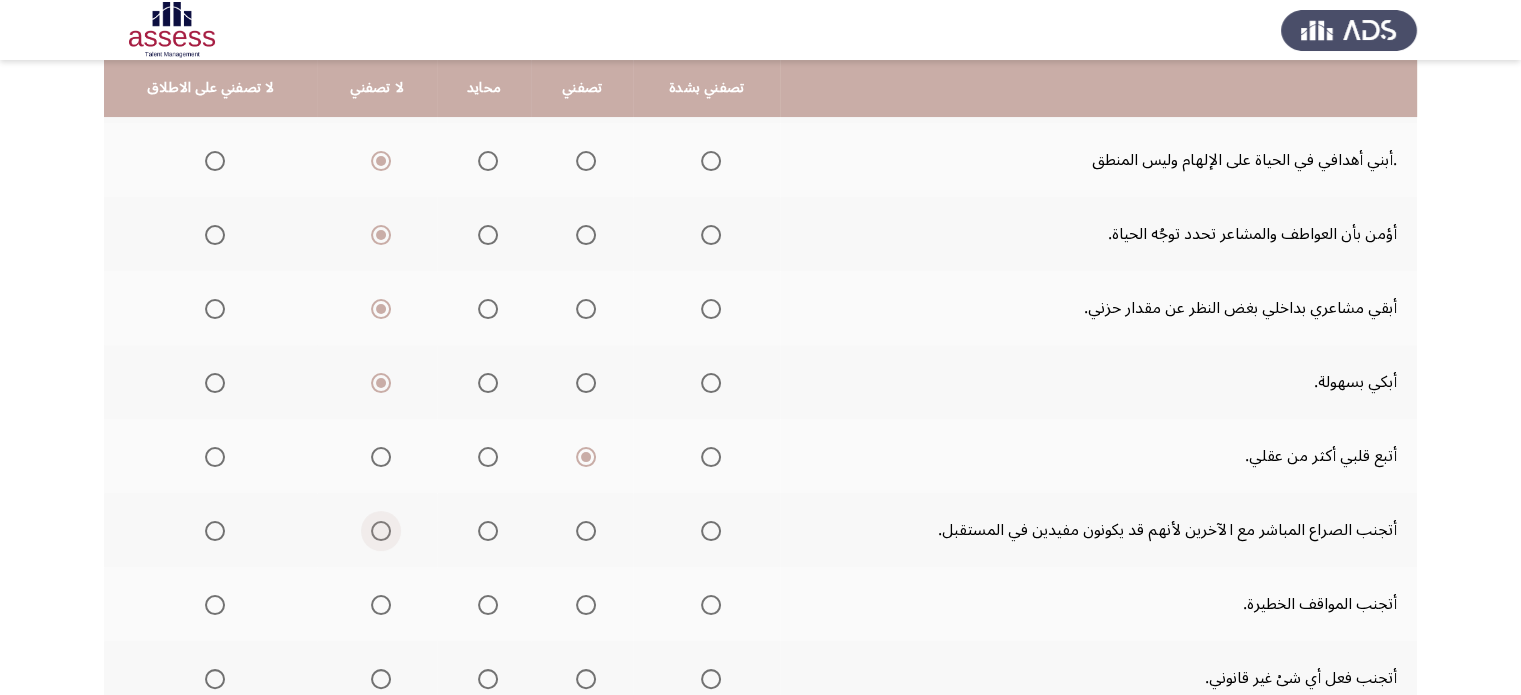 click at bounding box center (381, 531) 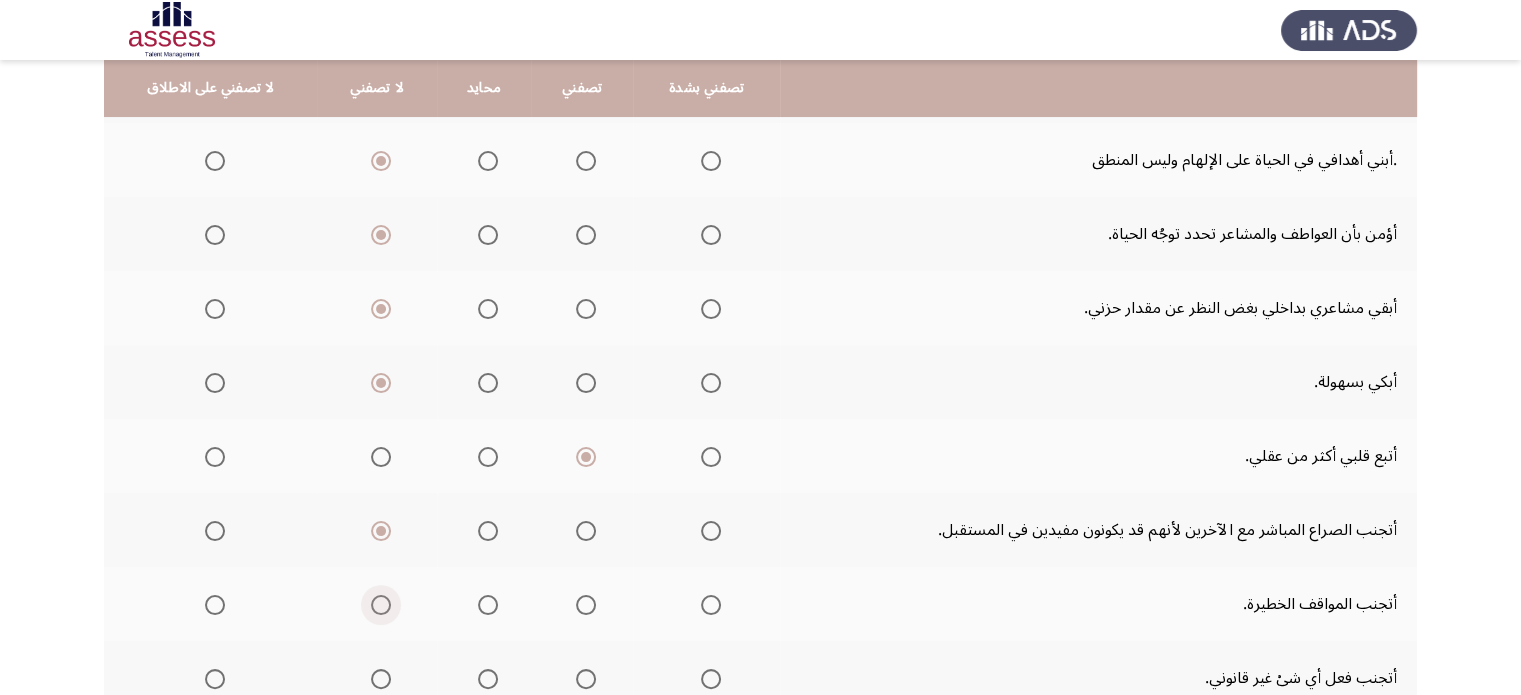 click at bounding box center [381, 605] 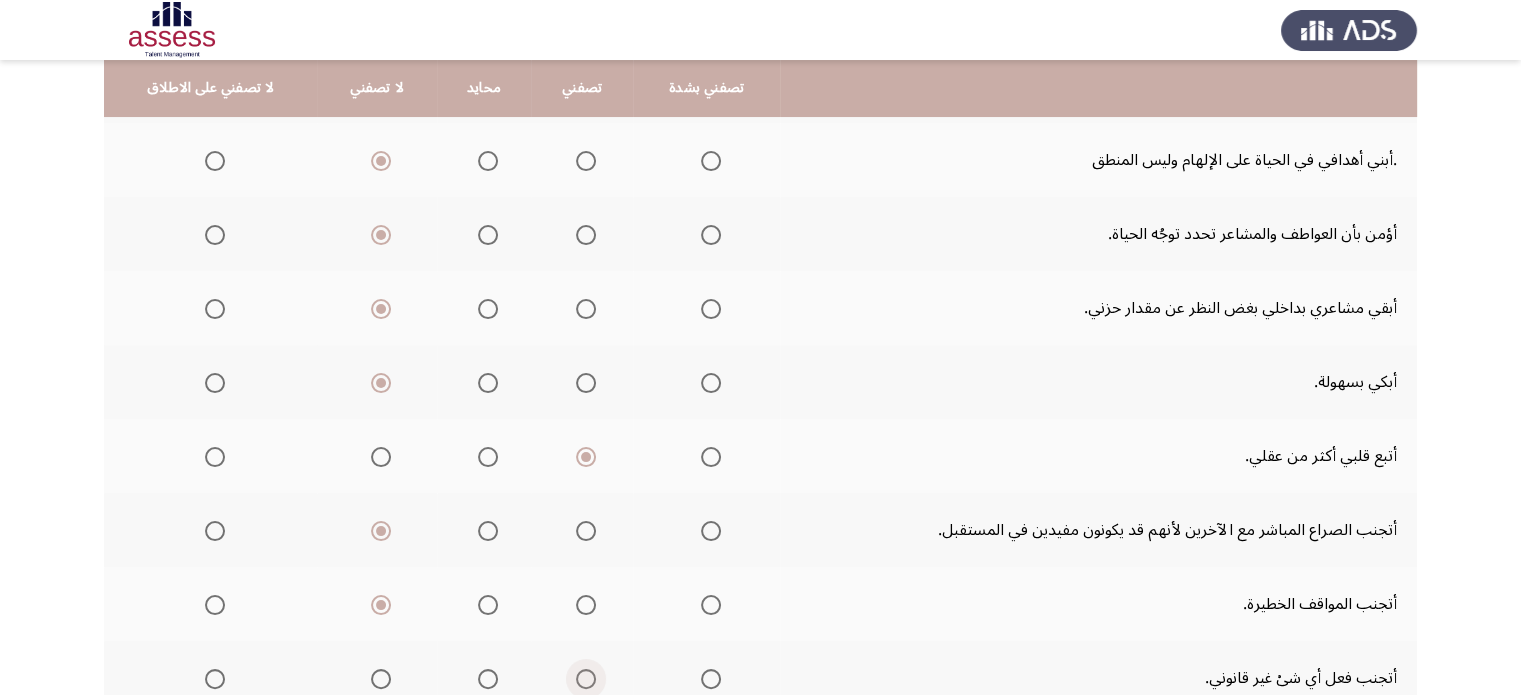 click at bounding box center [586, 679] 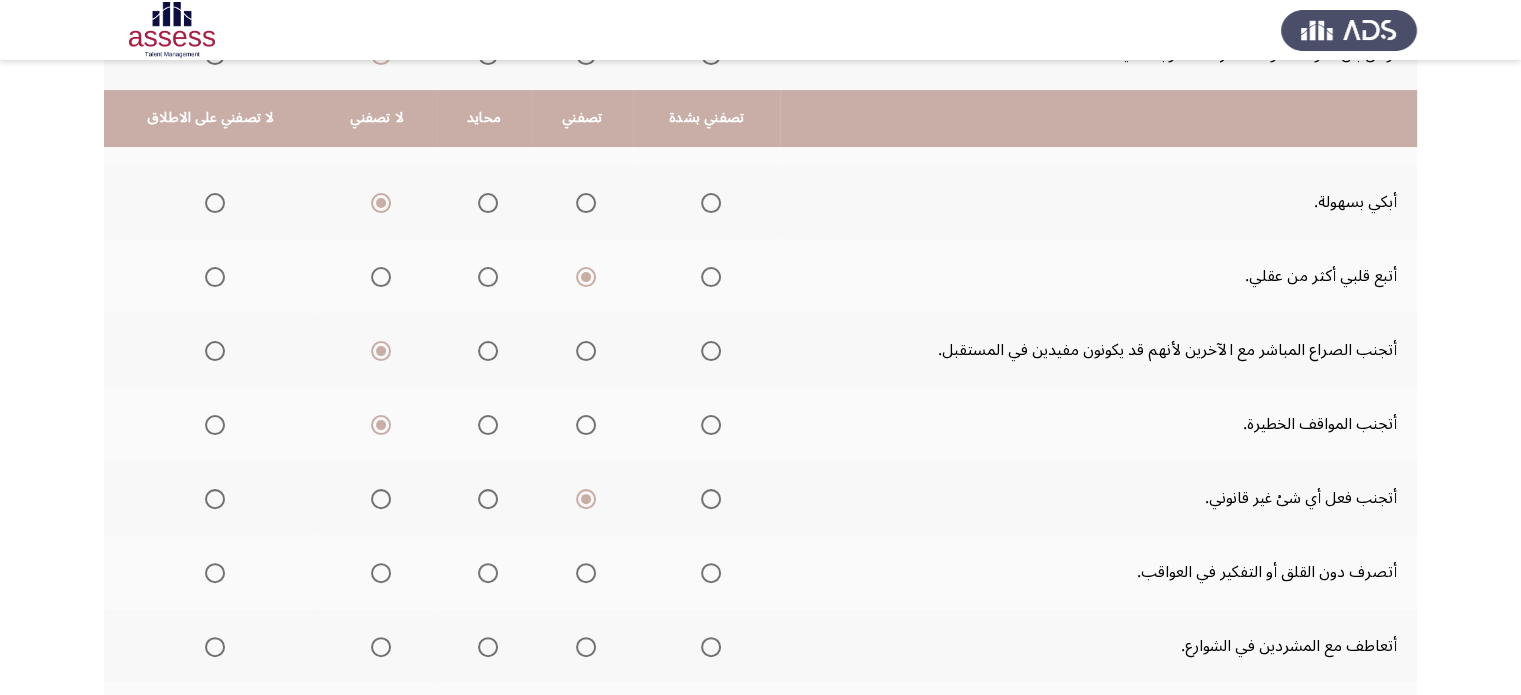 scroll, scrollTop: 544, scrollLeft: 0, axis: vertical 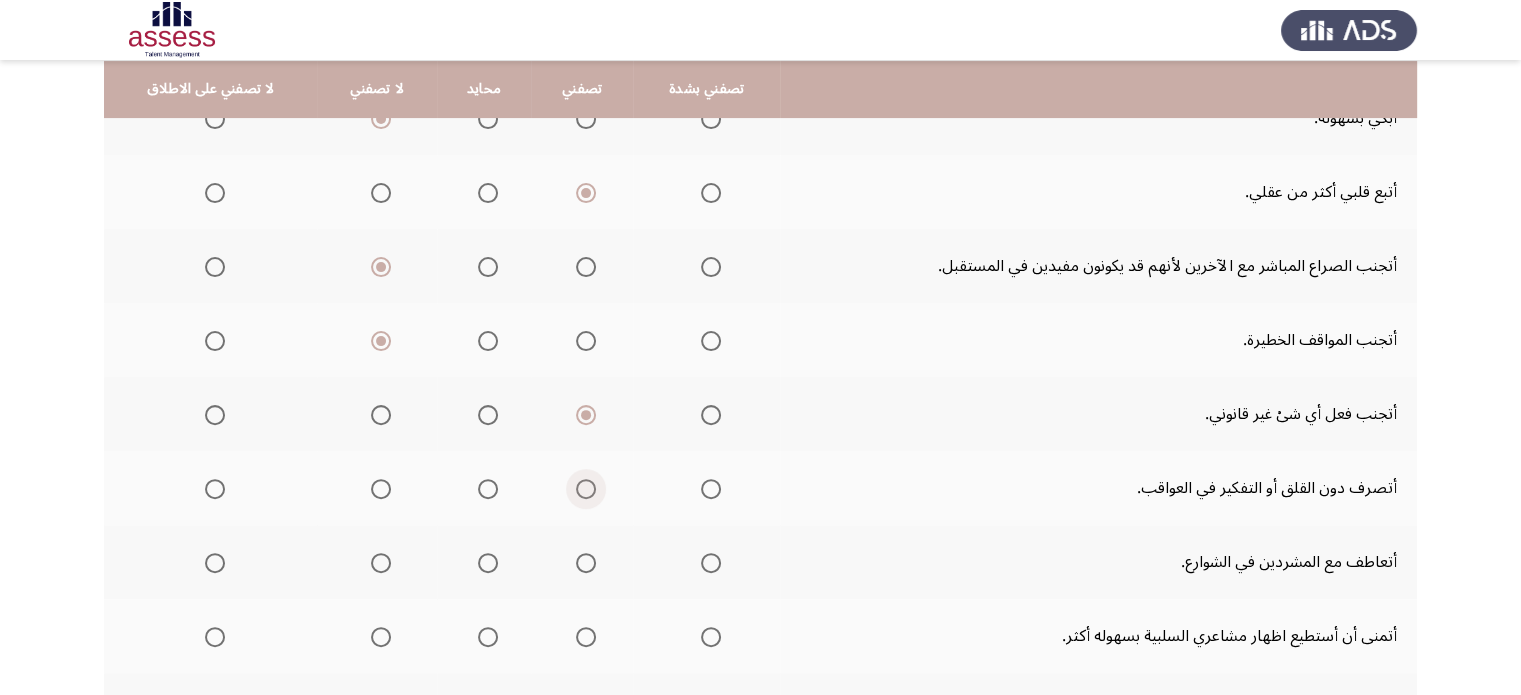 click at bounding box center (586, 489) 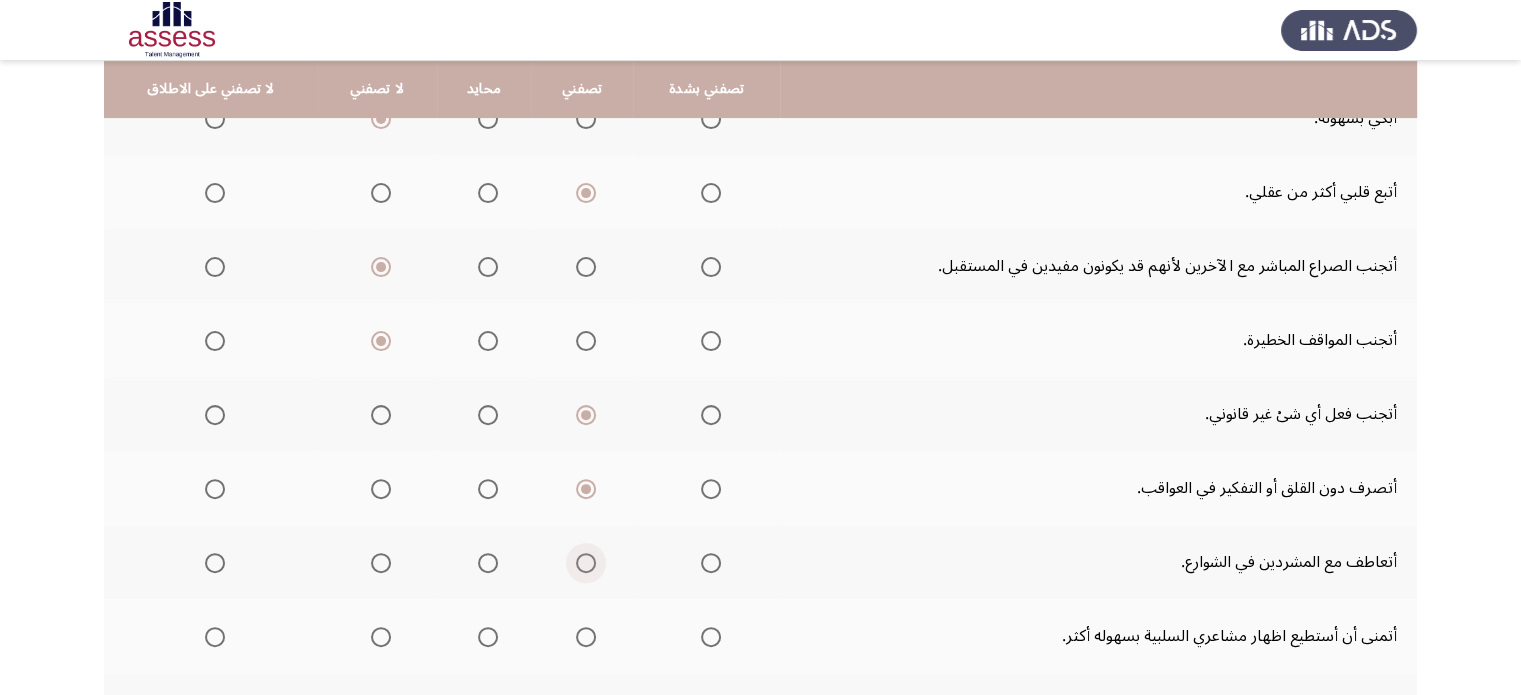 click at bounding box center [586, 563] 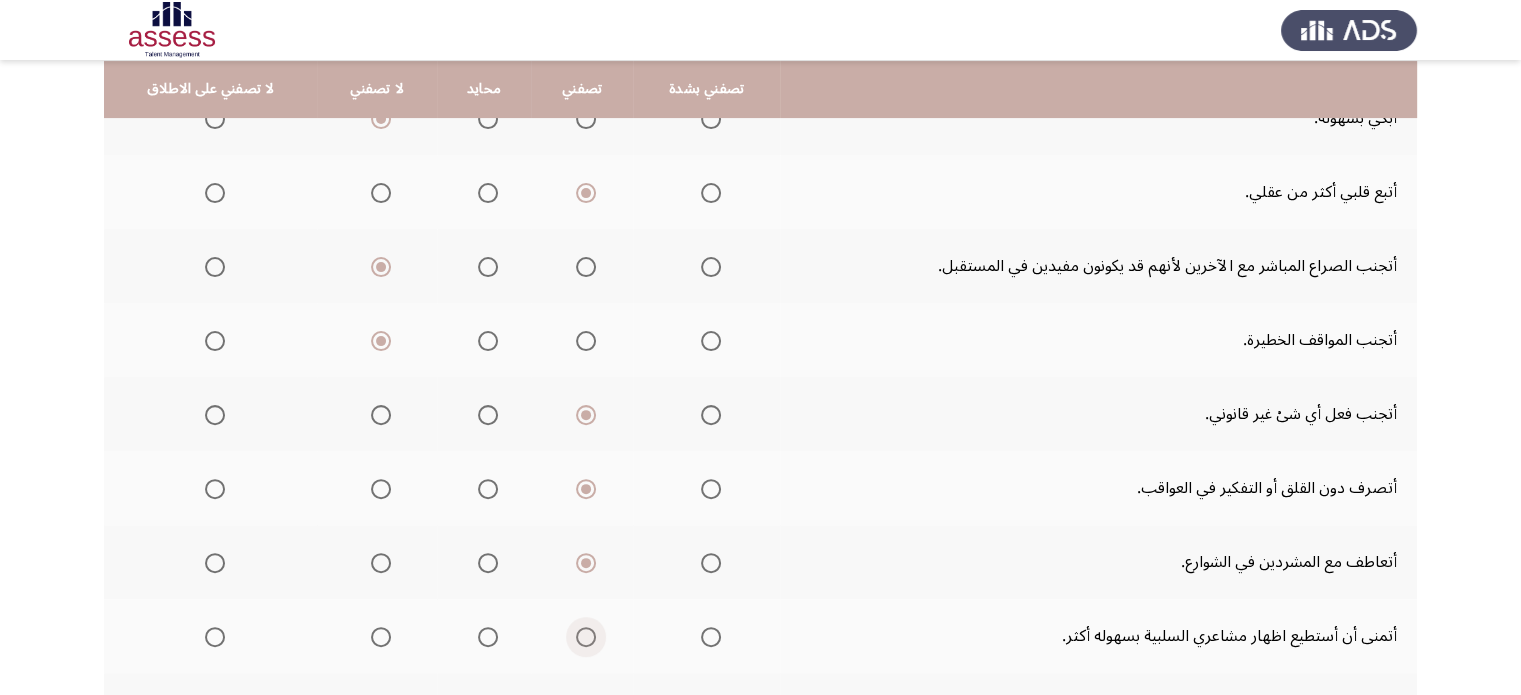 click at bounding box center [586, 637] 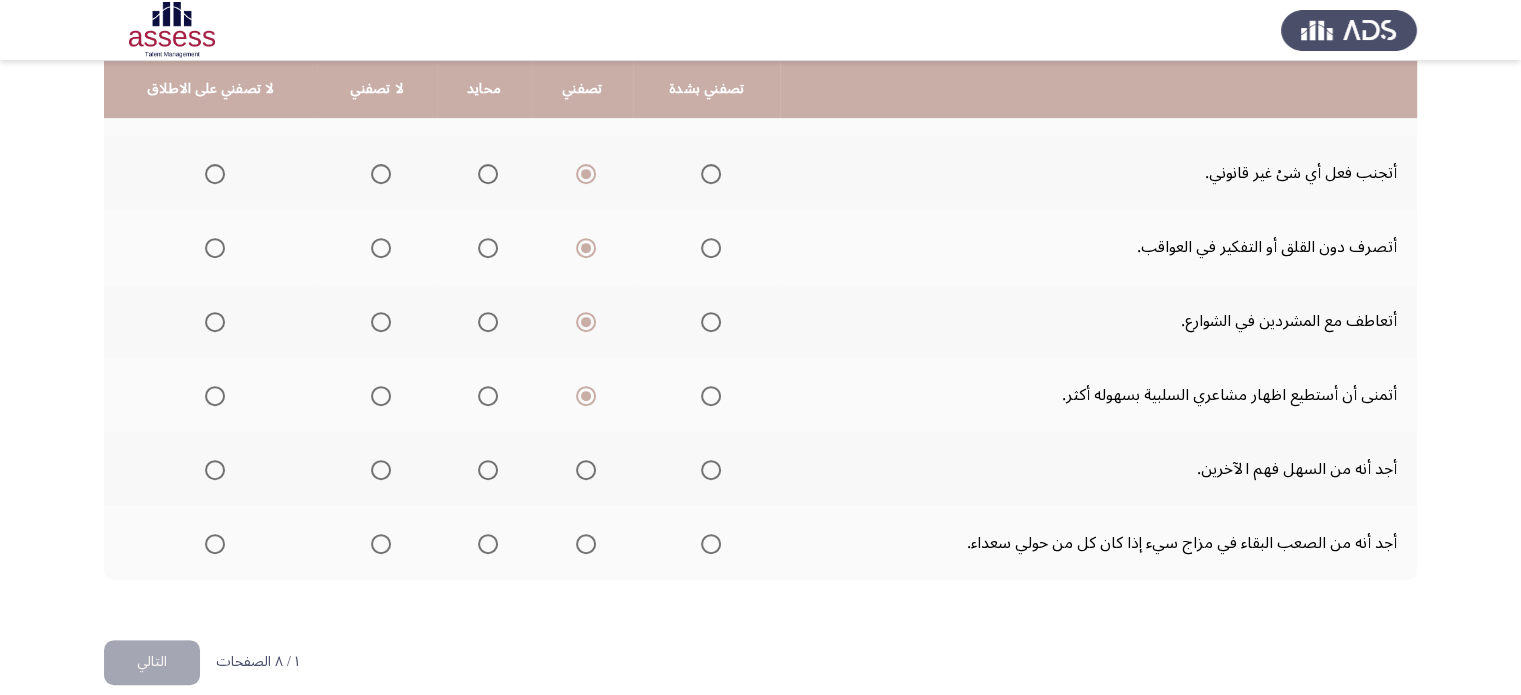 scroll, scrollTop: 804, scrollLeft: 0, axis: vertical 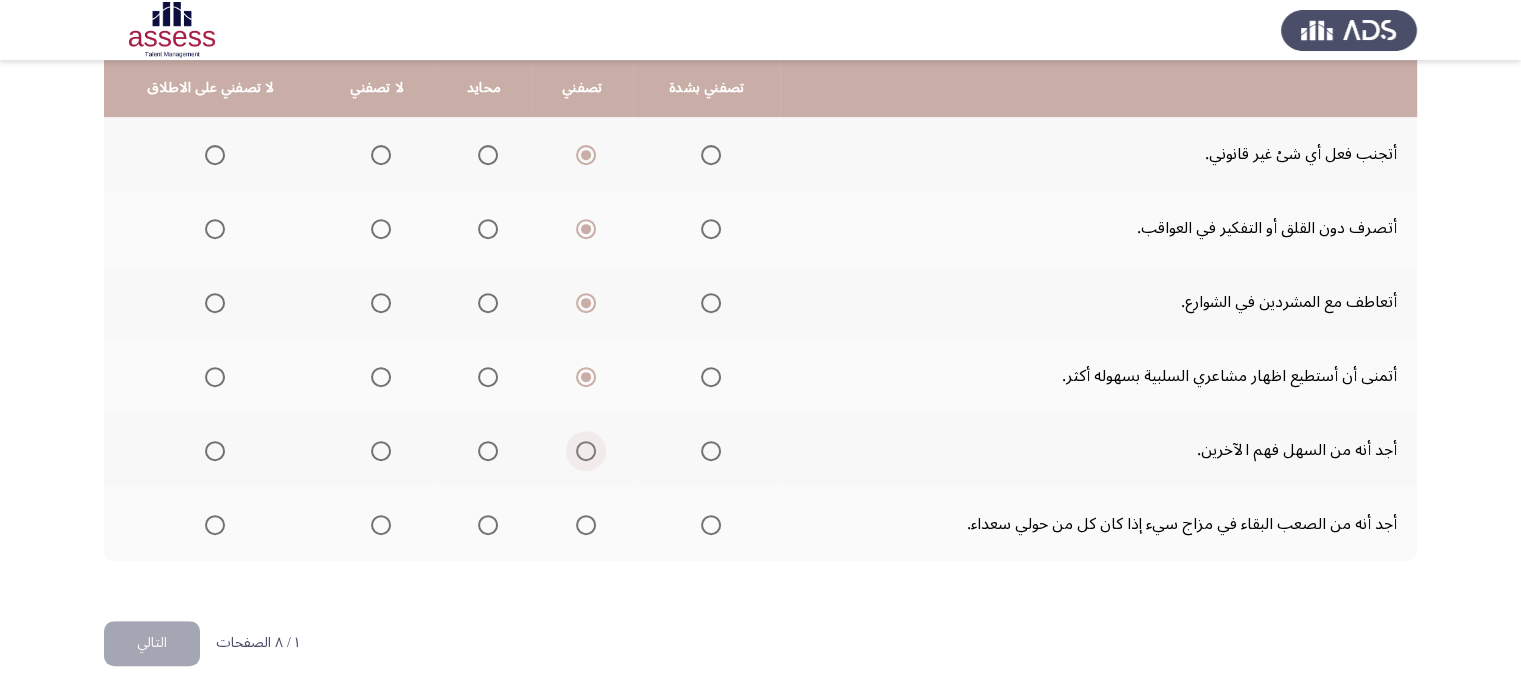 click at bounding box center (586, 451) 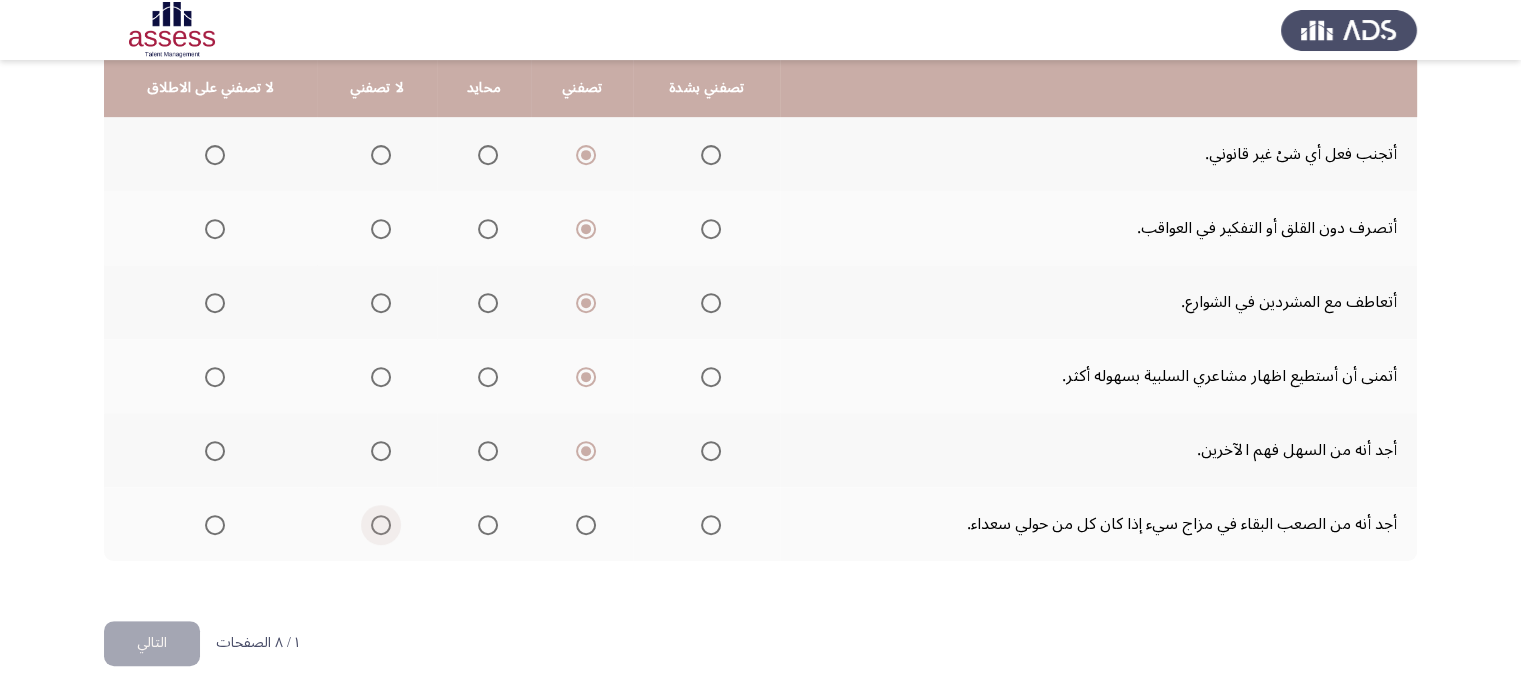 click at bounding box center [381, 525] 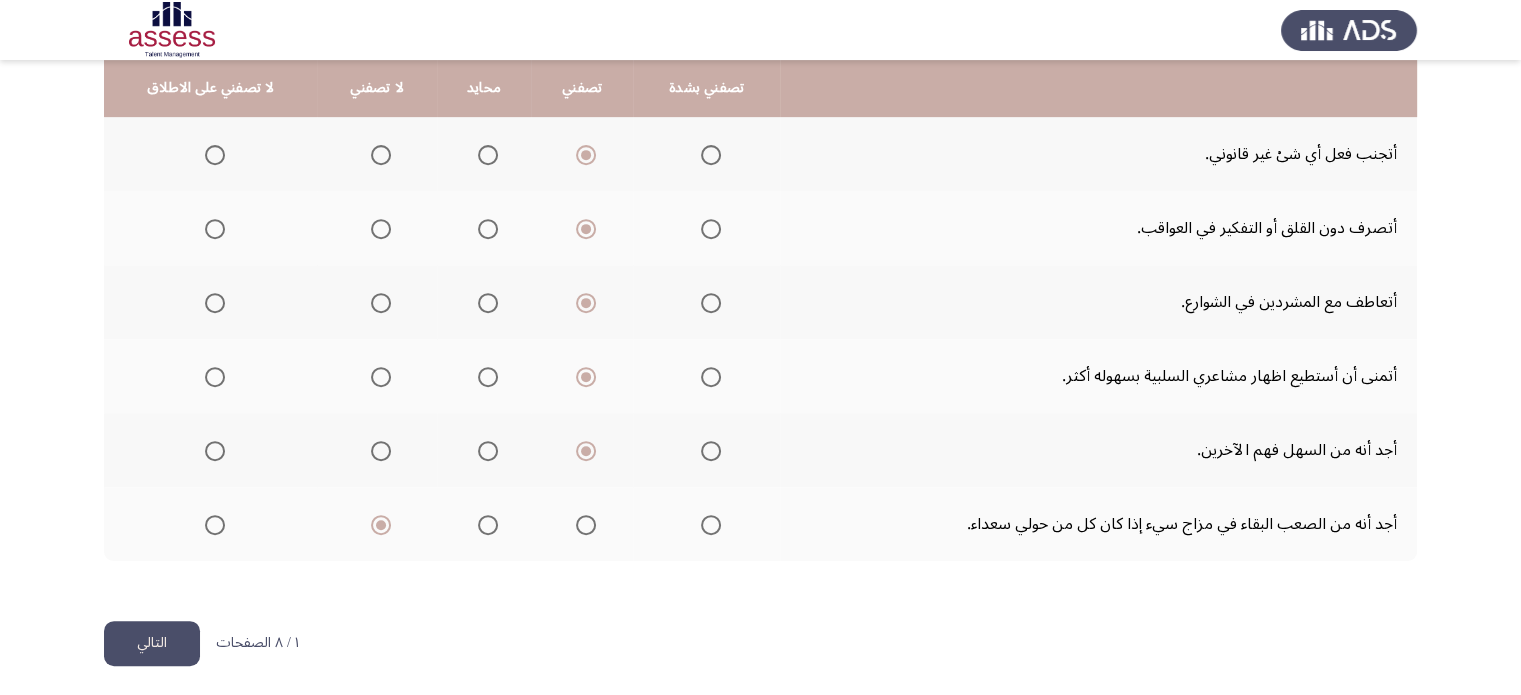 click on "التالي" 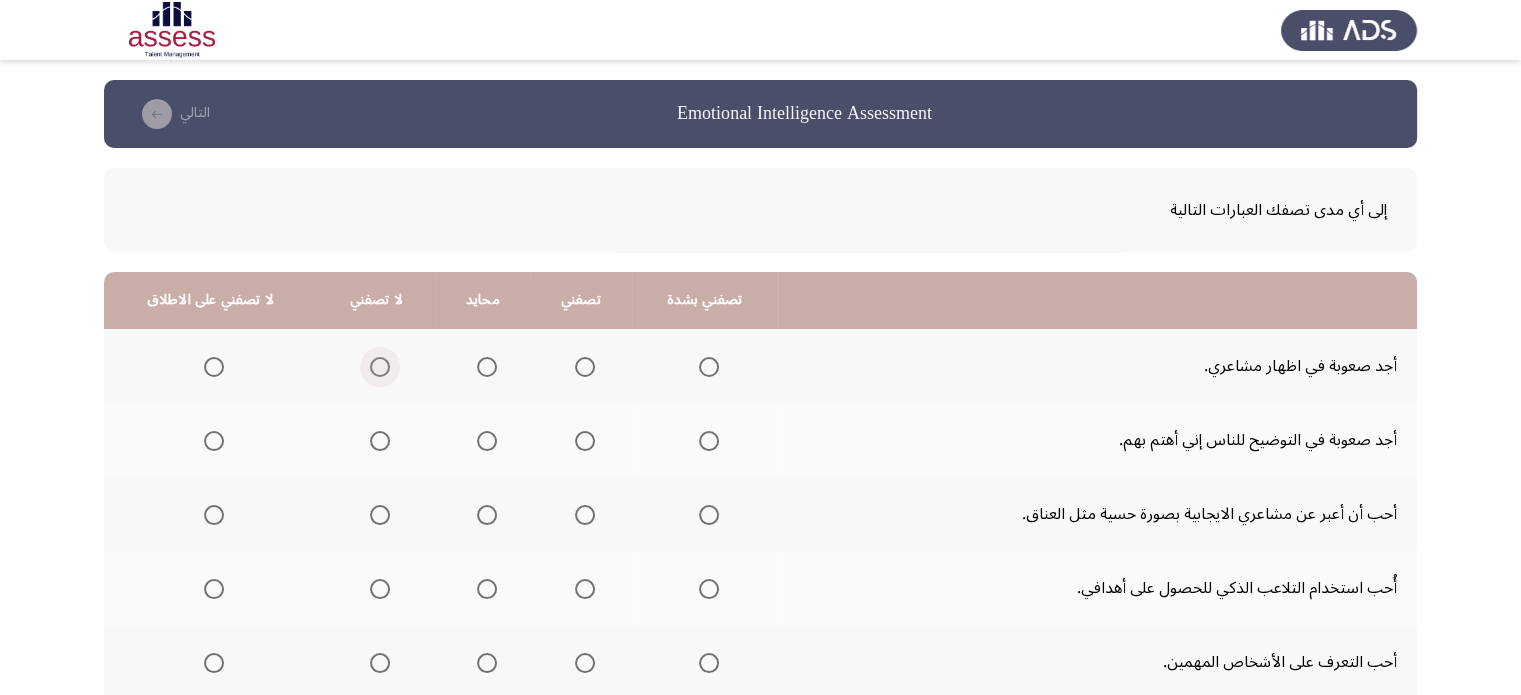 click at bounding box center (380, 367) 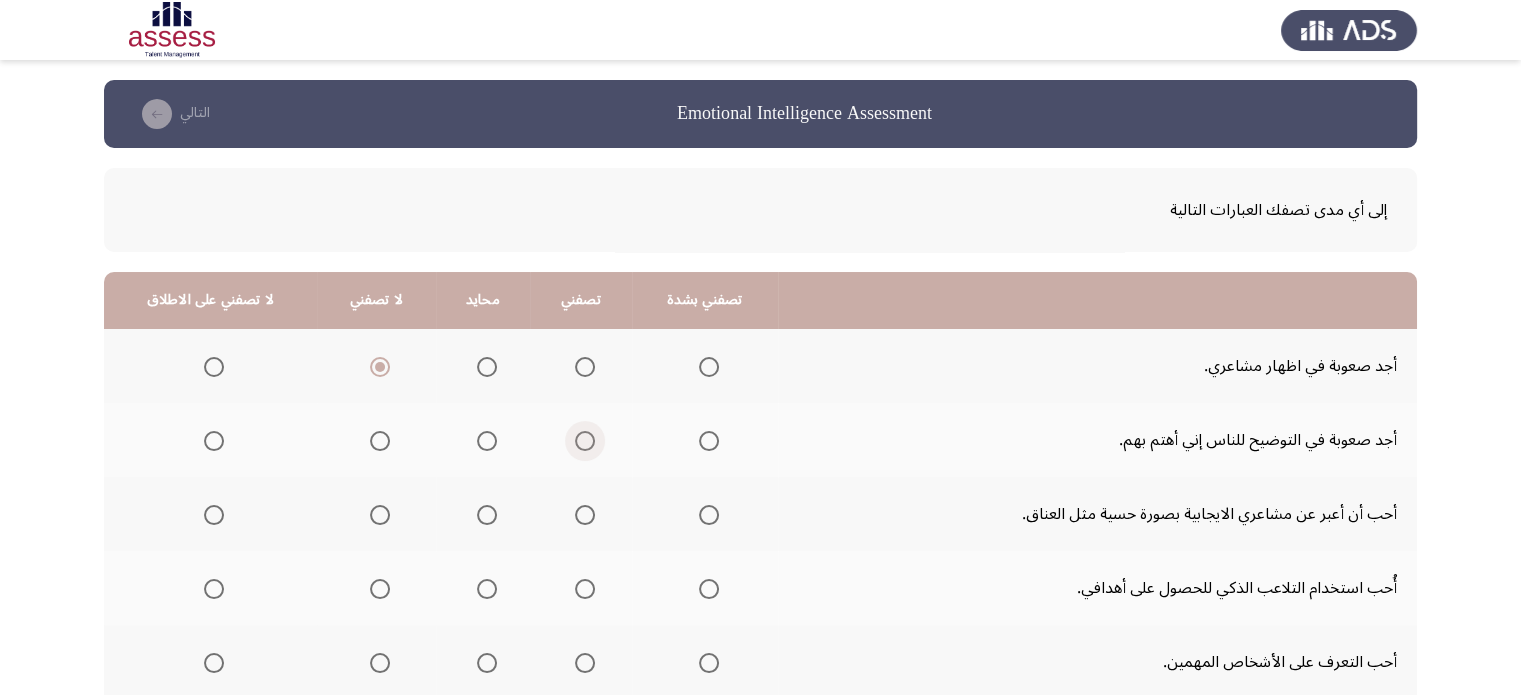 click at bounding box center (585, 441) 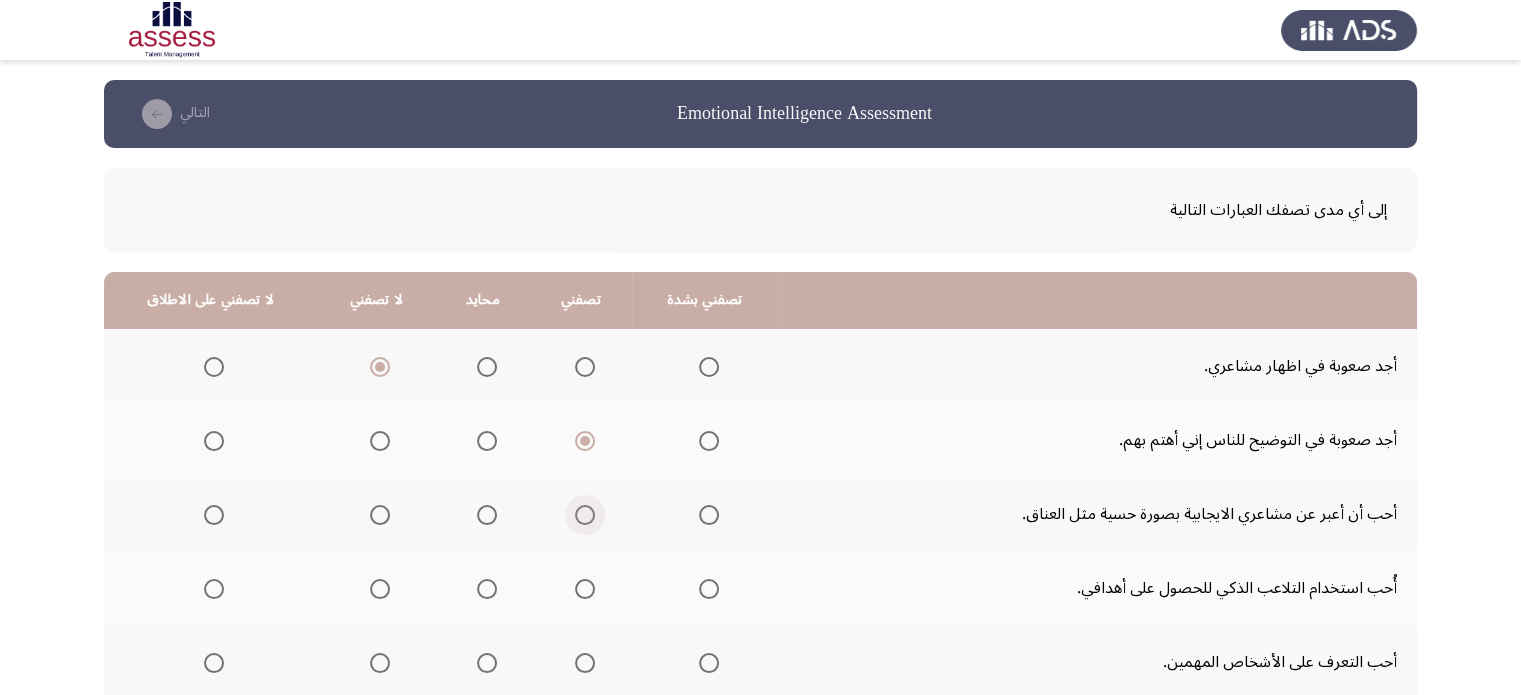 click at bounding box center [585, 515] 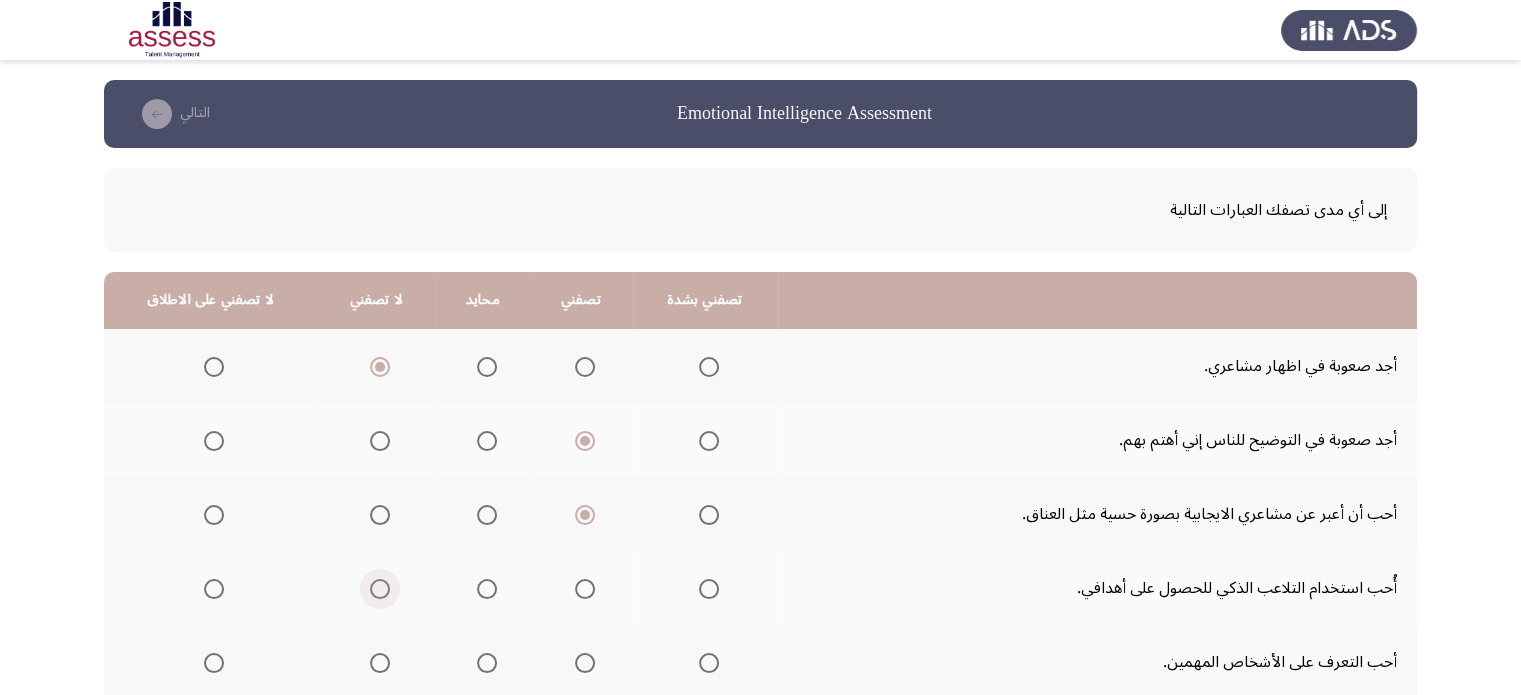 click at bounding box center [380, 589] 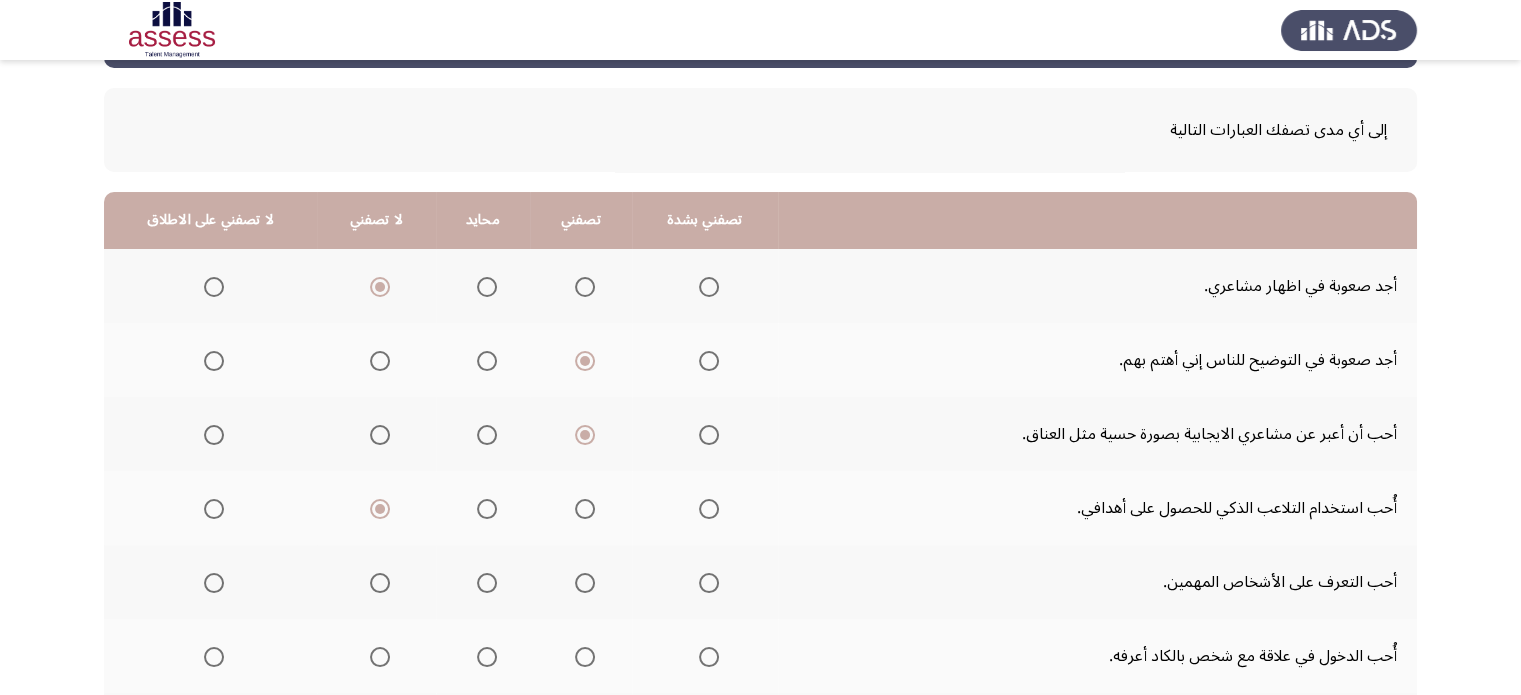 scroll, scrollTop: 120, scrollLeft: 0, axis: vertical 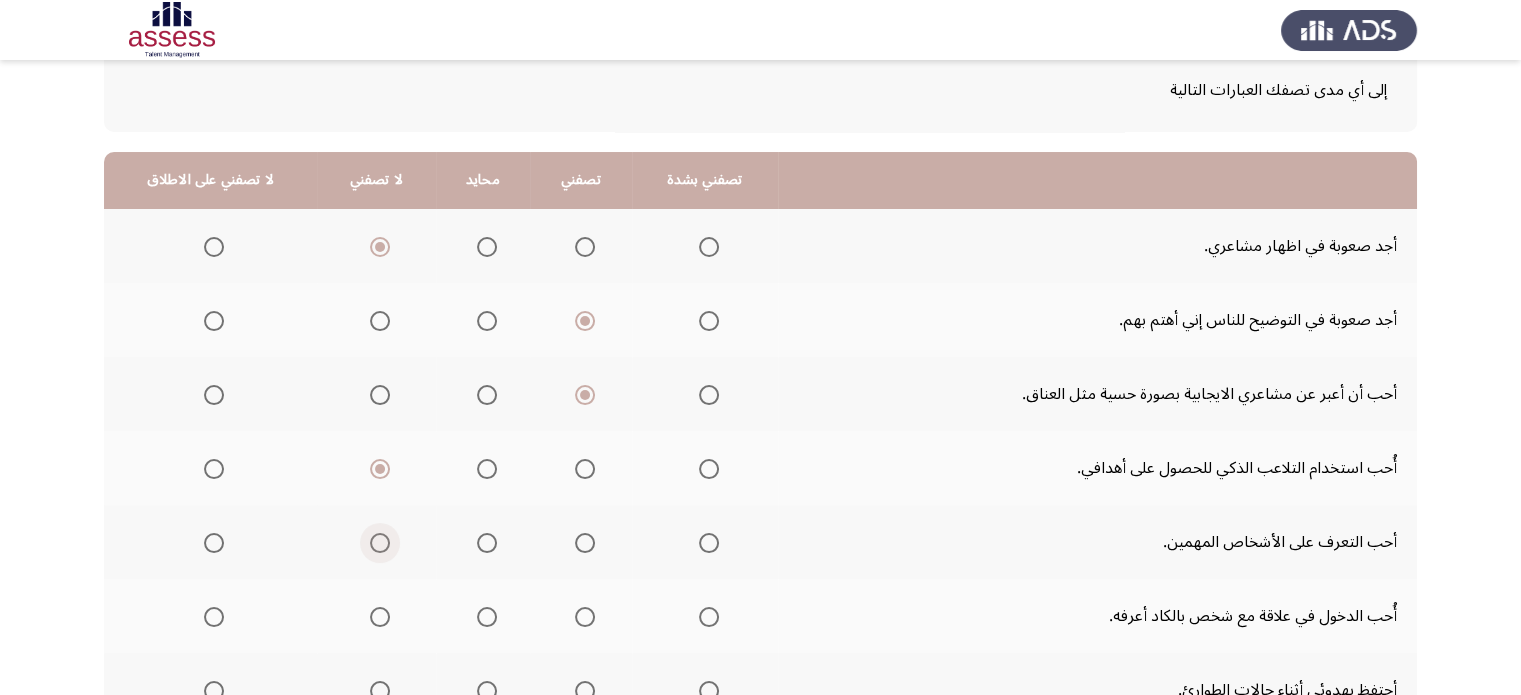 click at bounding box center (380, 543) 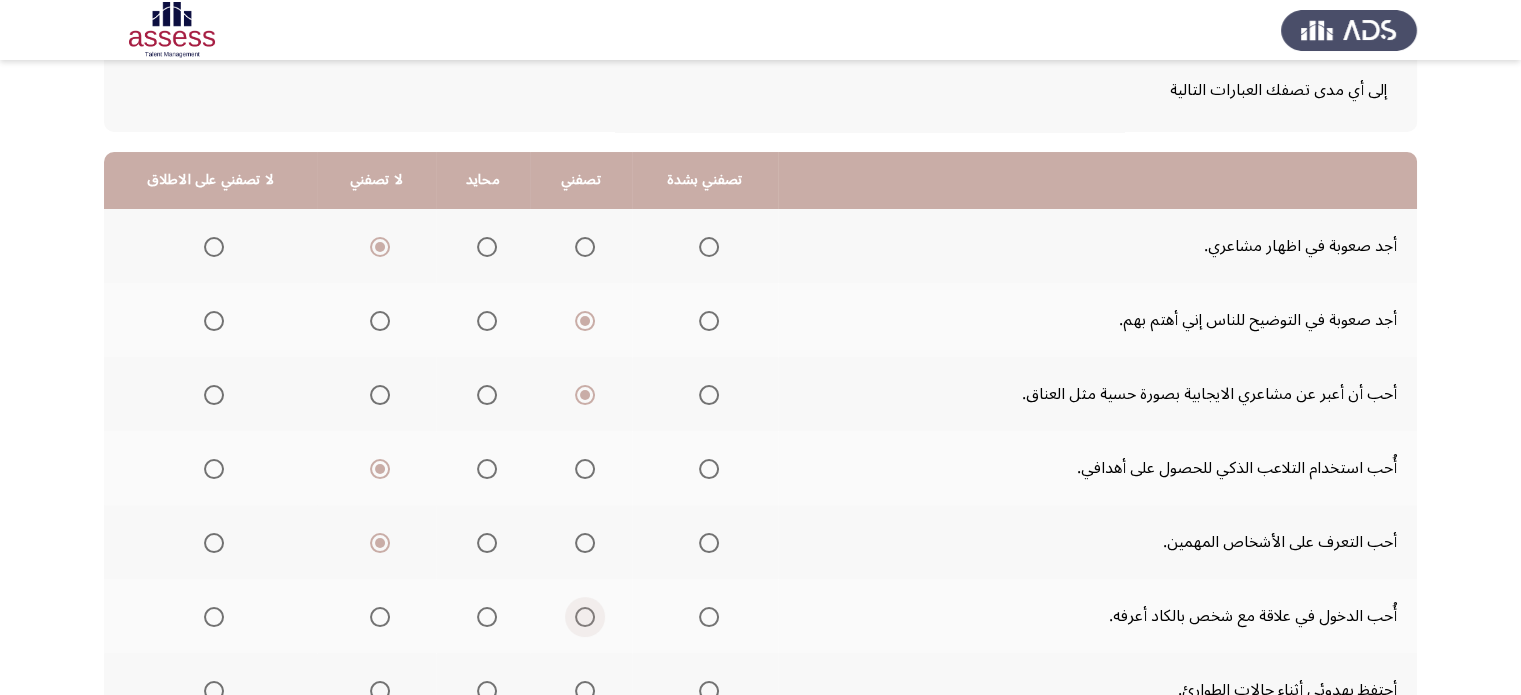click at bounding box center [585, 617] 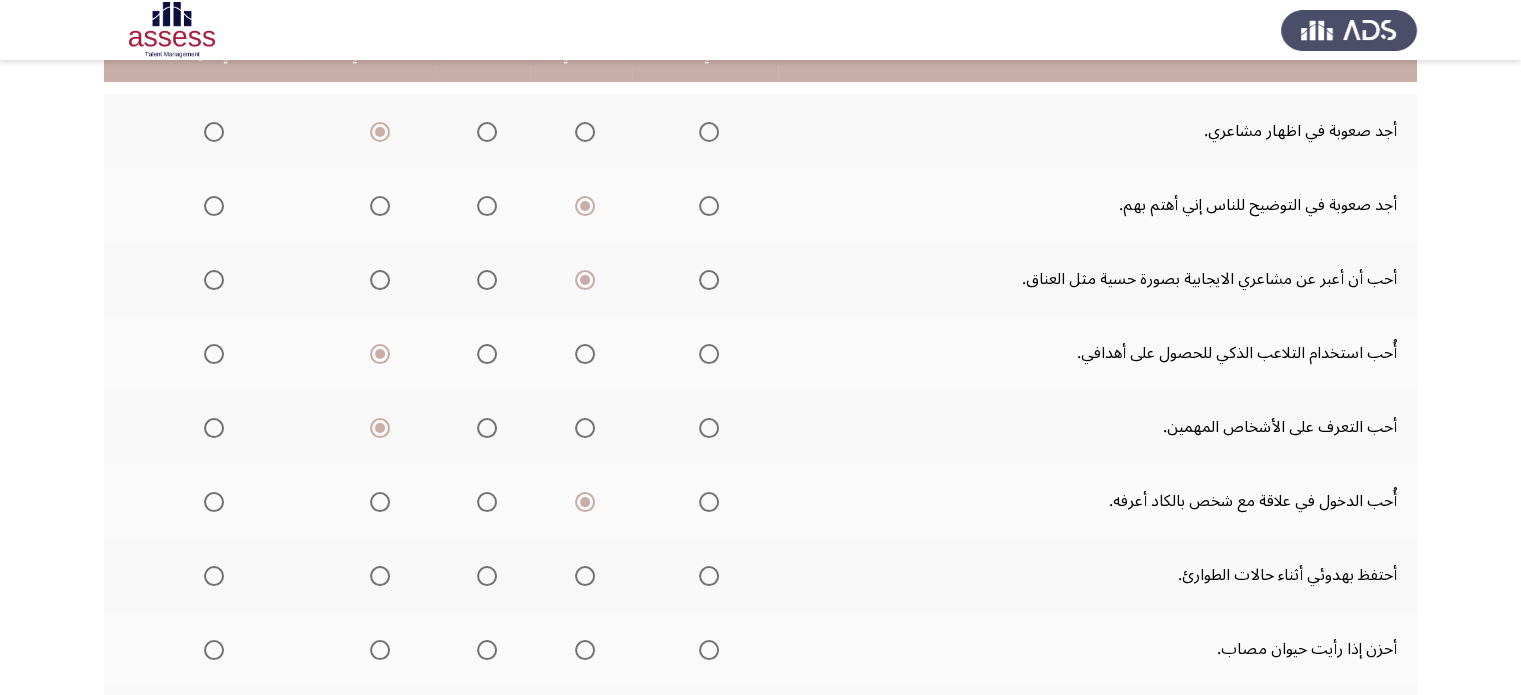 scroll, scrollTop: 240, scrollLeft: 0, axis: vertical 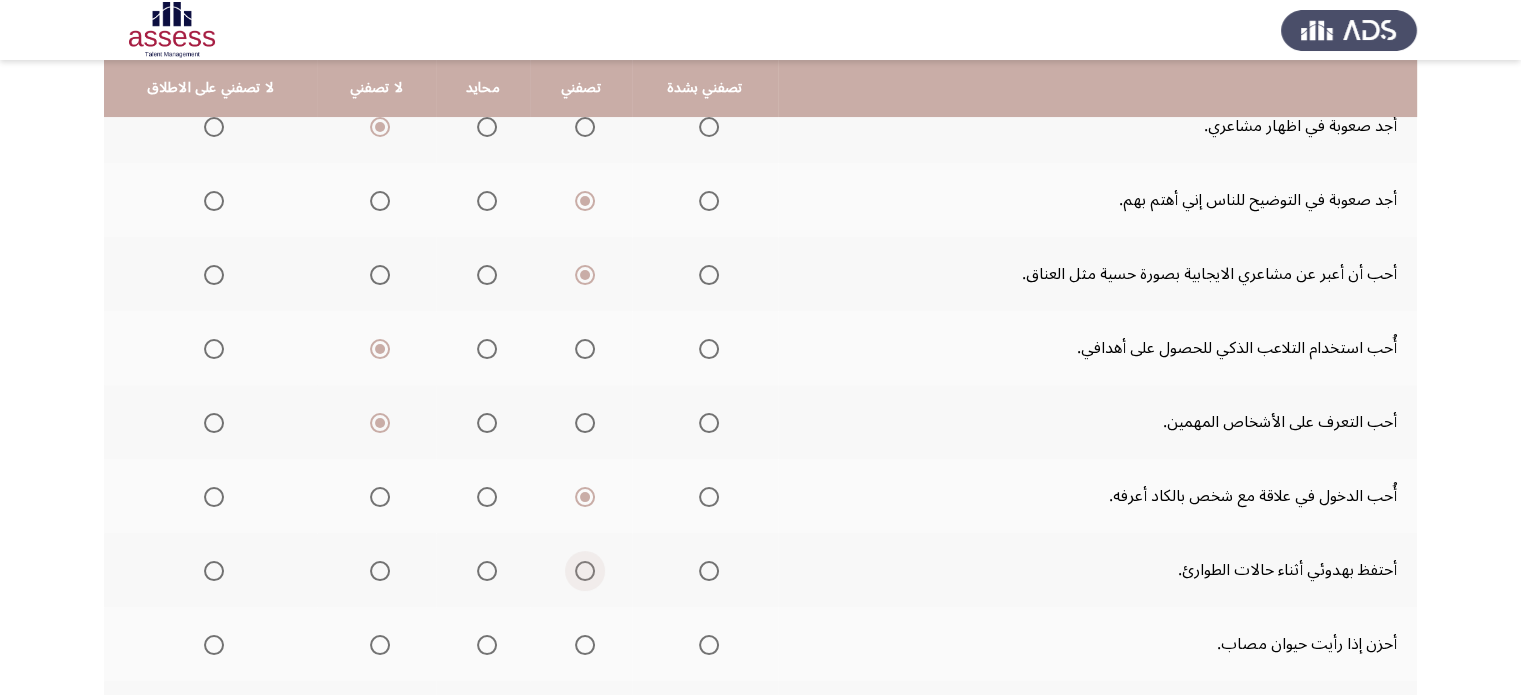 click at bounding box center (585, 571) 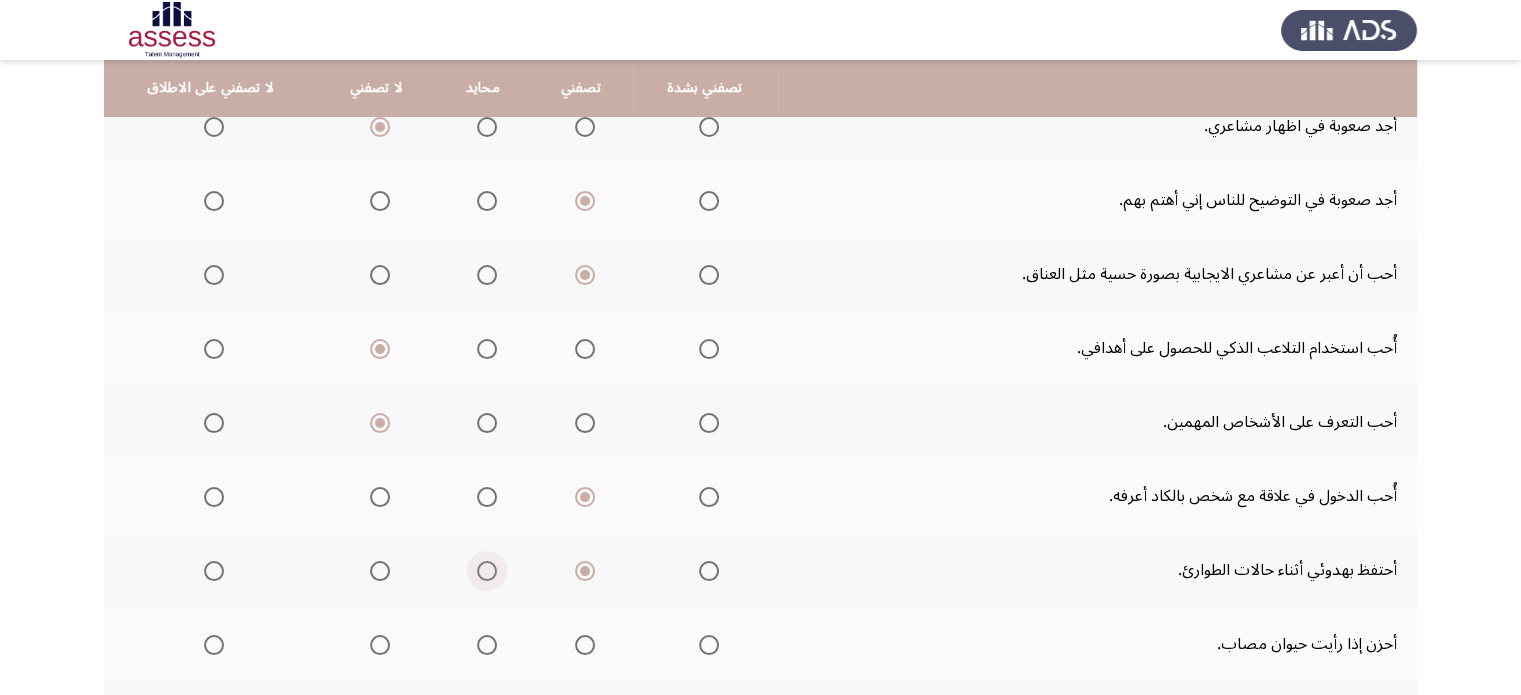 click at bounding box center [487, 571] 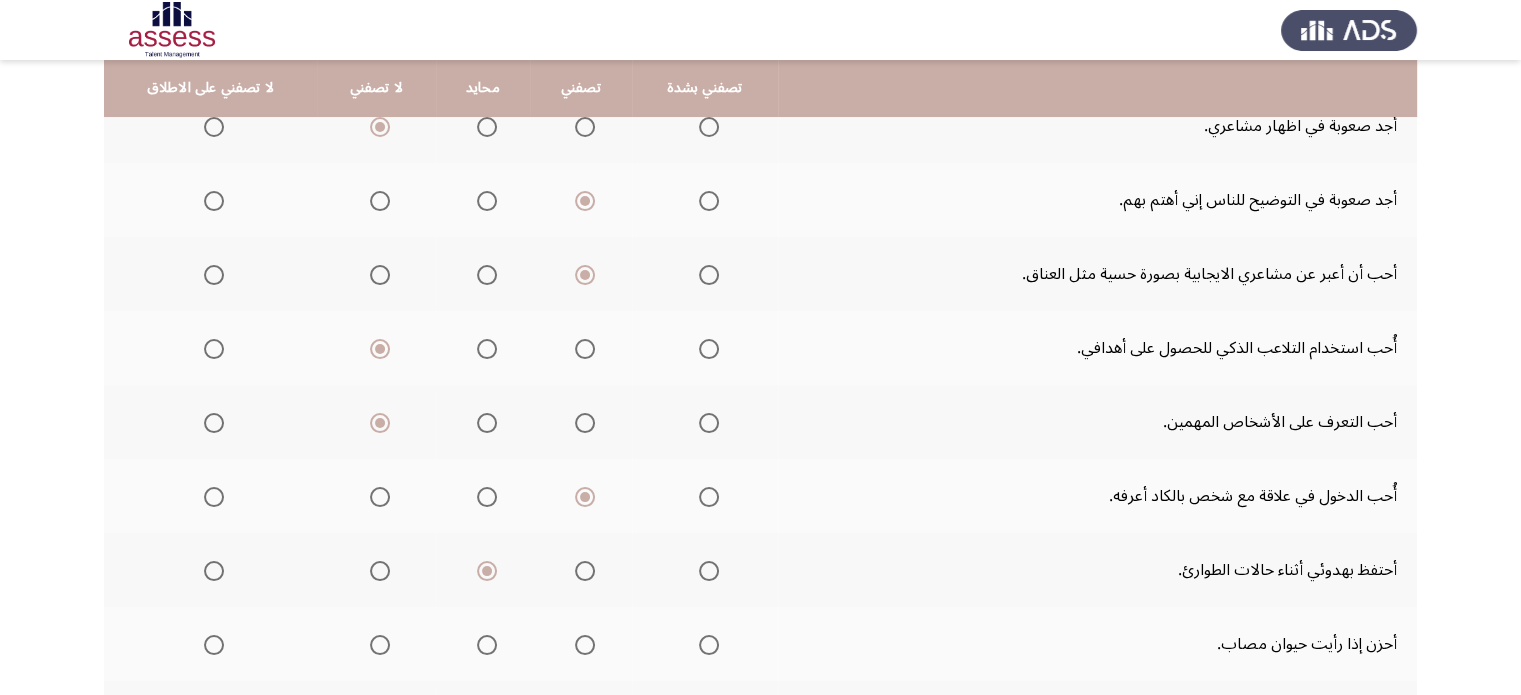 click at bounding box center (581, 644) 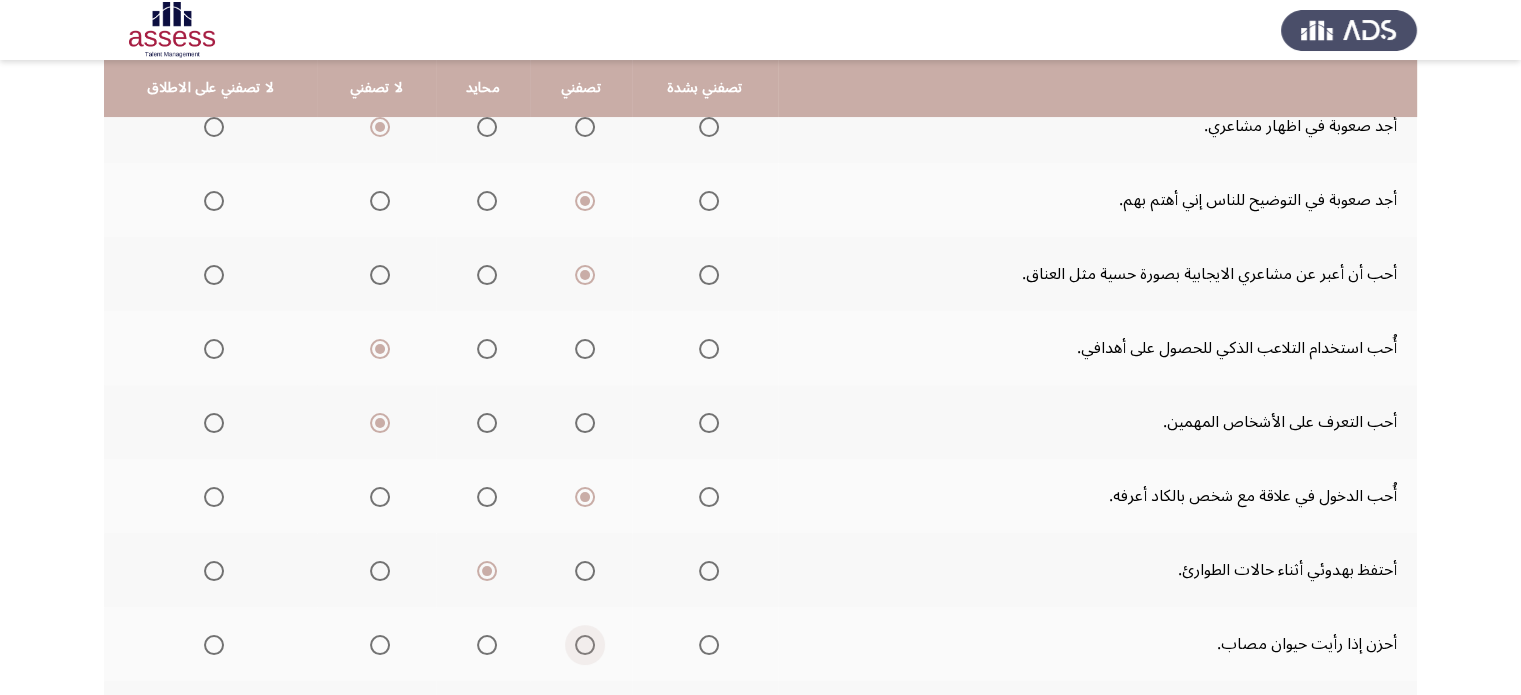 click at bounding box center [585, 645] 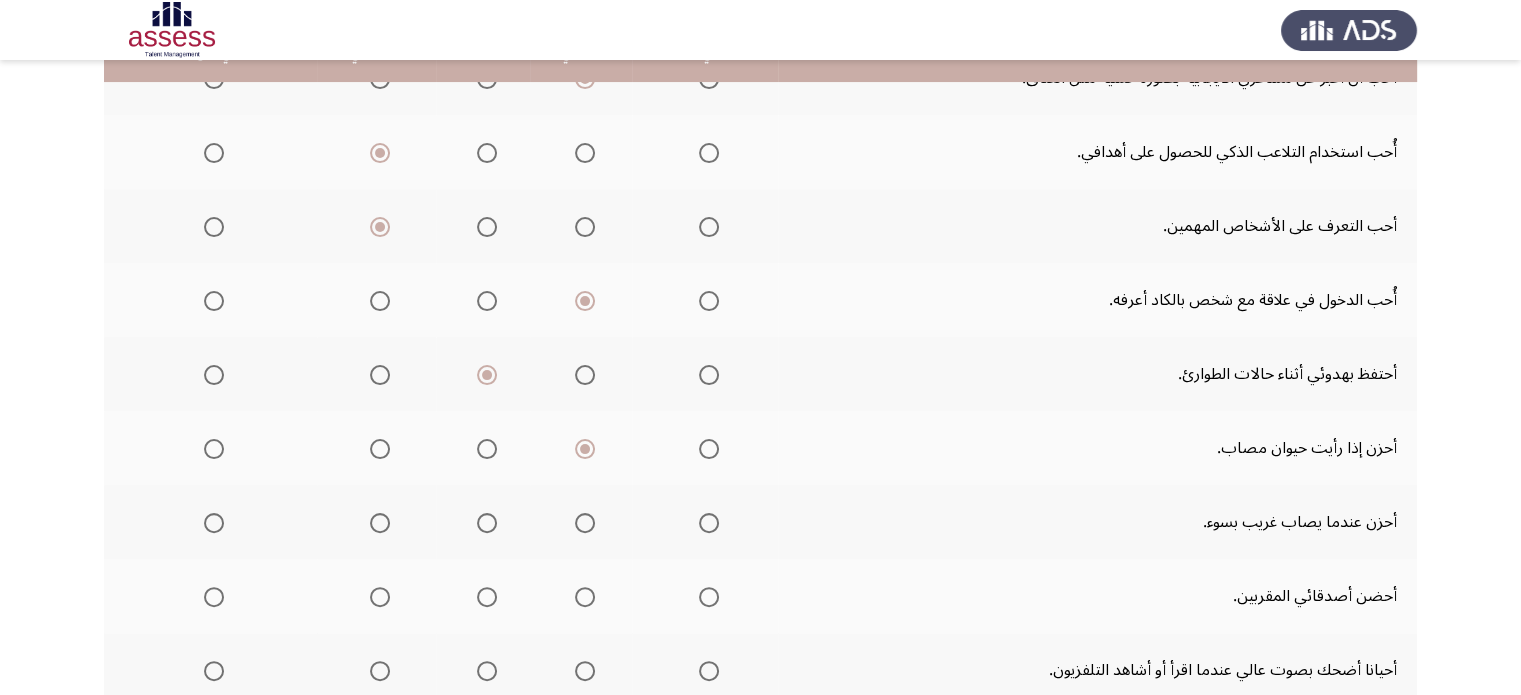 scroll, scrollTop: 440, scrollLeft: 0, axis: vertical 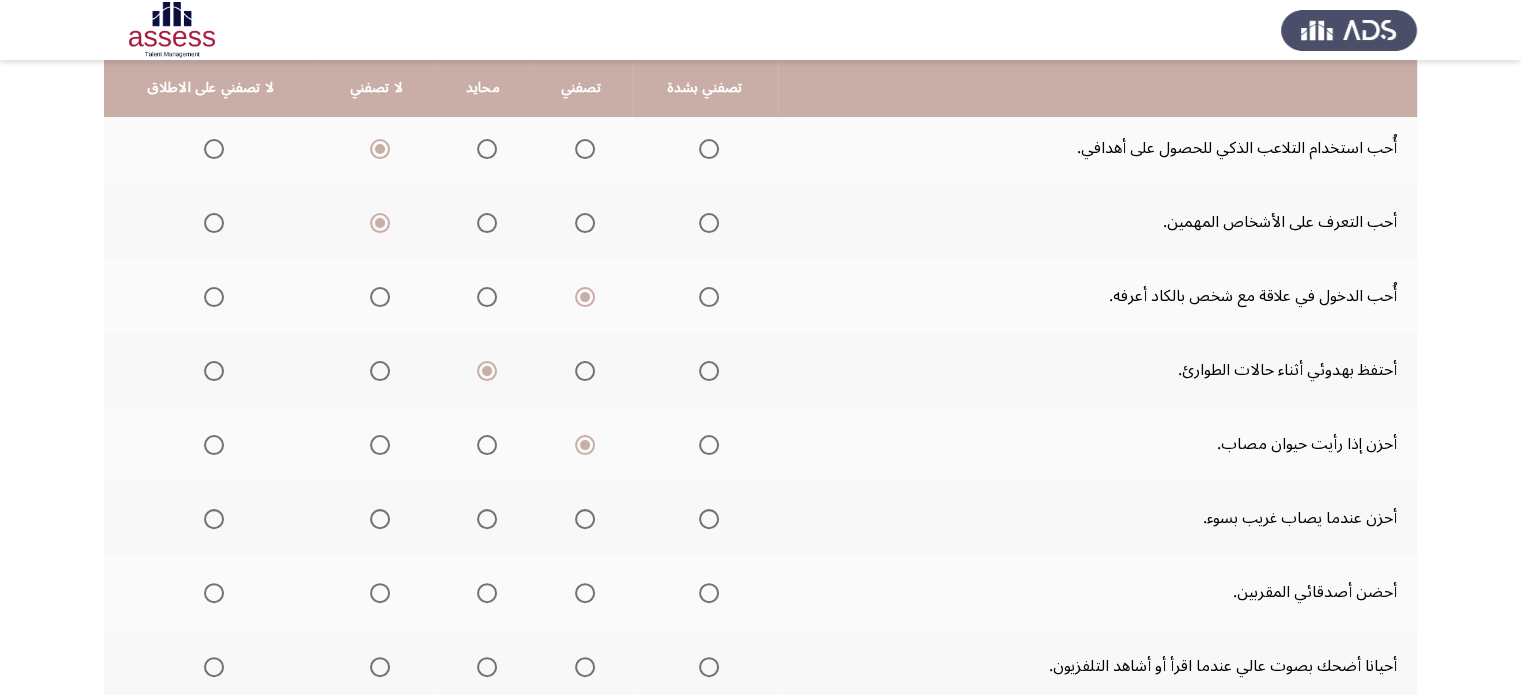 click at bounding box center (585, 519) 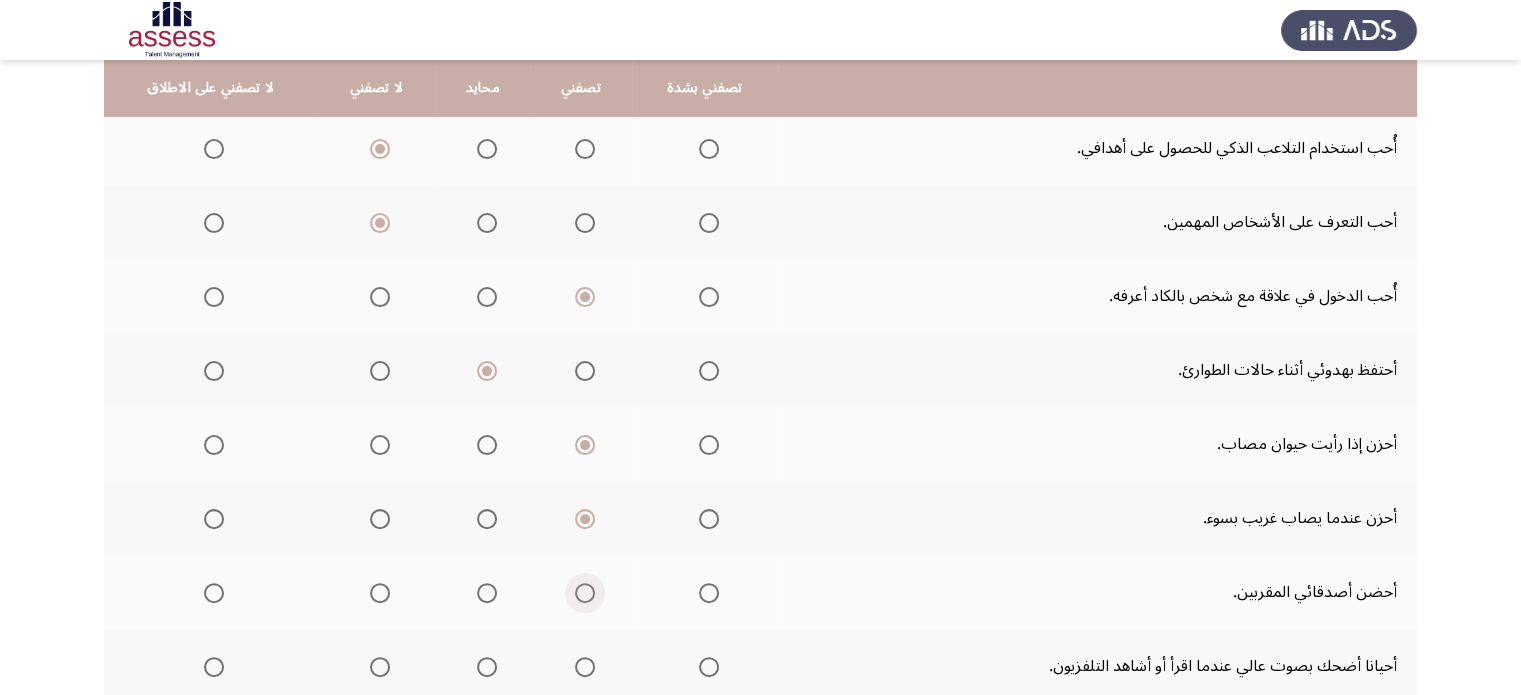 click at bounding box center (585, 593) 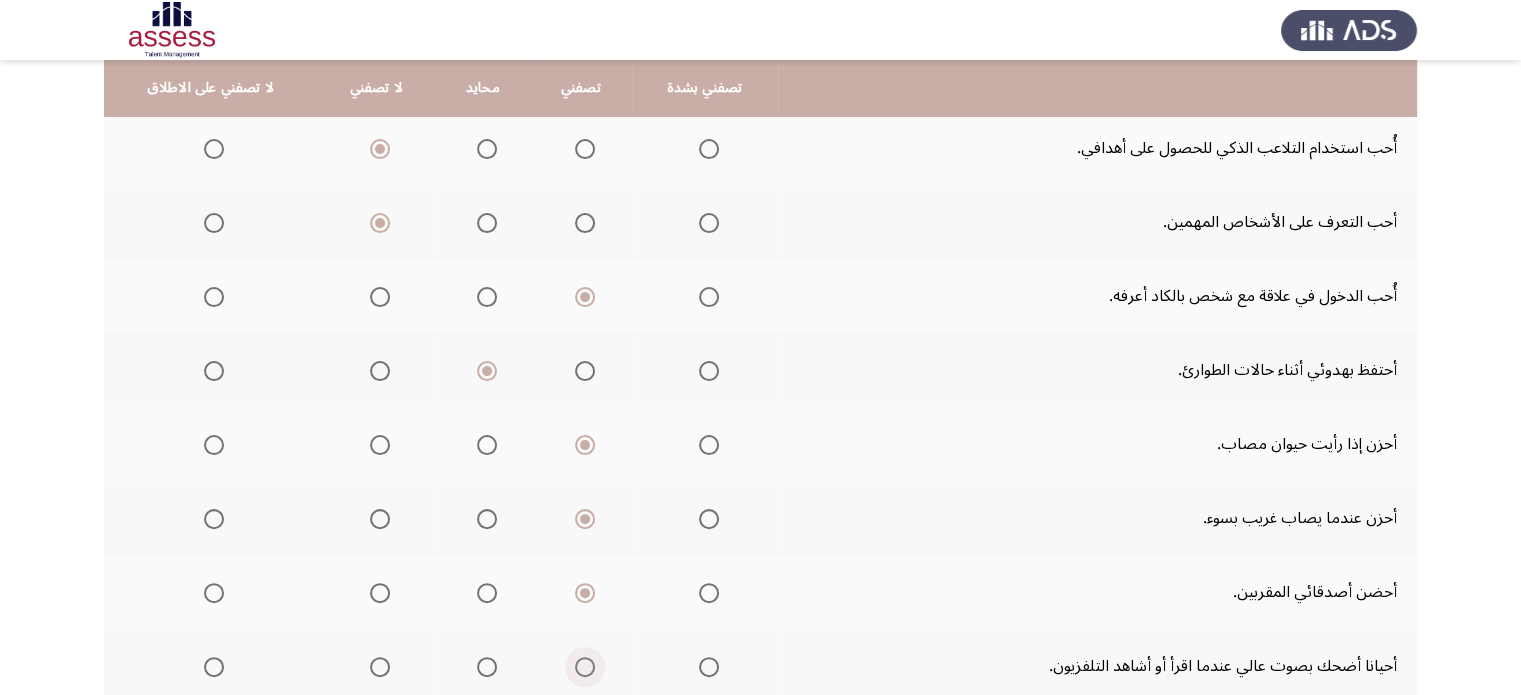 click at bounding box center [585, 667] 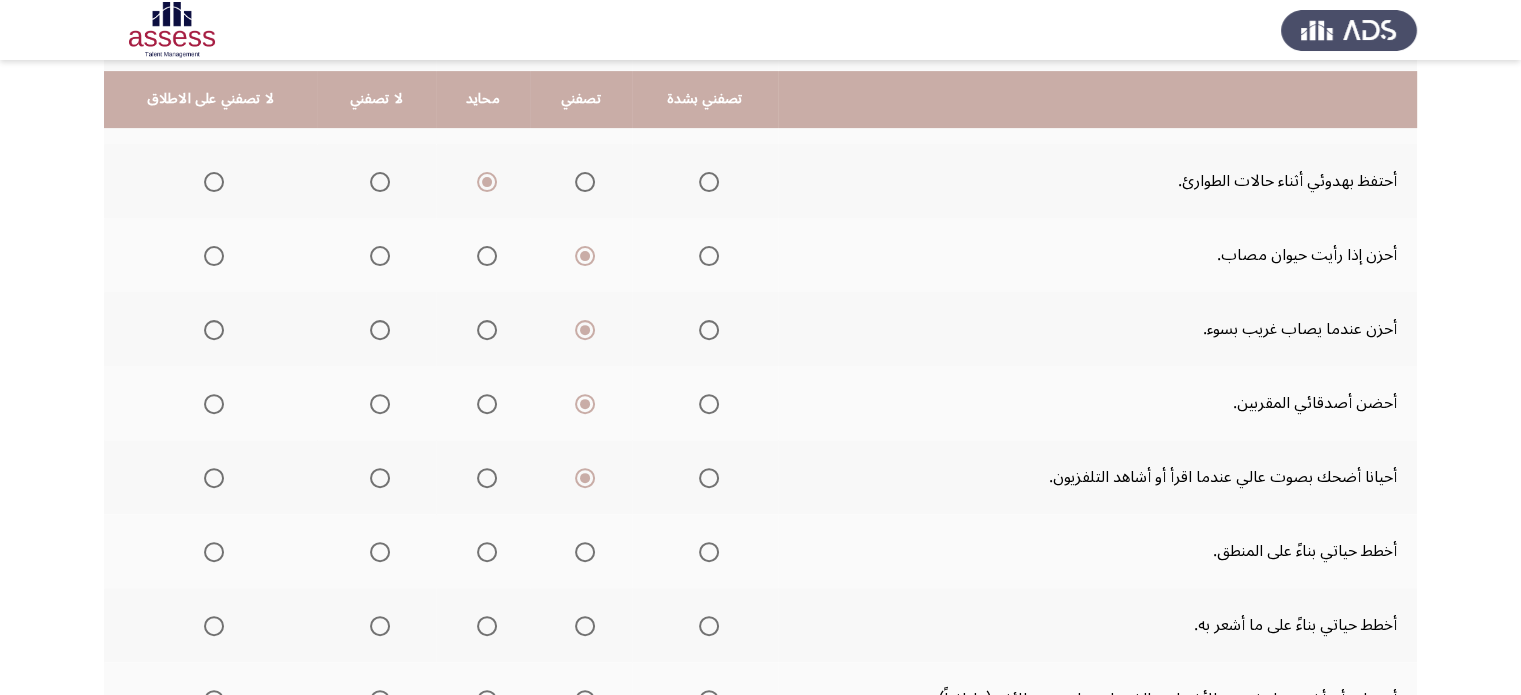 scroll, scrollTop: 640, scrollLeft: 0, axis: vertical 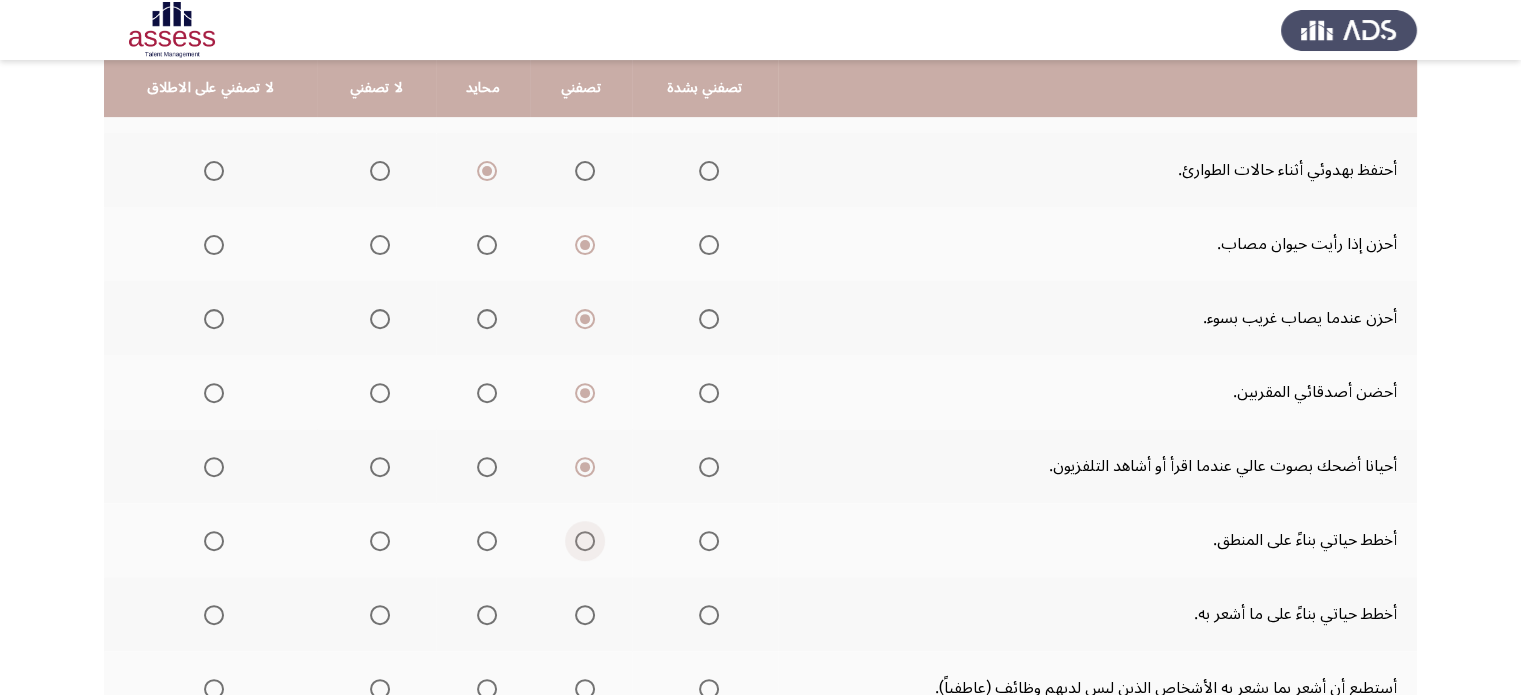 click at bounding box center [585, 541] 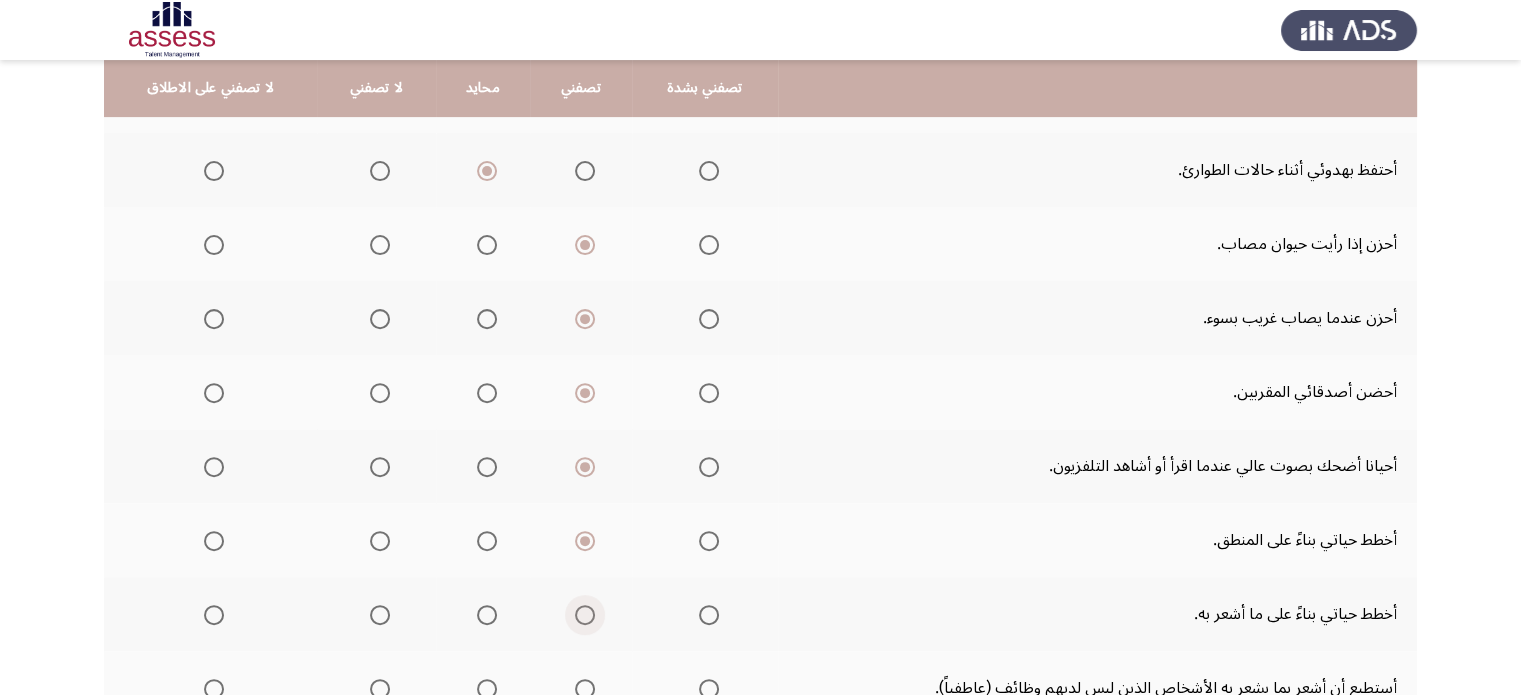click at bounding box center (585, 615) 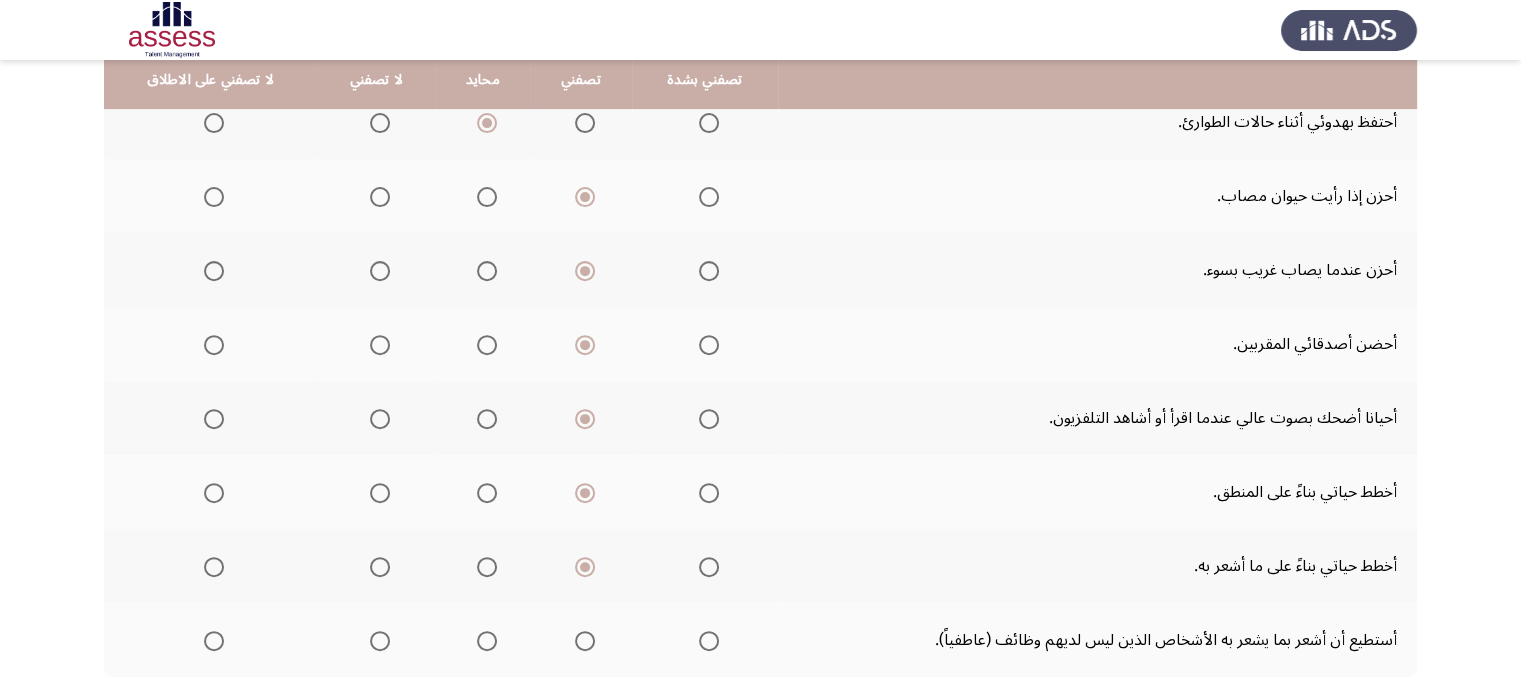 scroll, scrollTop: 720, scrollLeft: 0, axis: vertical 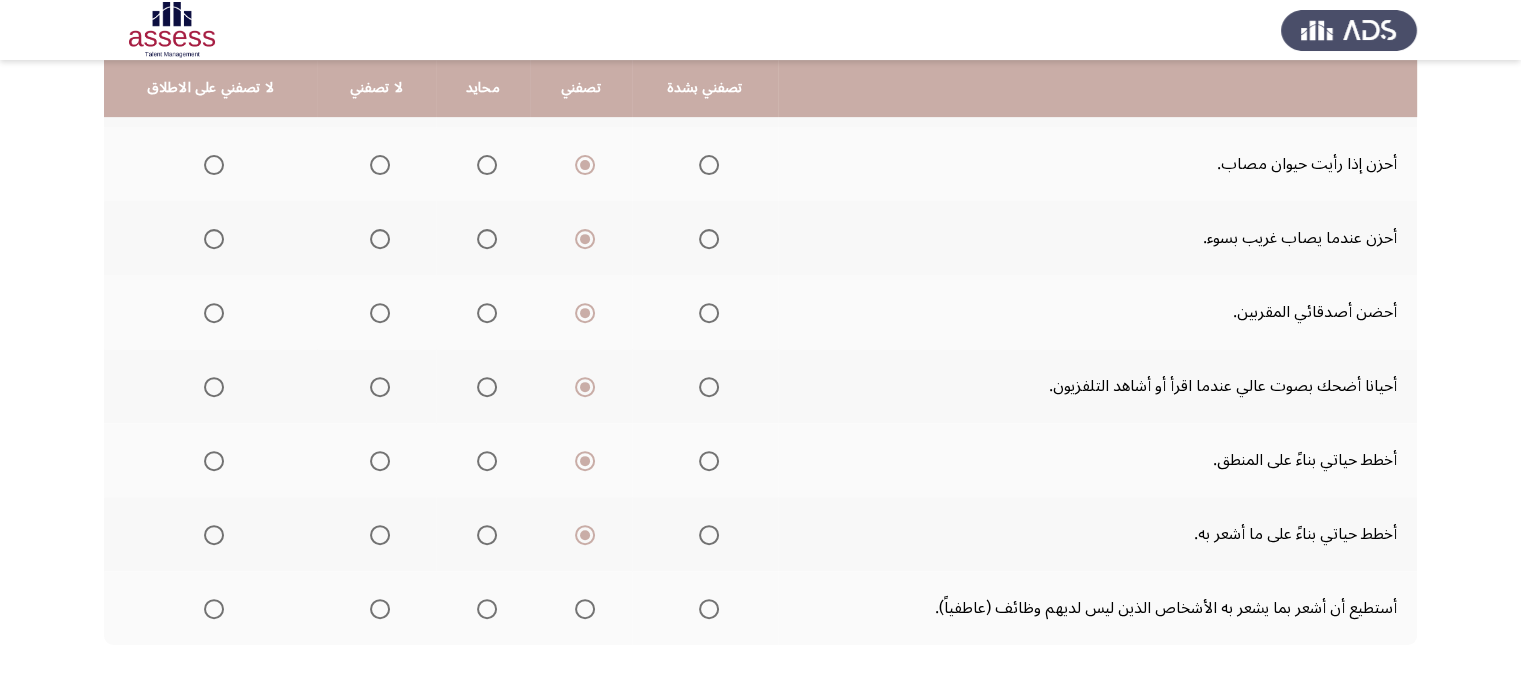 click at bounding box center [380, 535] 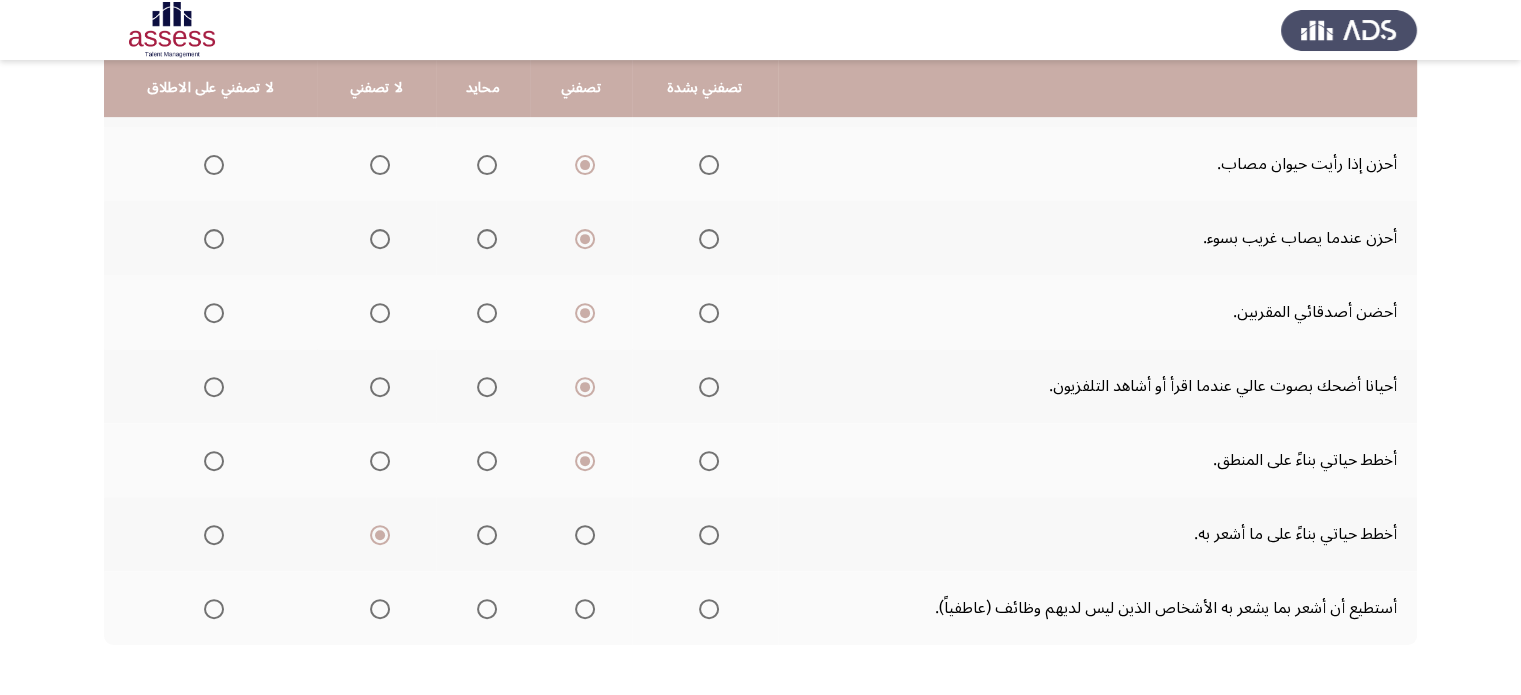 click 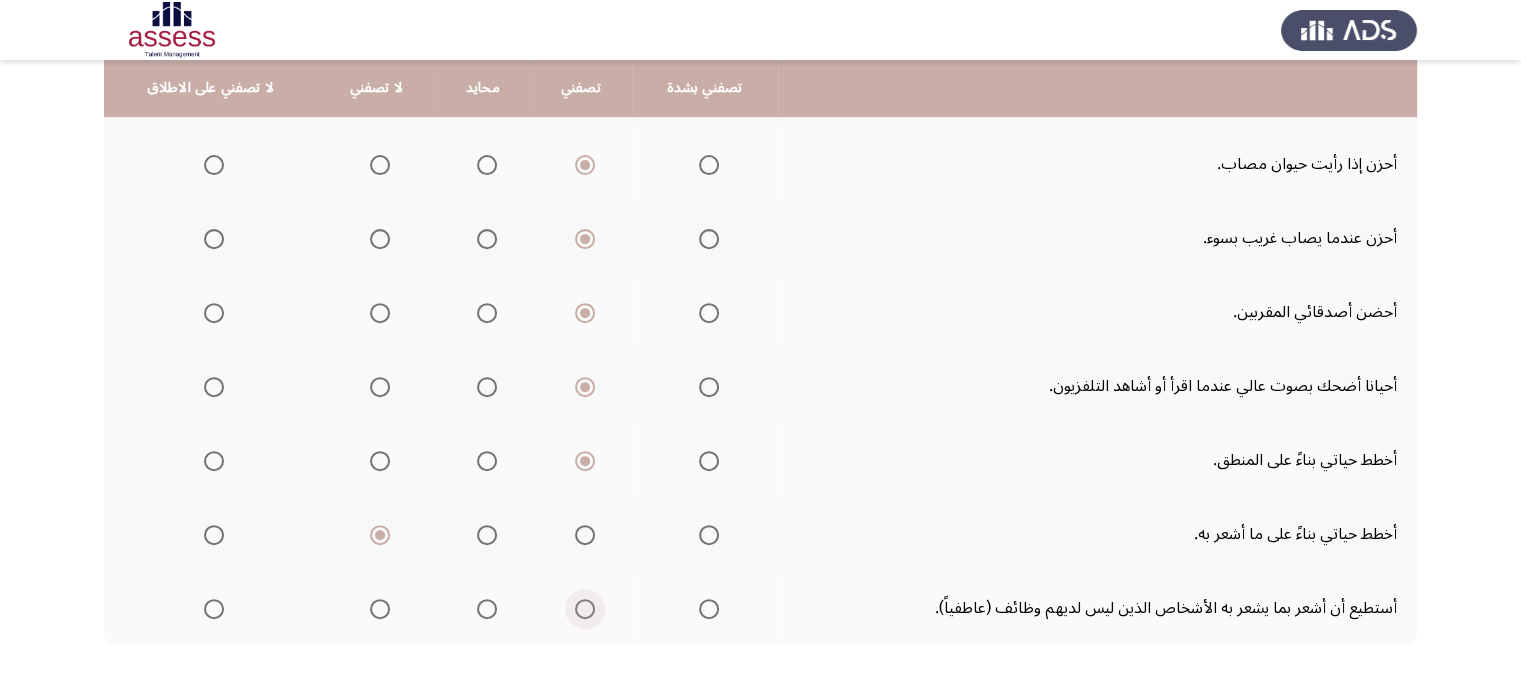 click at bounding box center (585, 609) 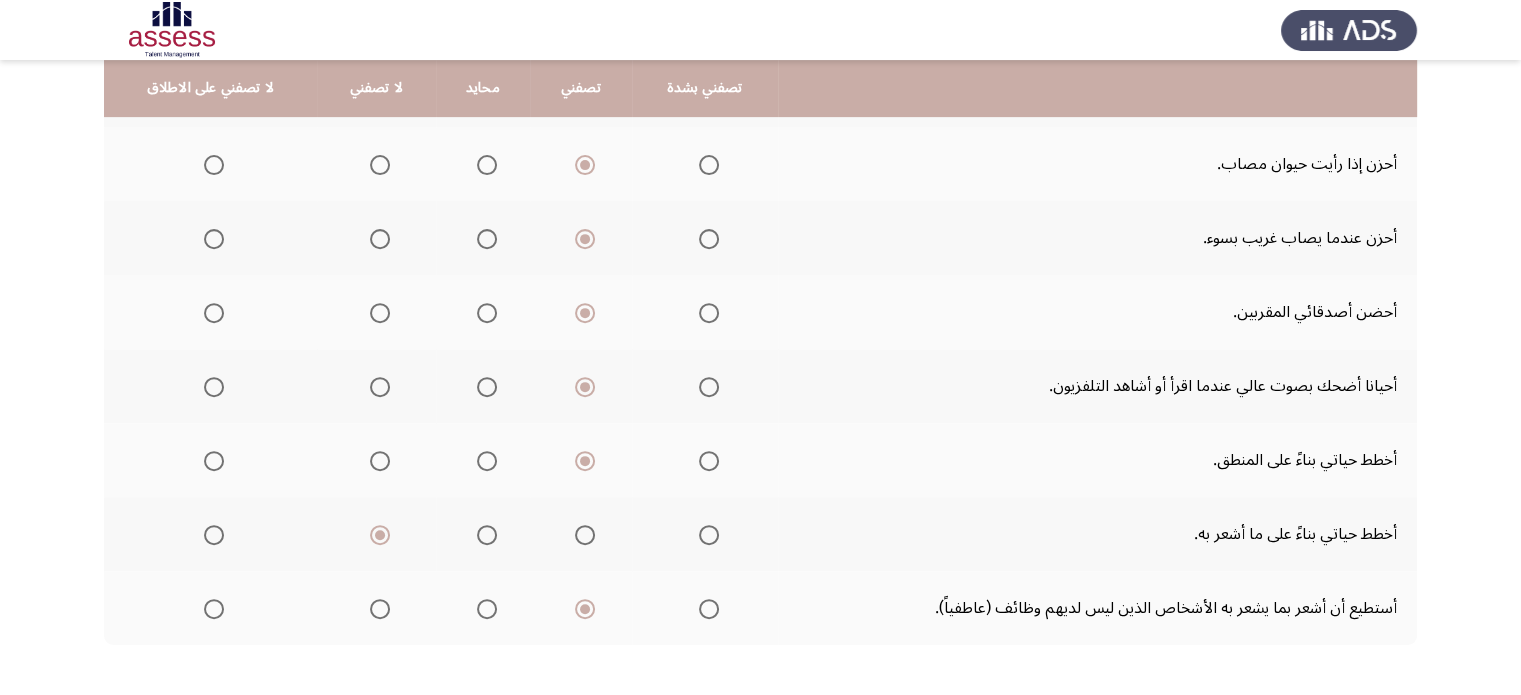scroll, scrollTop: 804, scrollLeft: 0, axis: vertical 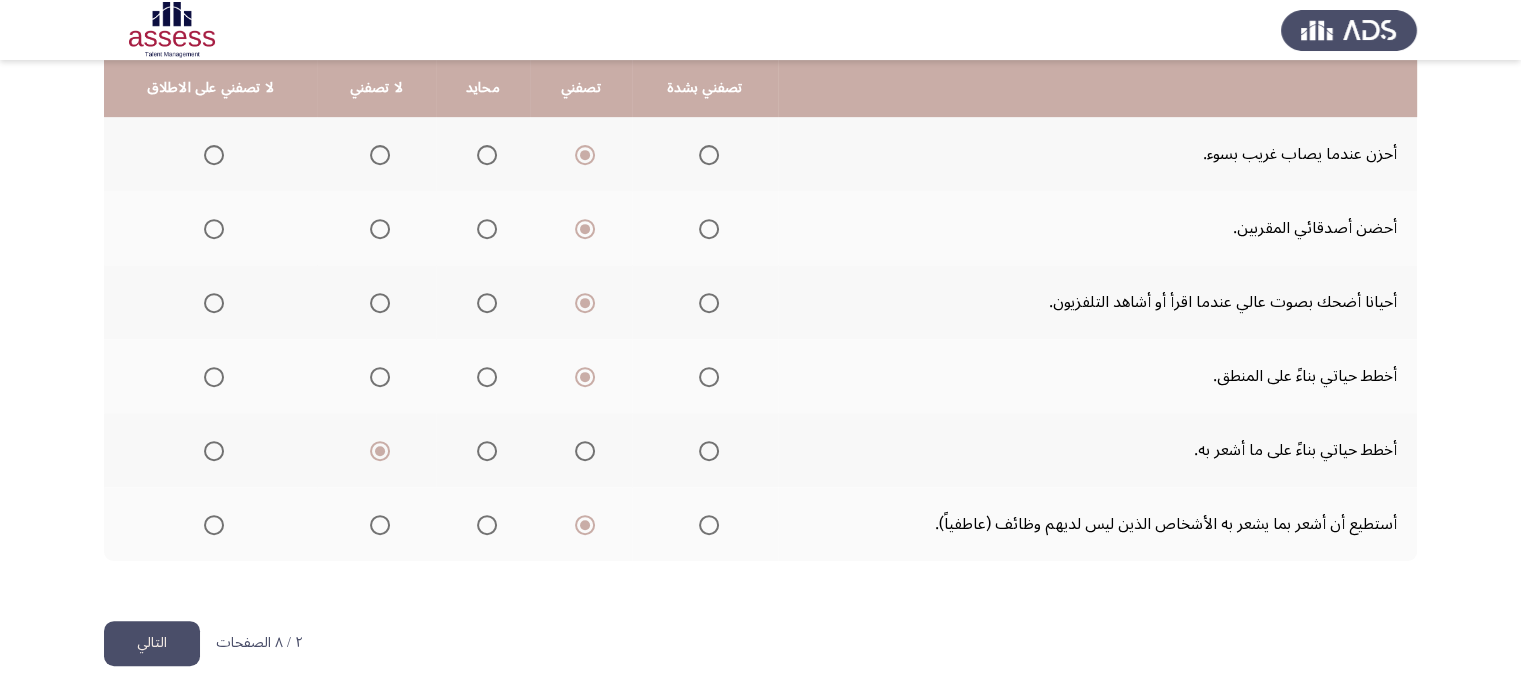 click on "التالي" 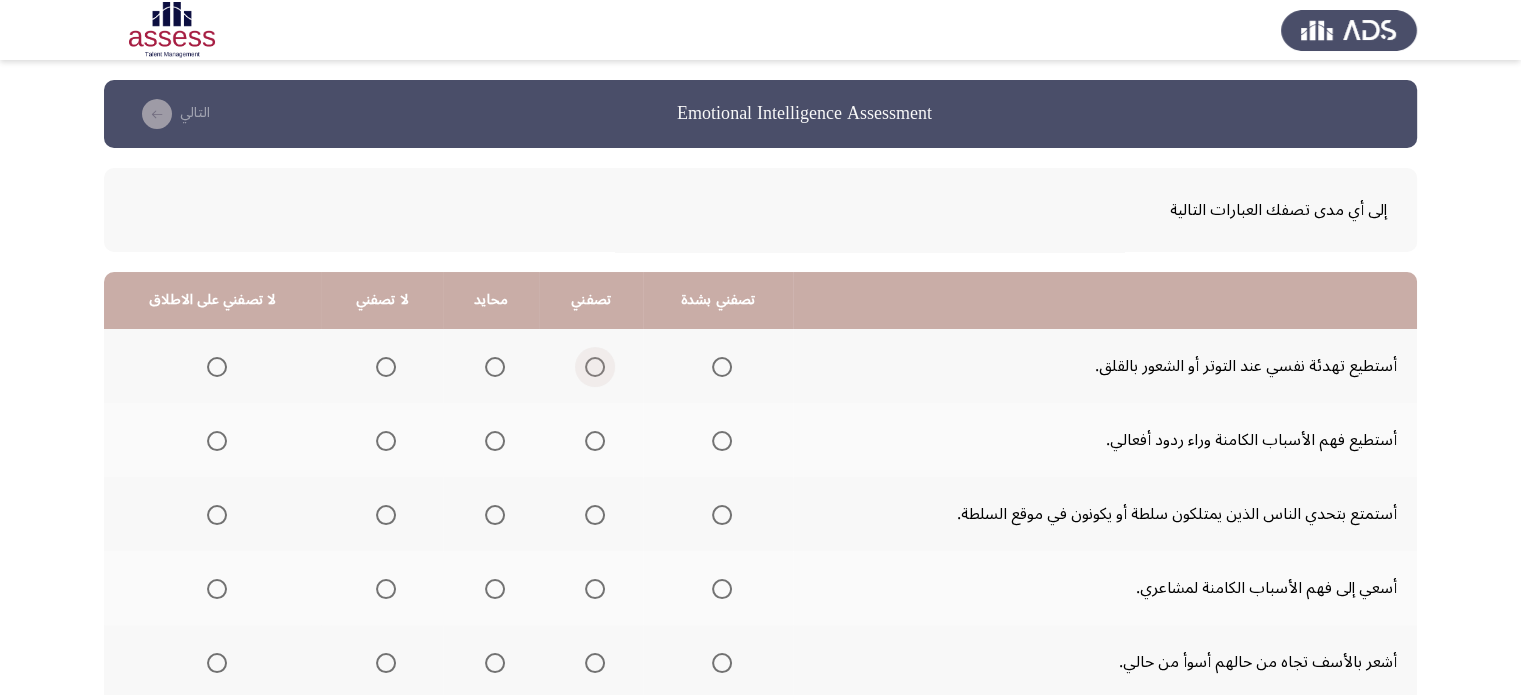 click at bounding box center (595, 367) 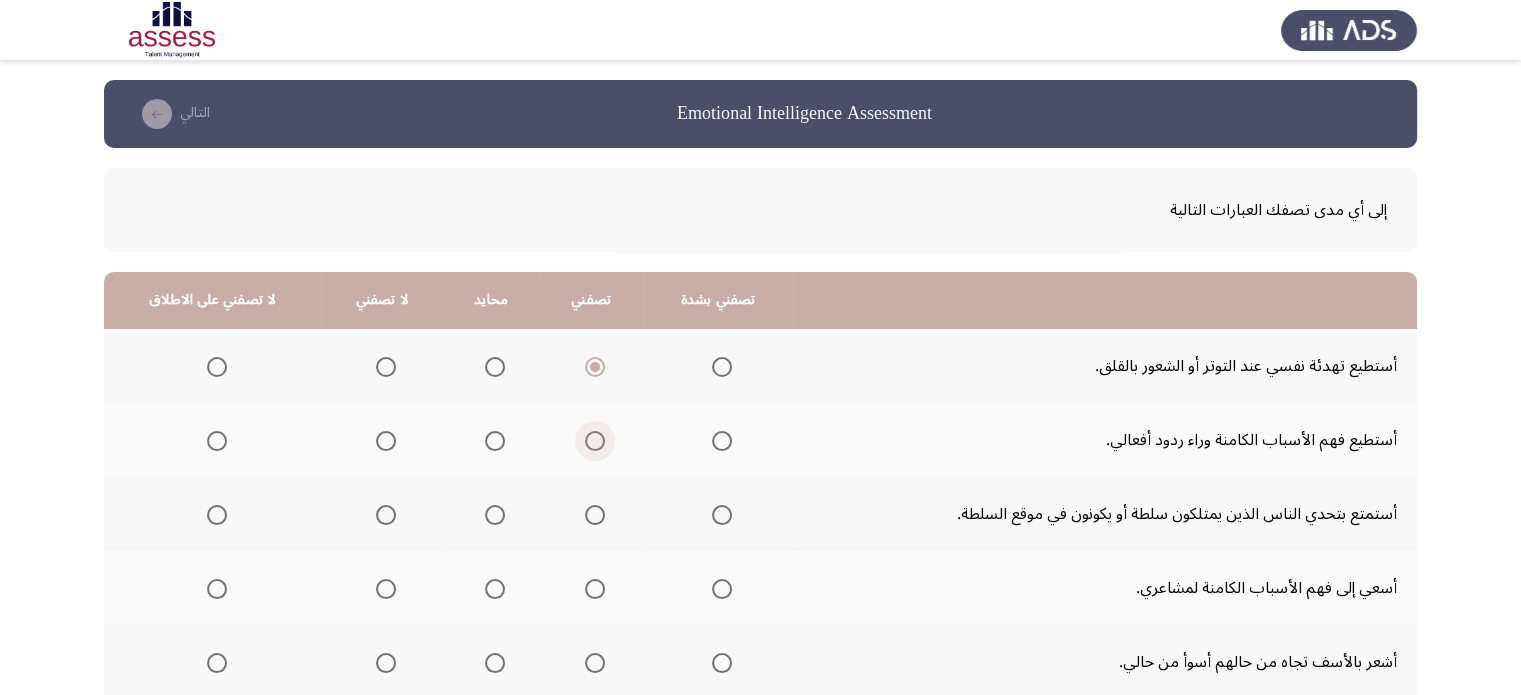 click at bounding box center [595, 441] 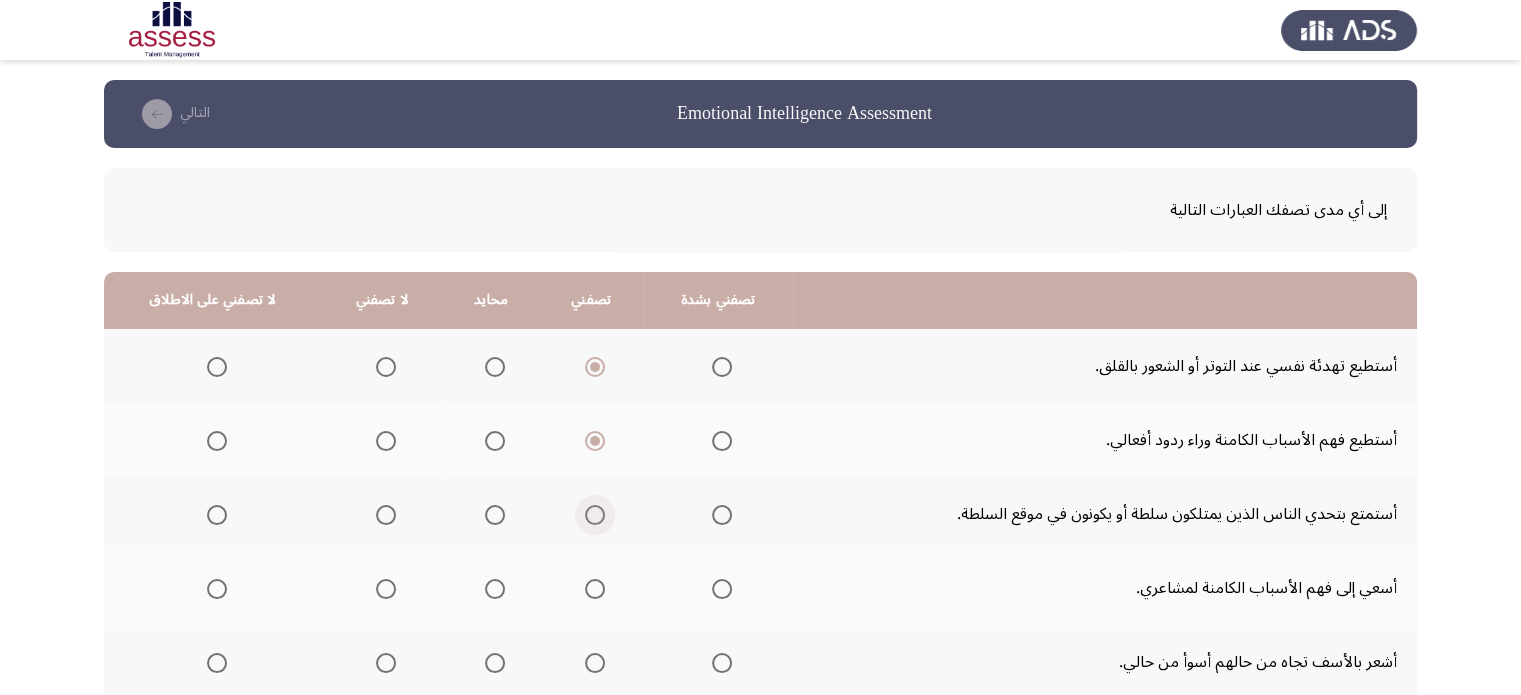 click at bounding box center [595, 515] 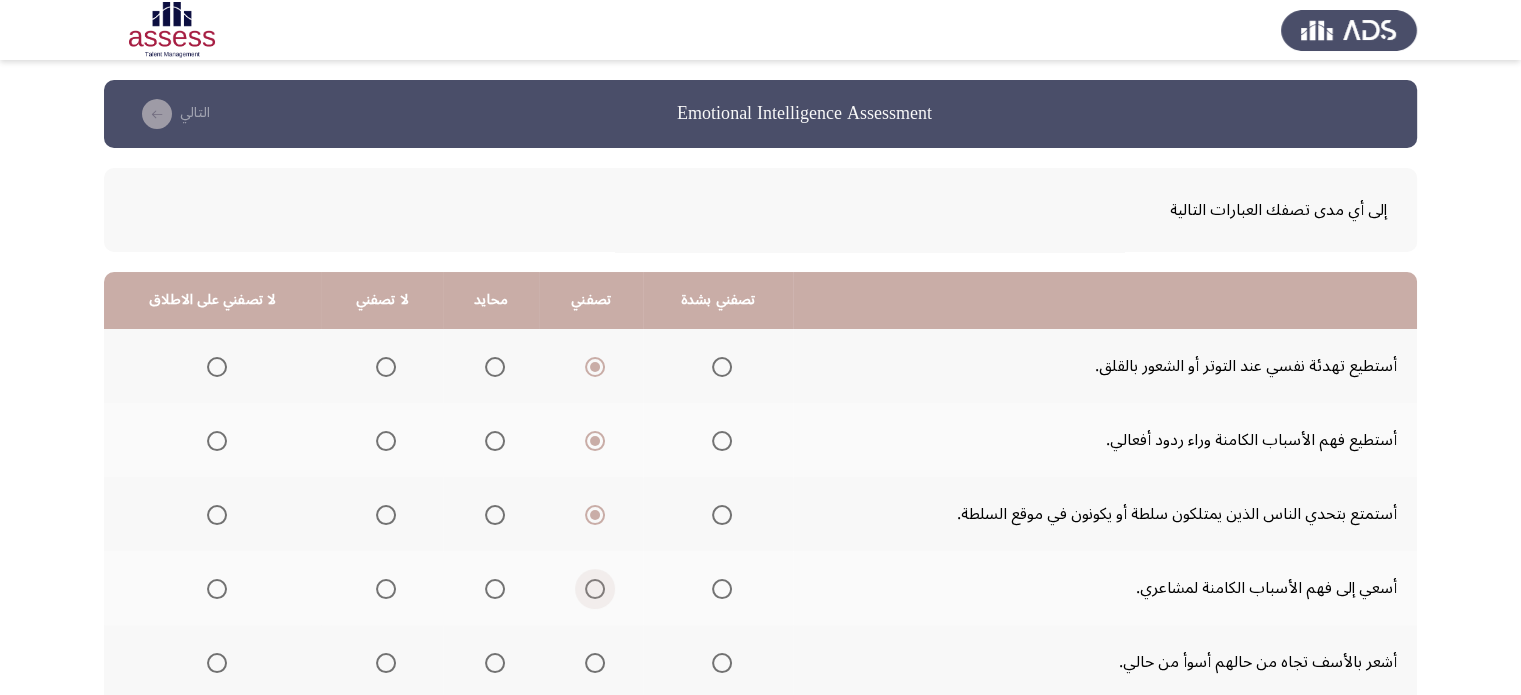 click at bounding box center (595, 589) 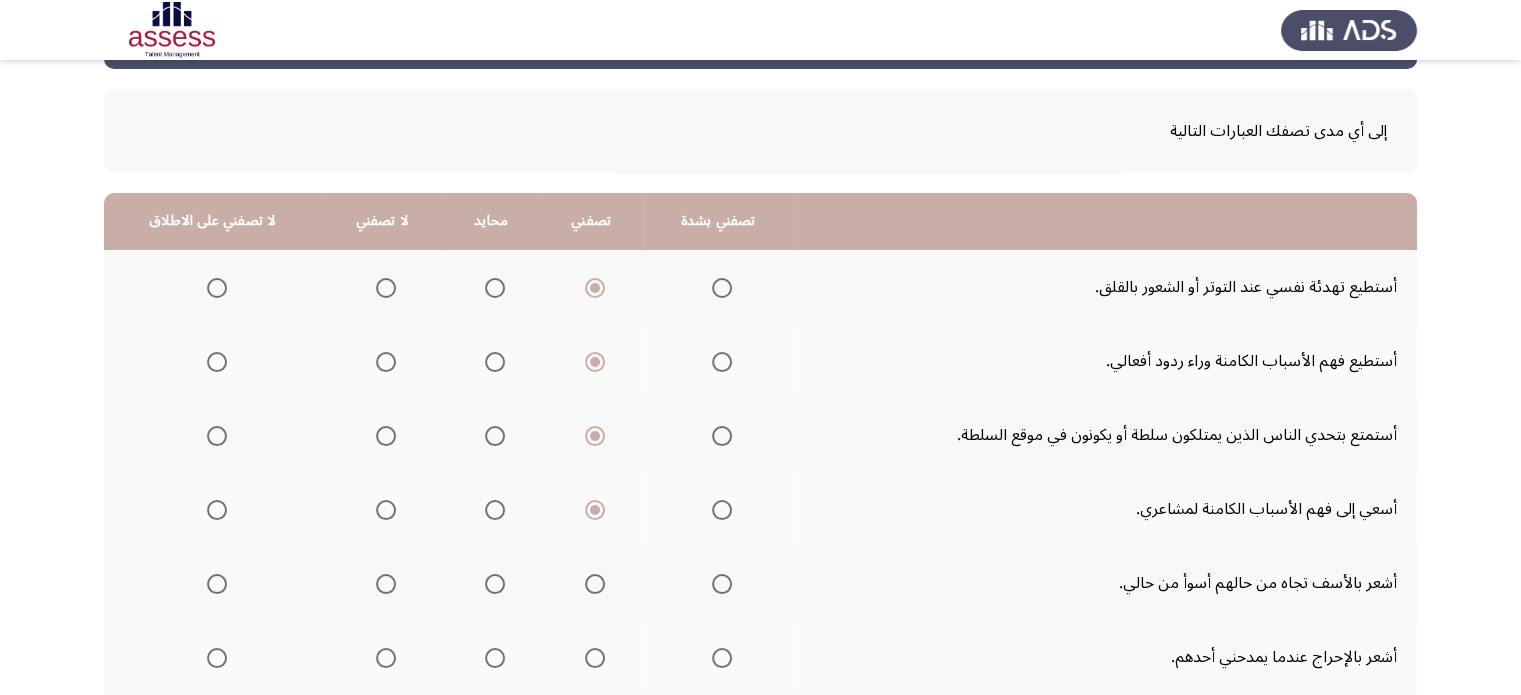 scroll, scrollTop: 80, scrollLeft: 0, axis: vertical 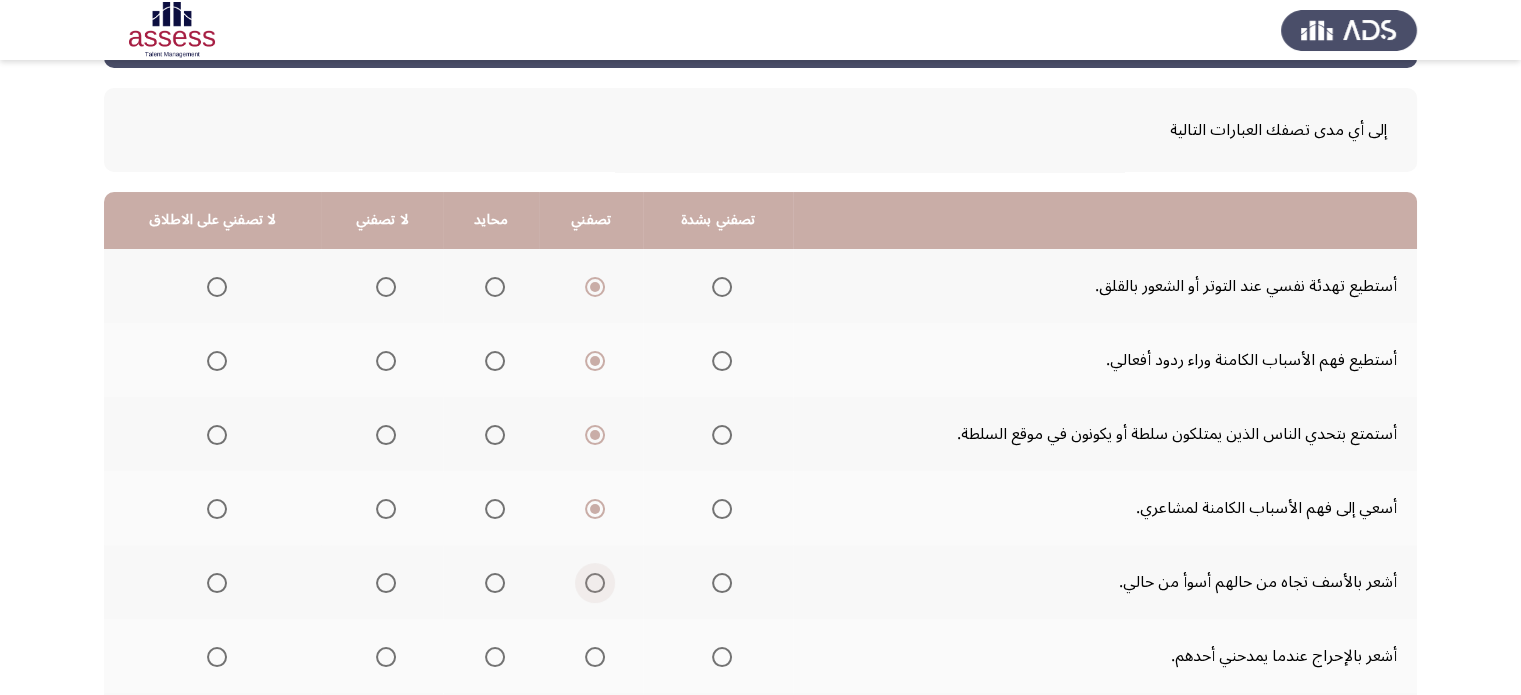 click at bounding box center (595, 583) 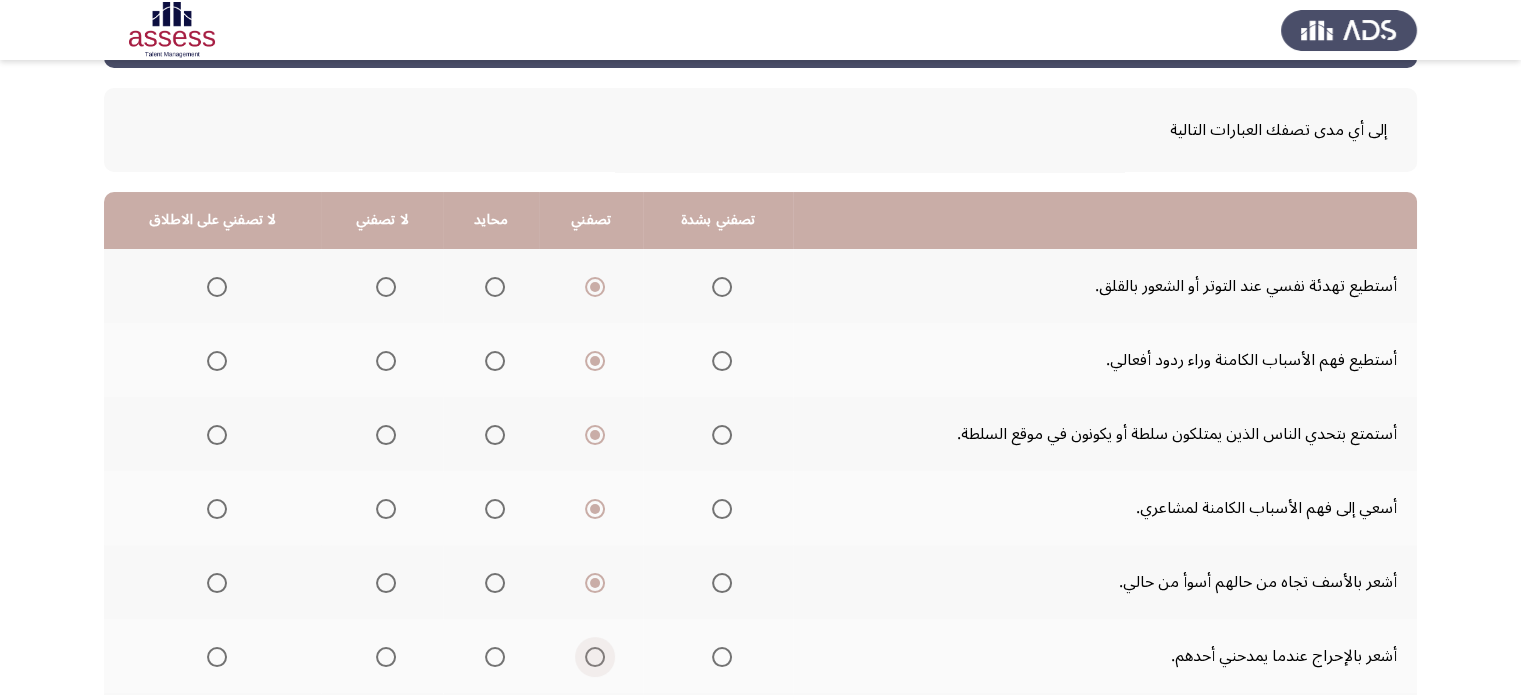 click at bounding box center (595, 657) 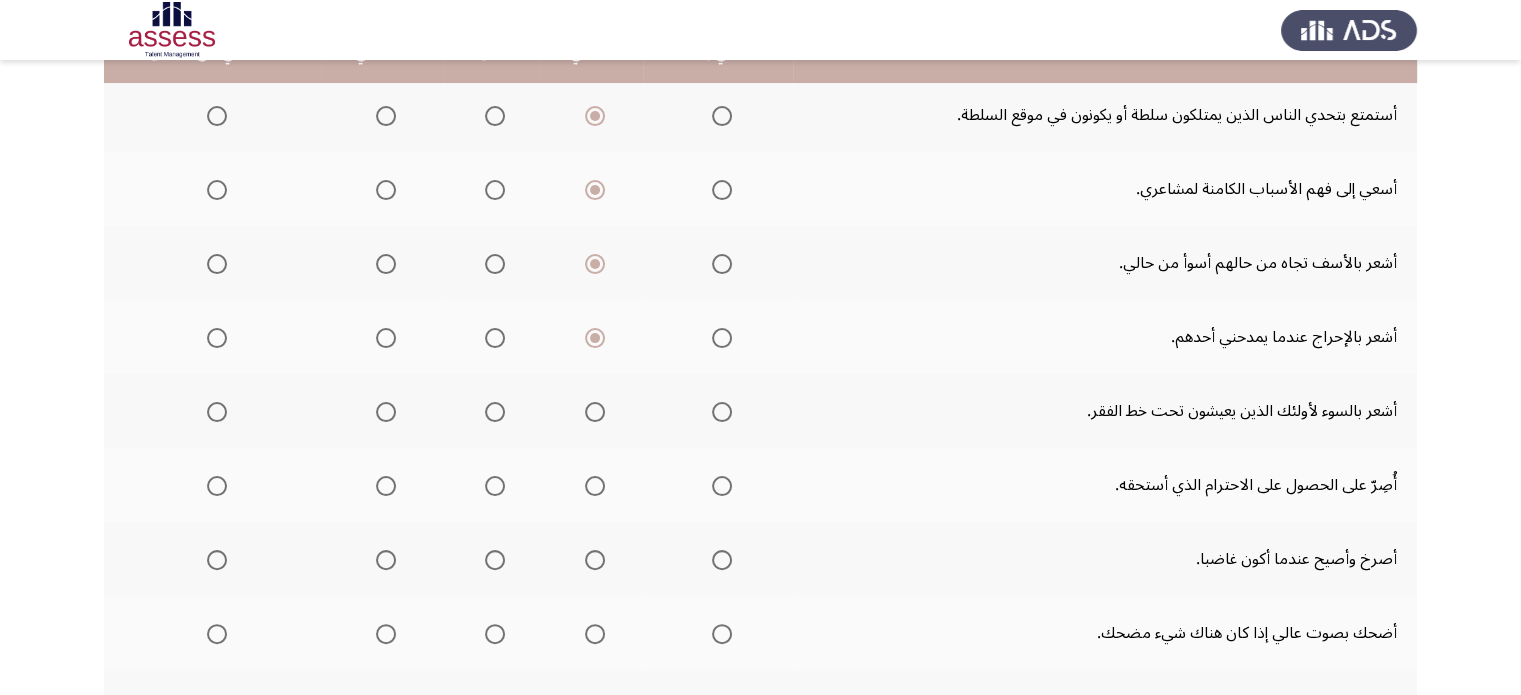 scroll, scrollTop: 400, scrollLeft: 0, axis: vertical 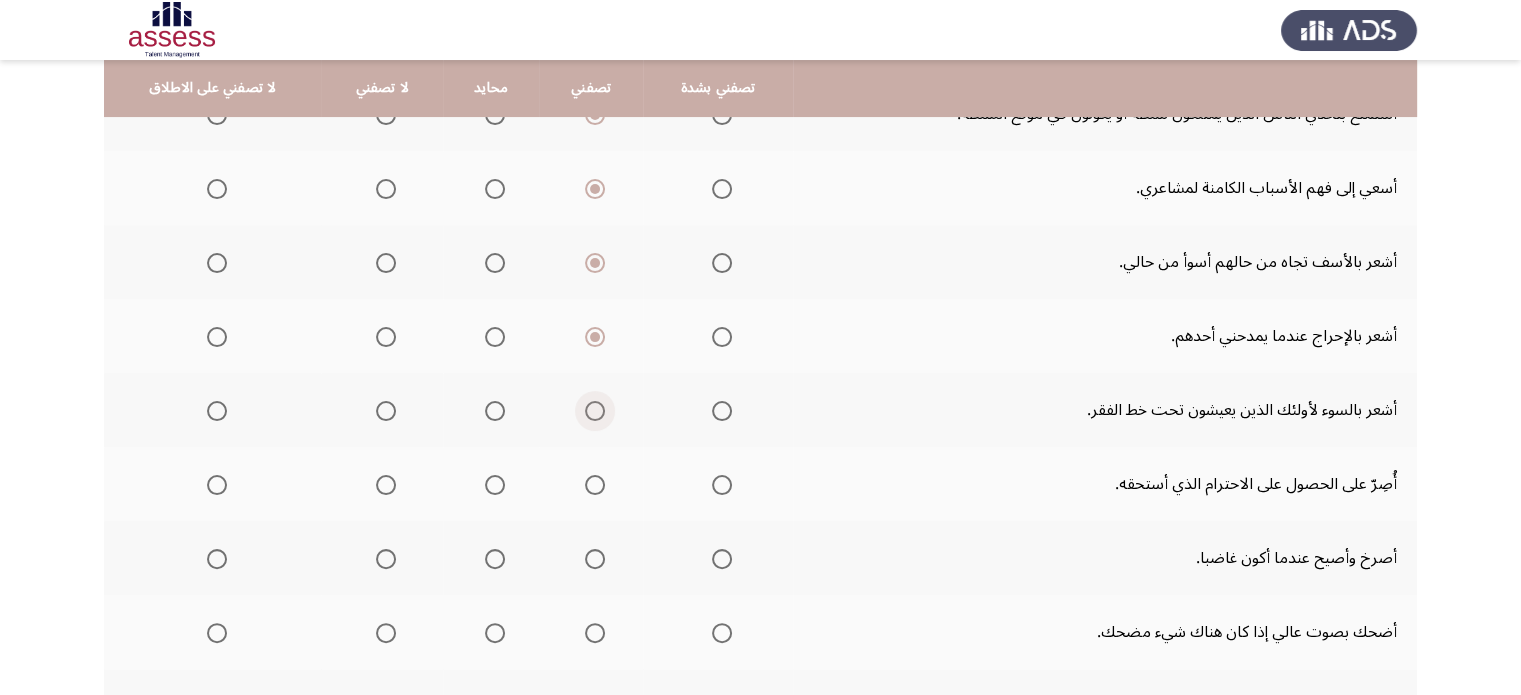 click at bounding box center (595, 411) 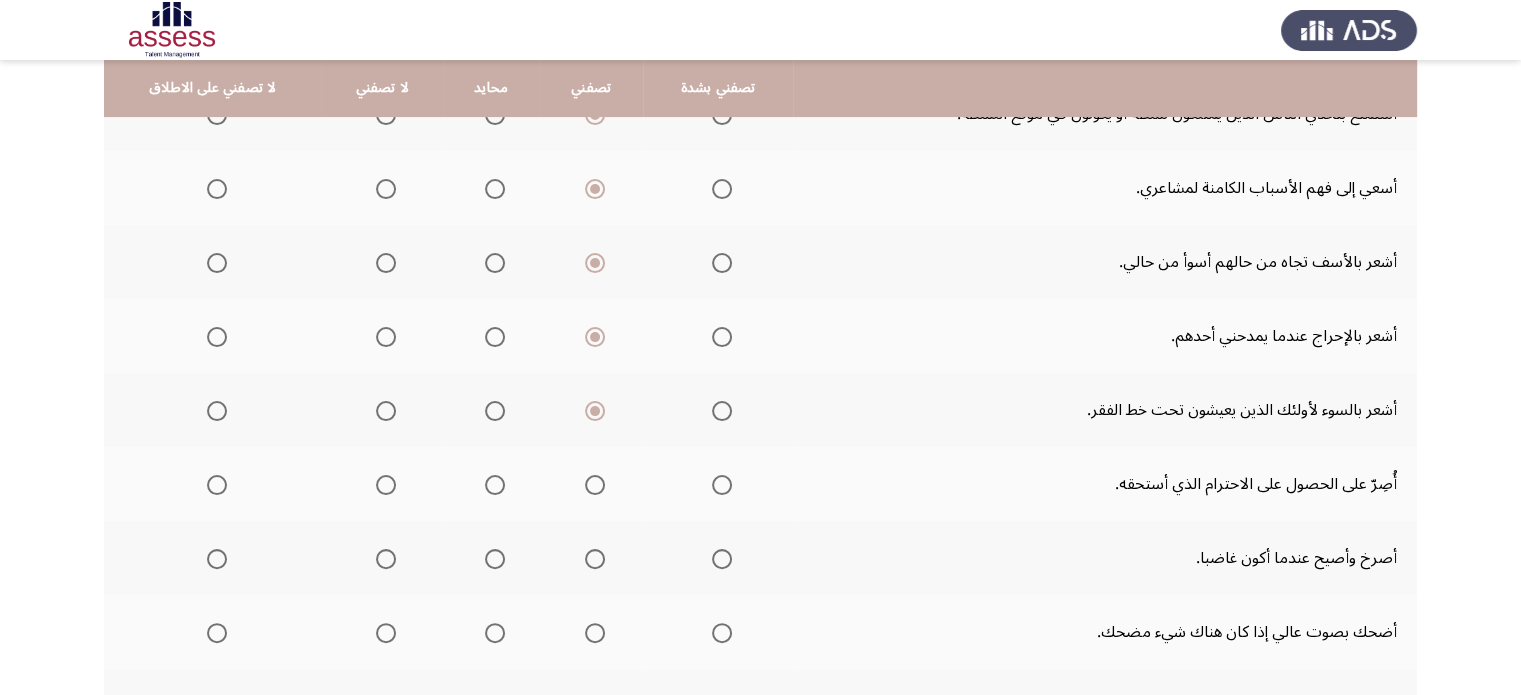 click at bounding box center [595, 485] 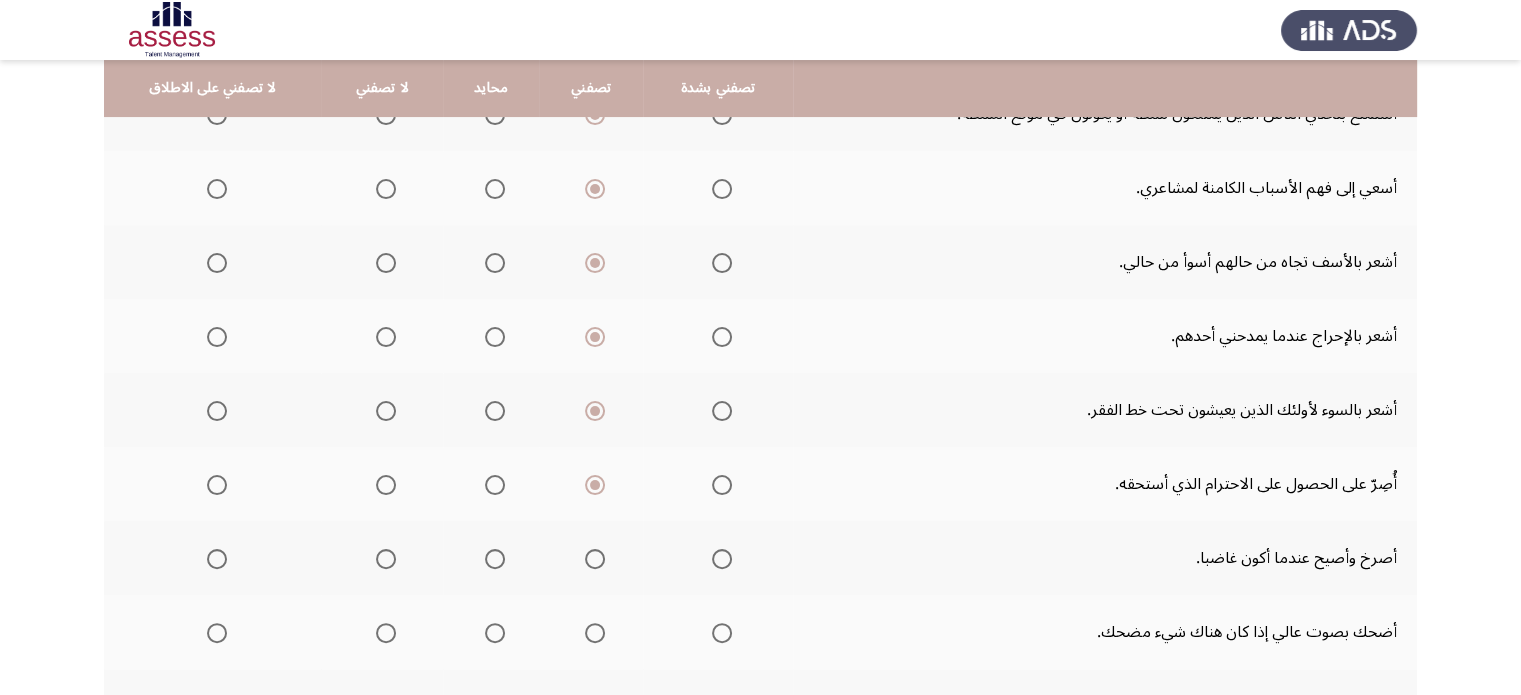 click at bounding box center (595, 559) 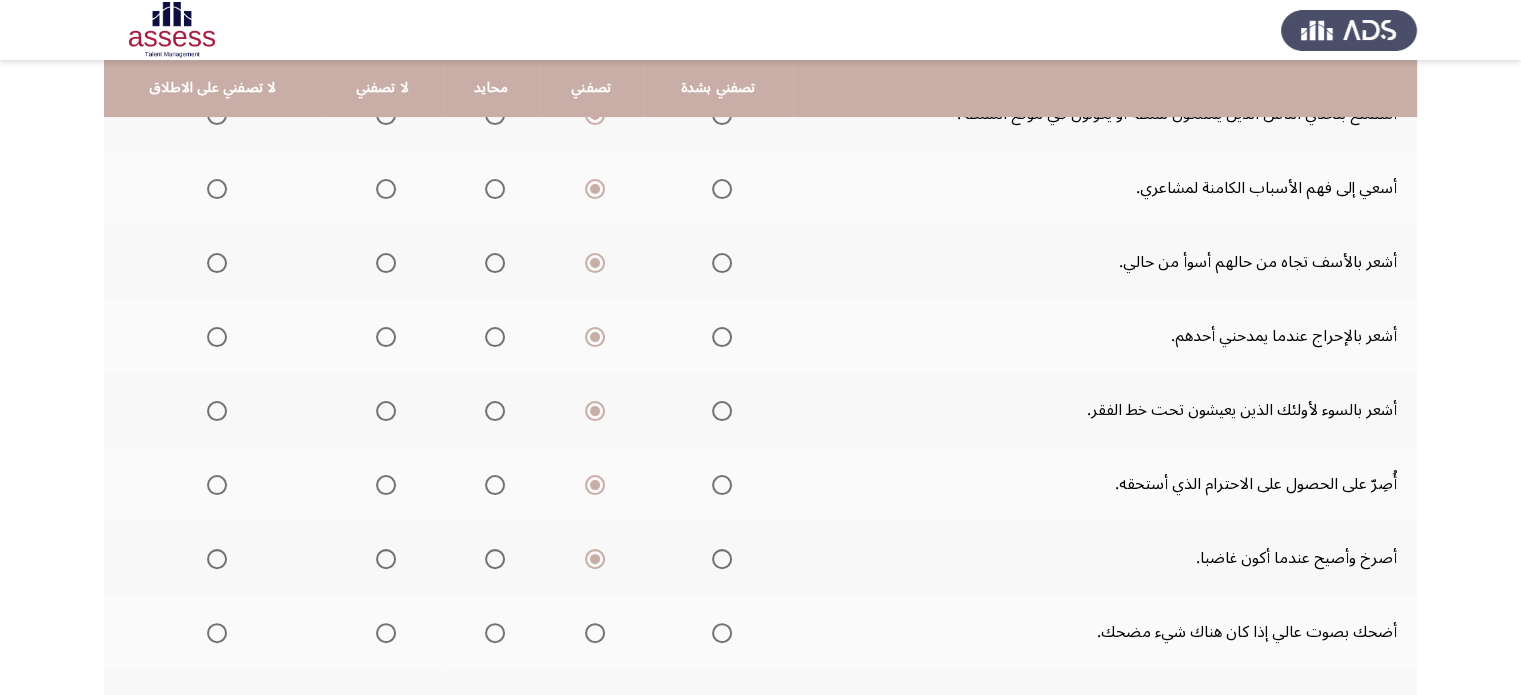 drag, startPoint x: 1044, startPoint y: 627, endPoint x: 584, endPoint y: 622, distance: 460.02716 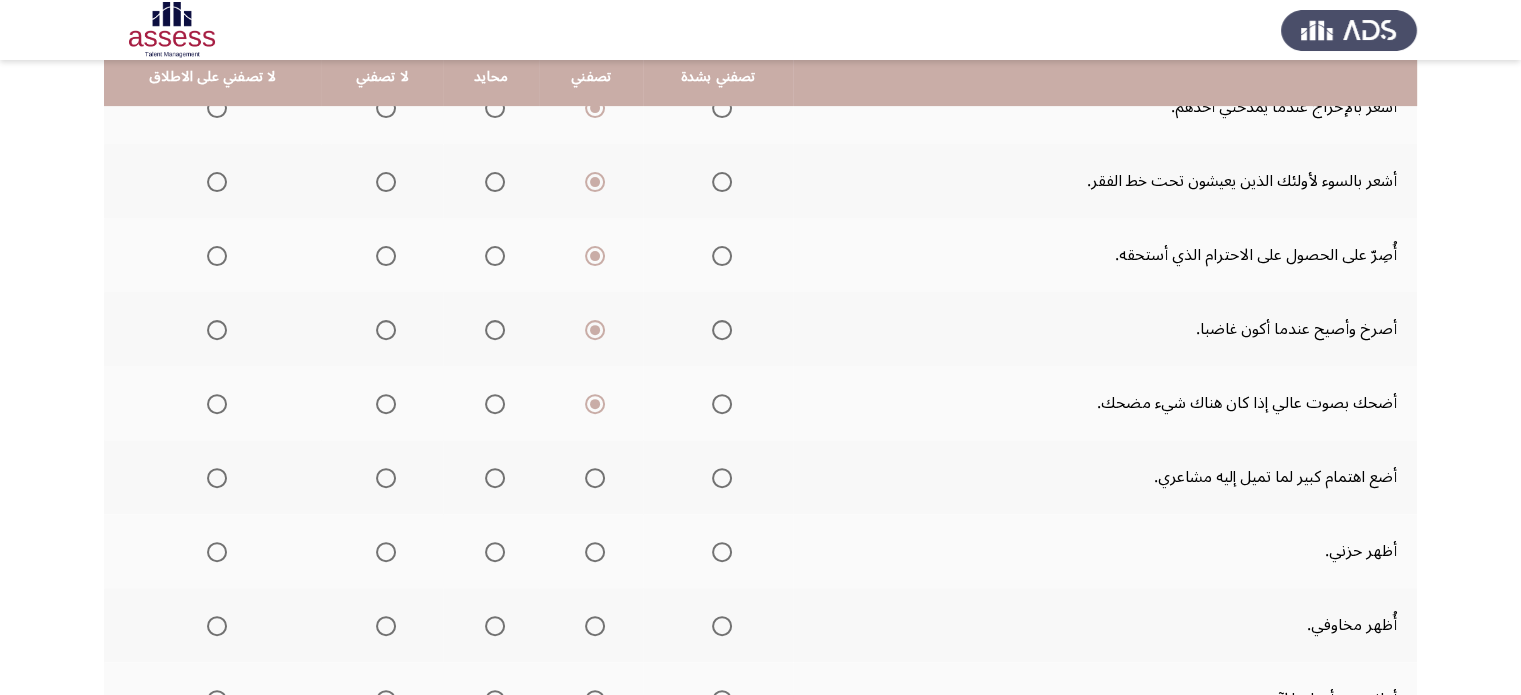 scroll, scrollTop: 640, scrollLeft: 0, axis: vertical 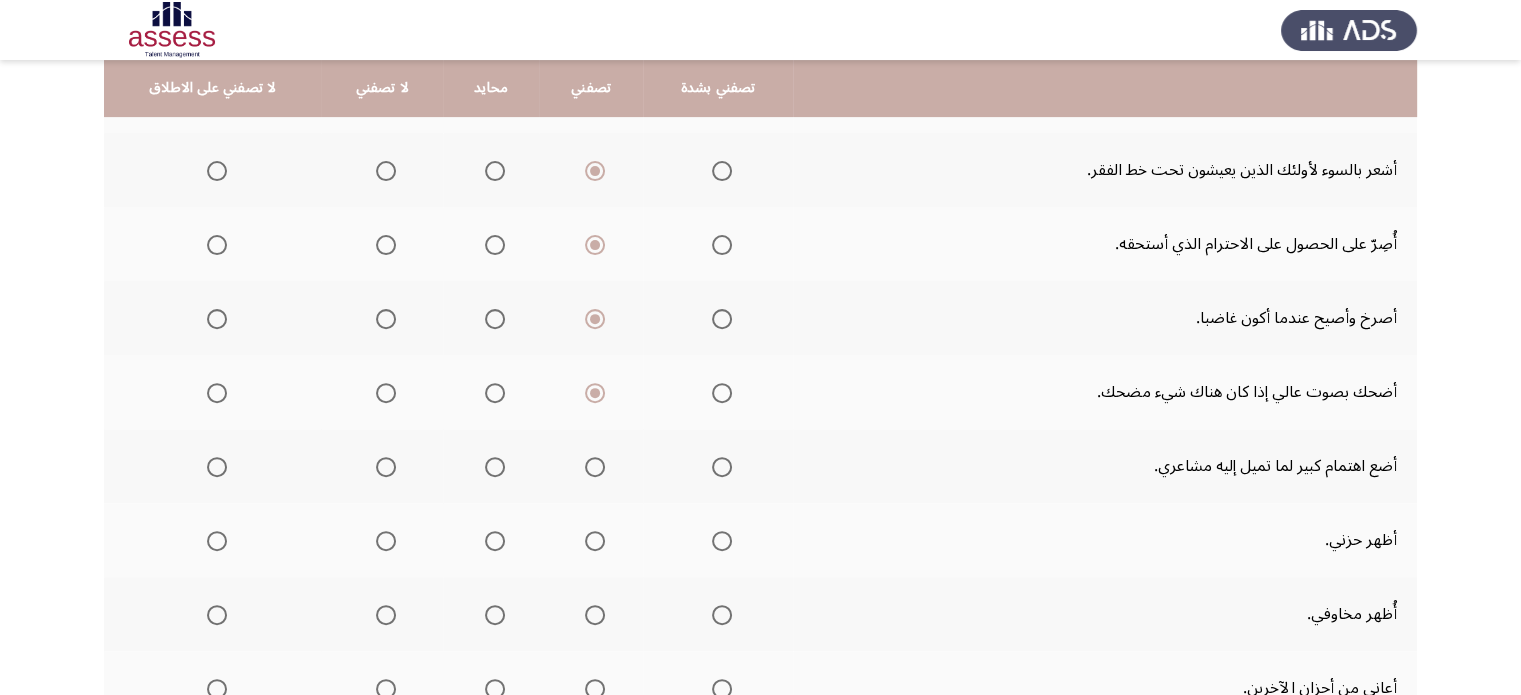 click at bounding box center (595, 467) 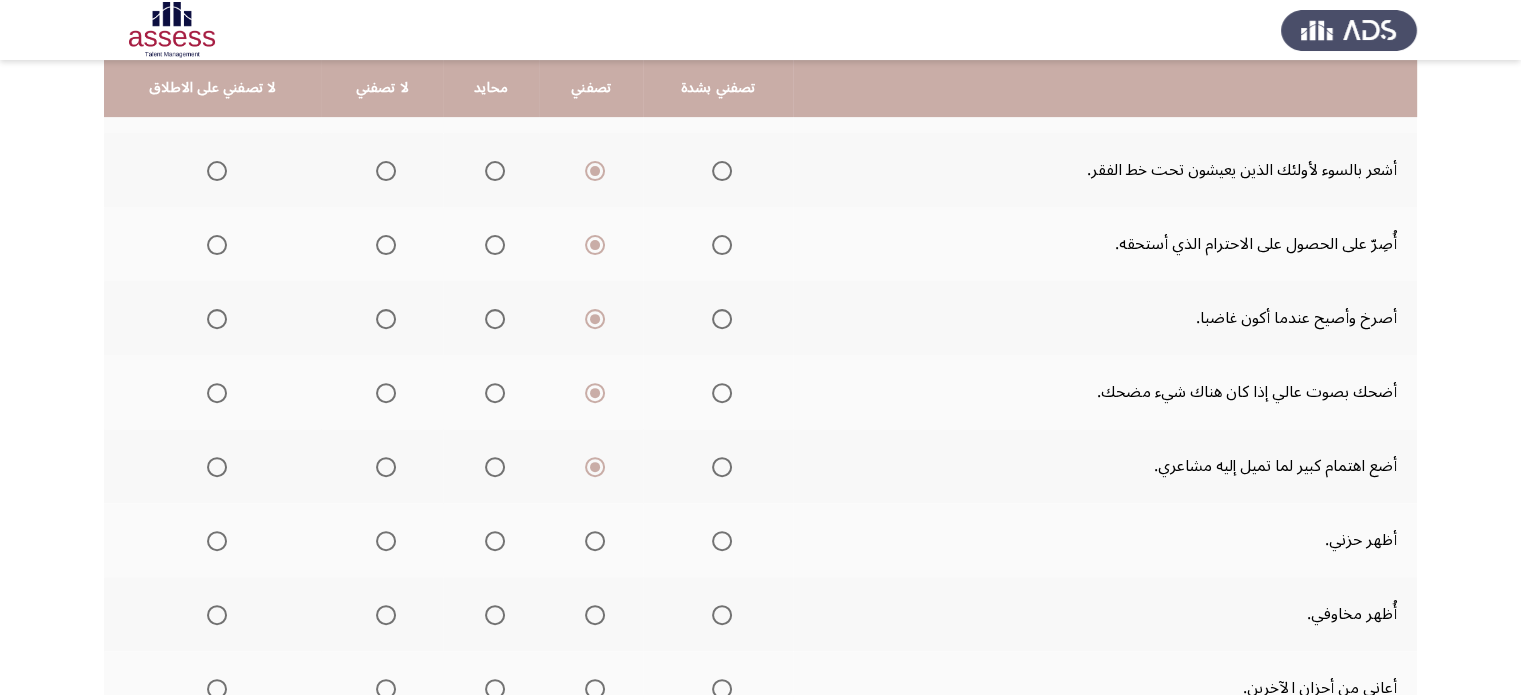 click at bounding box center (595, 541) 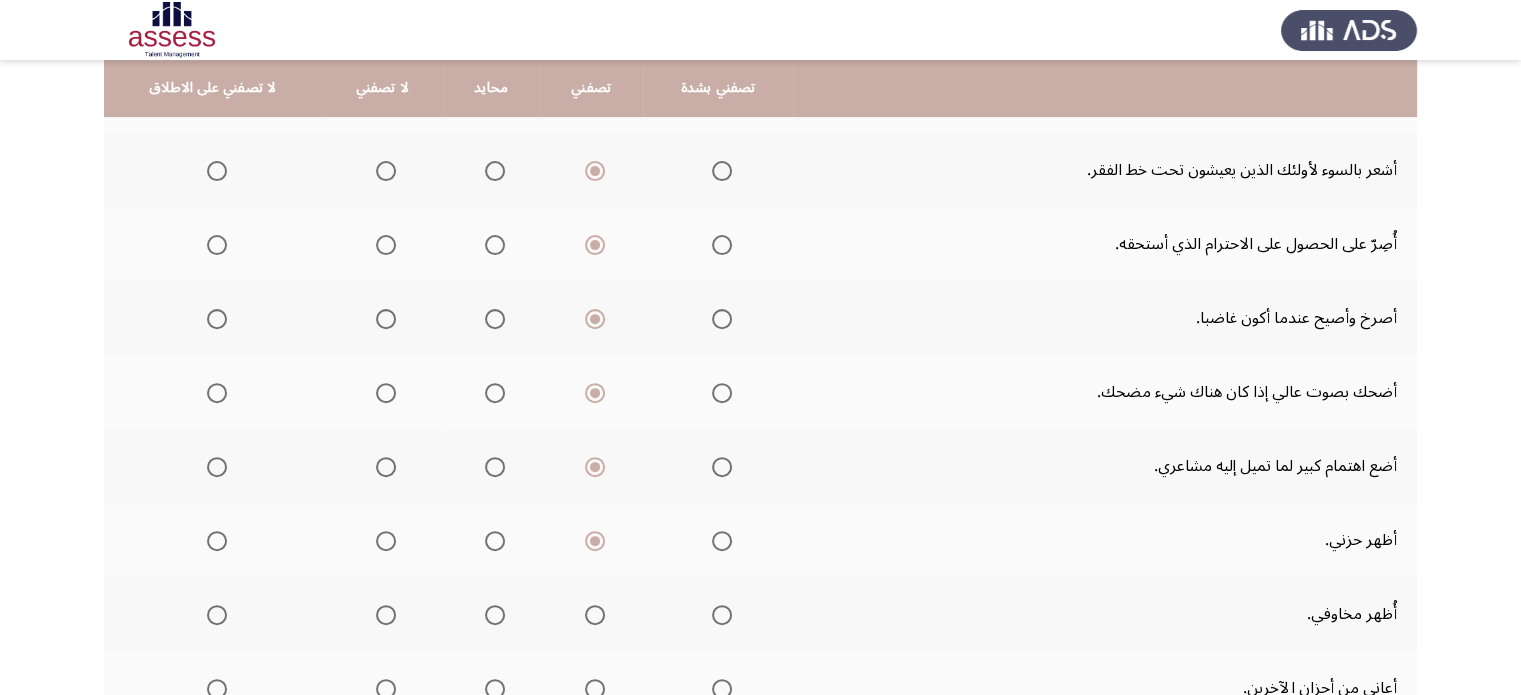click at bounding box center (495, 615) 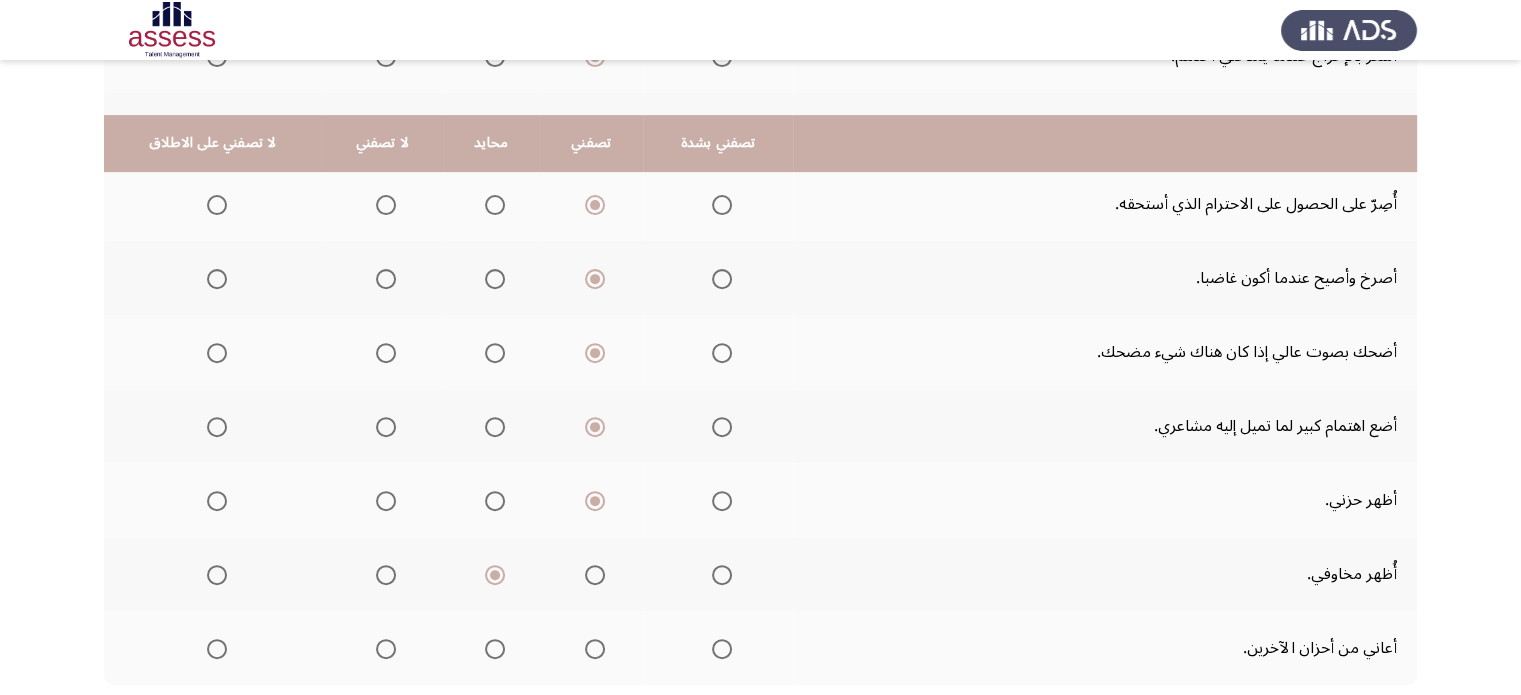 scroll, scrollTop: 804, scrollLeft: 0, axis: vertical 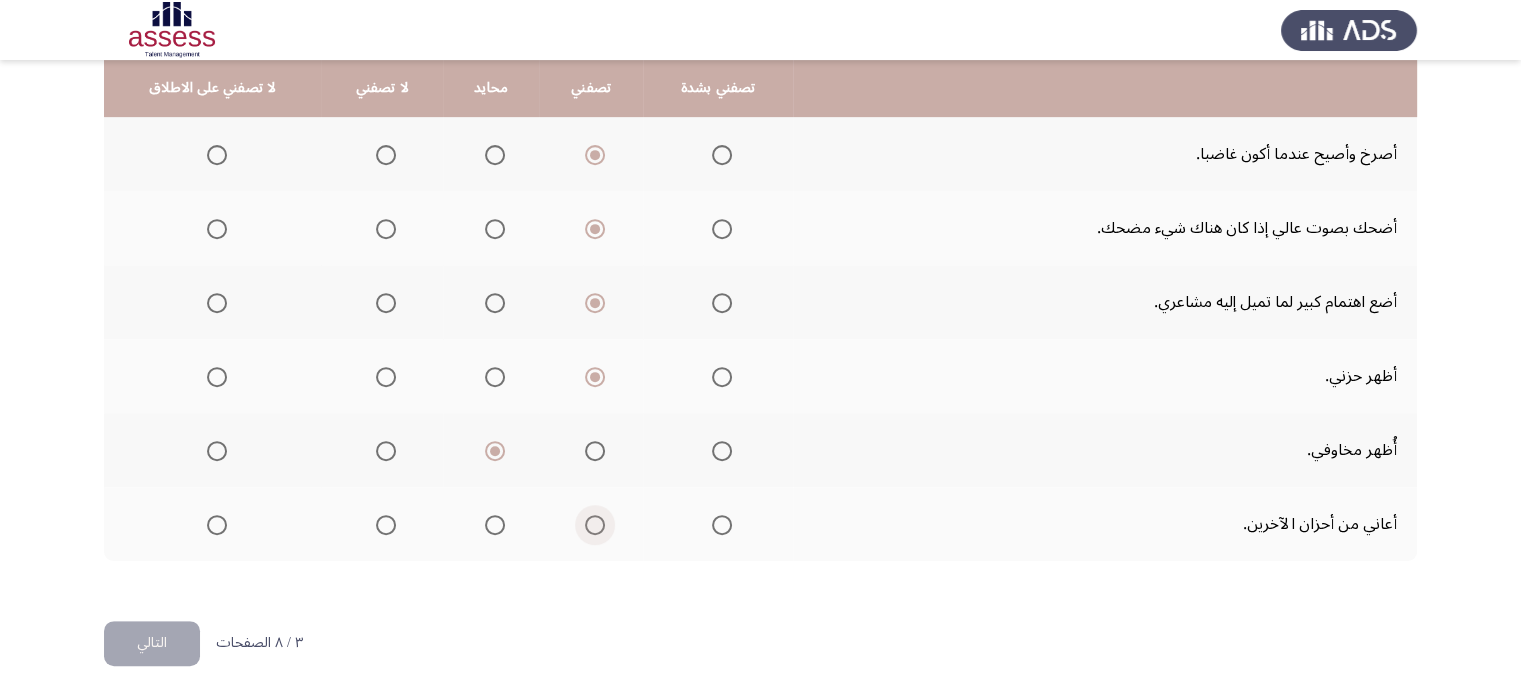 click at bounding box center [595, 525] 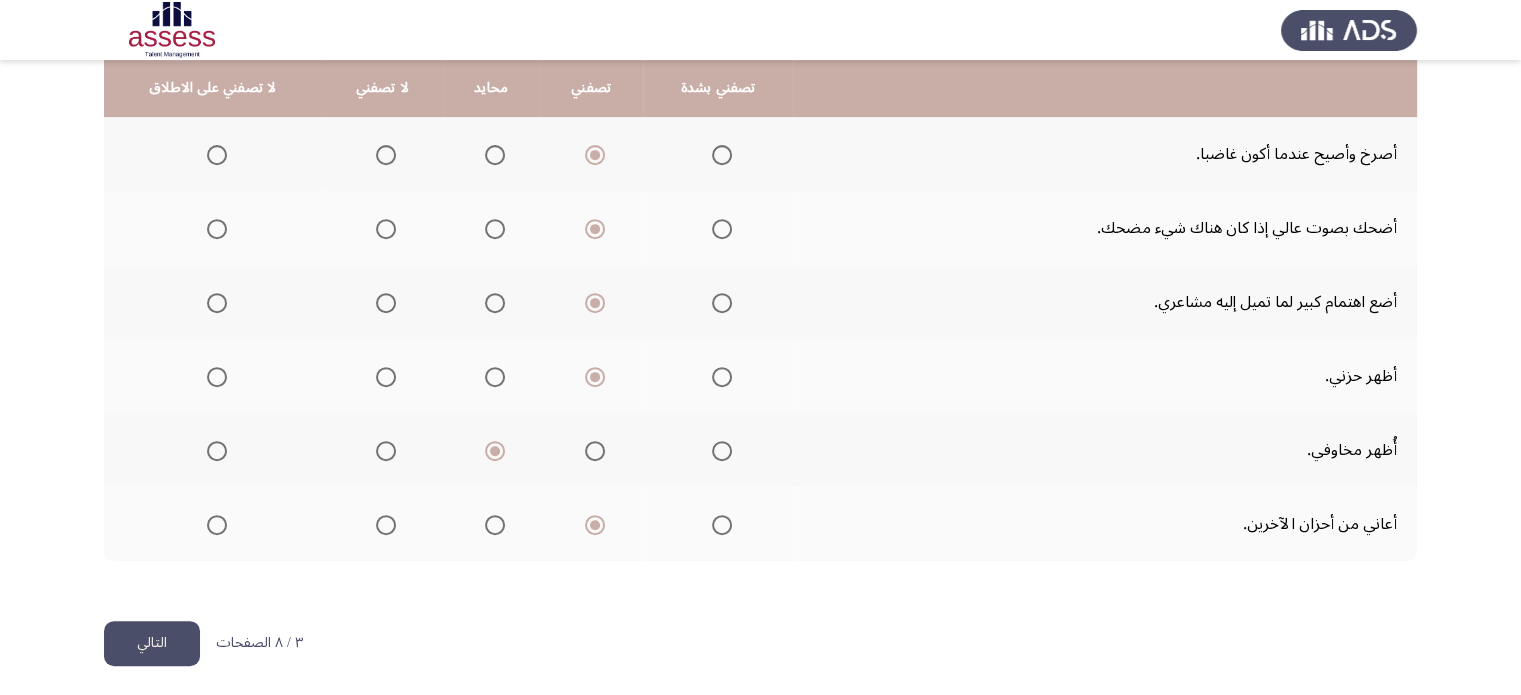 click on "التالي" 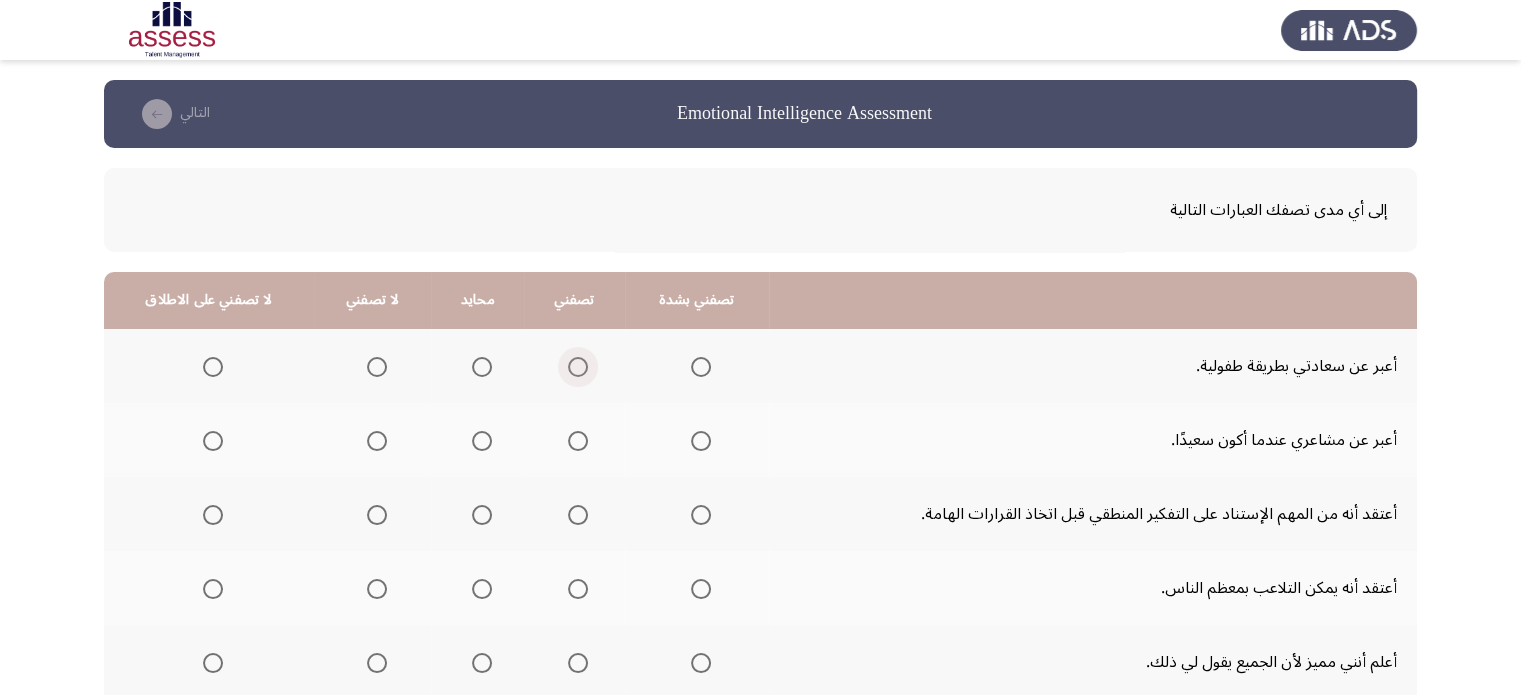 click at bounding box center [578, 367] 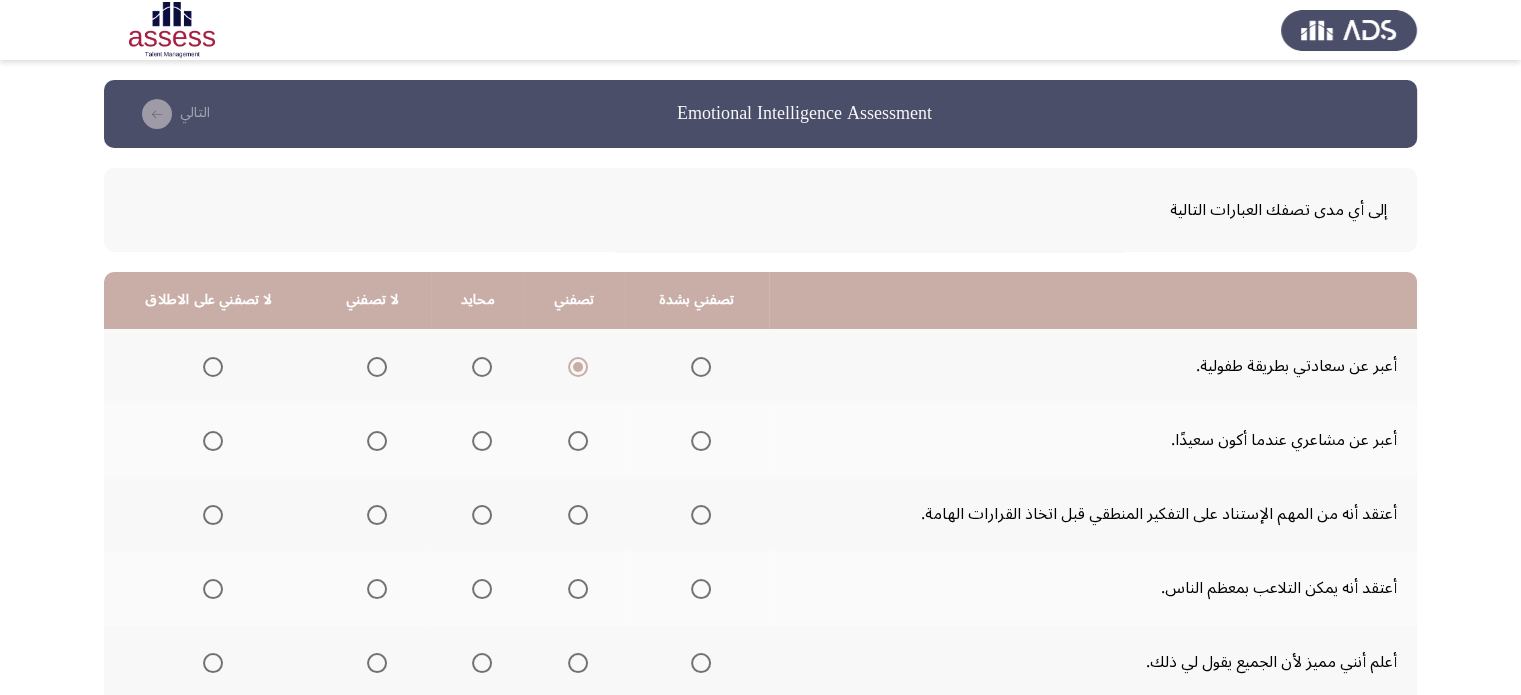 click 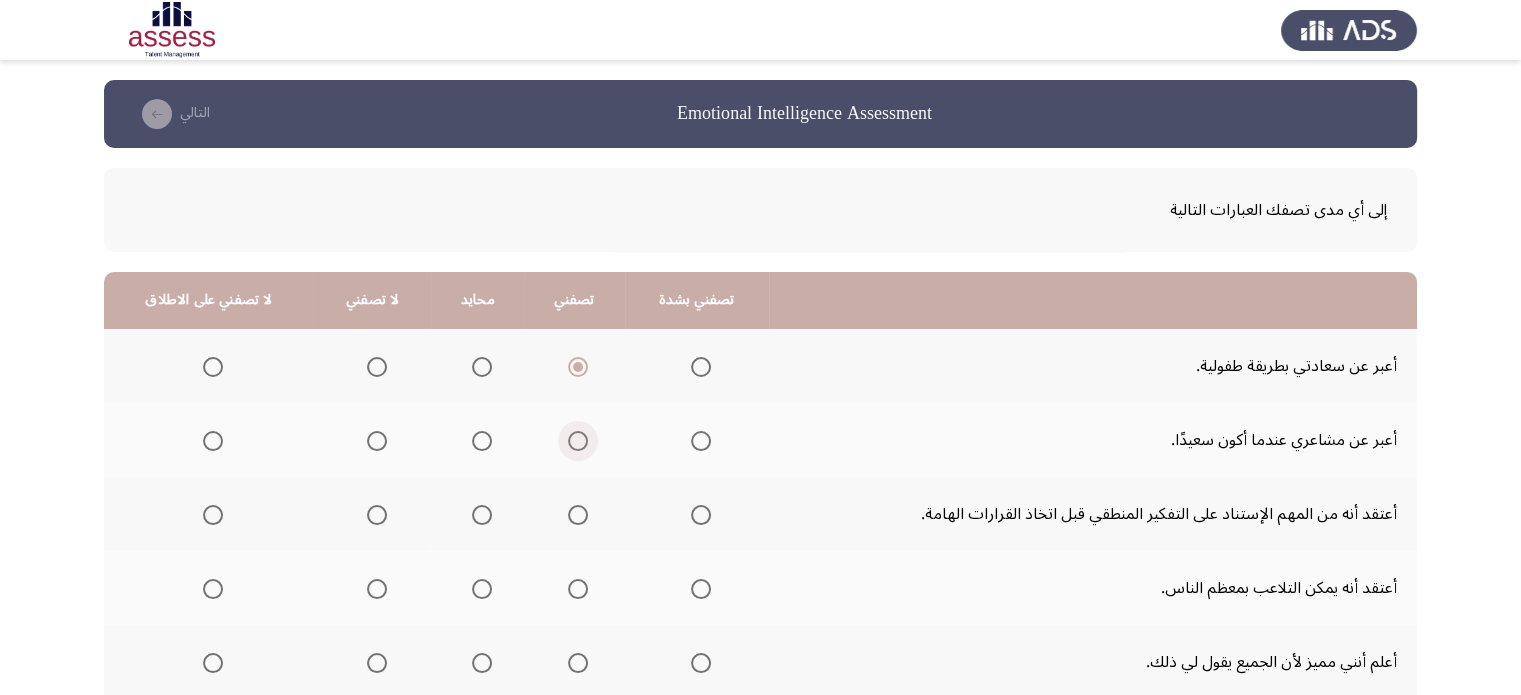 click at bounding box center [578, 441] 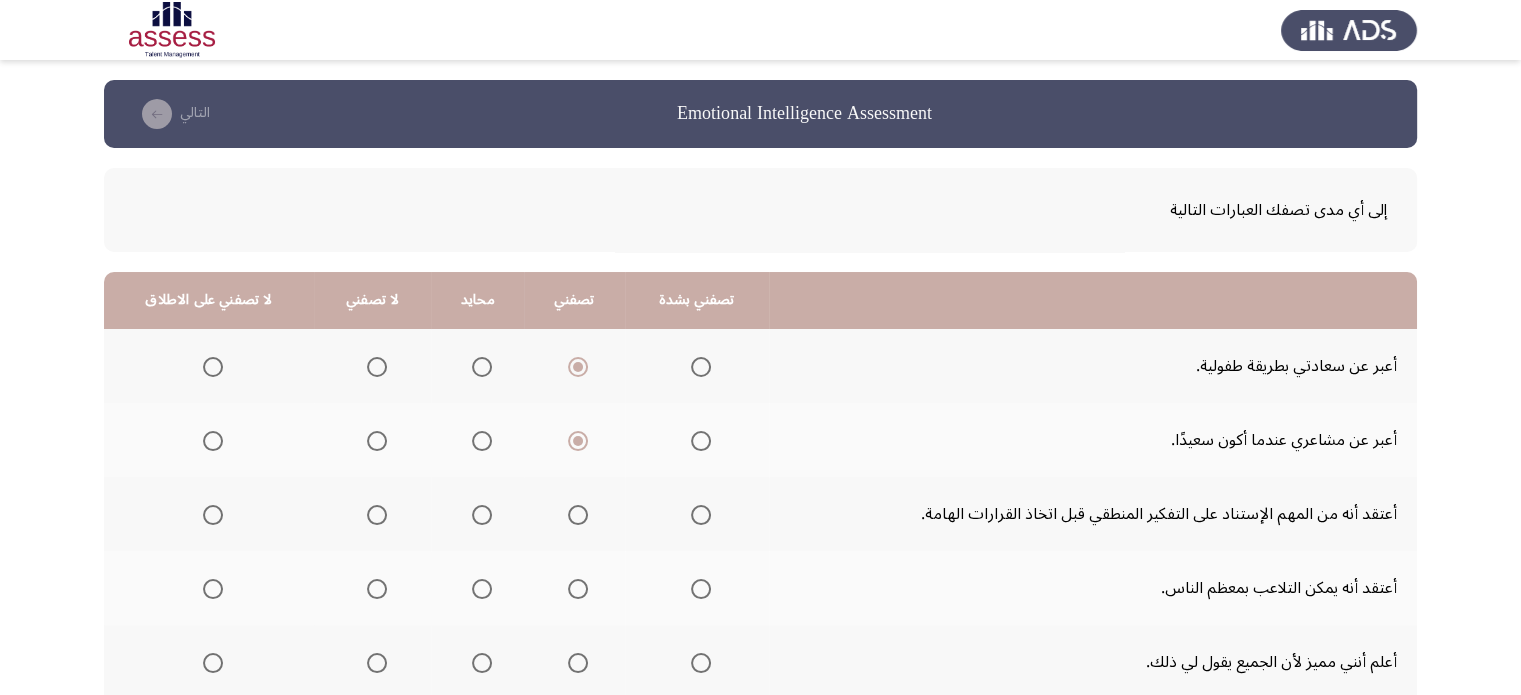 click at bounding box center [578, 515] 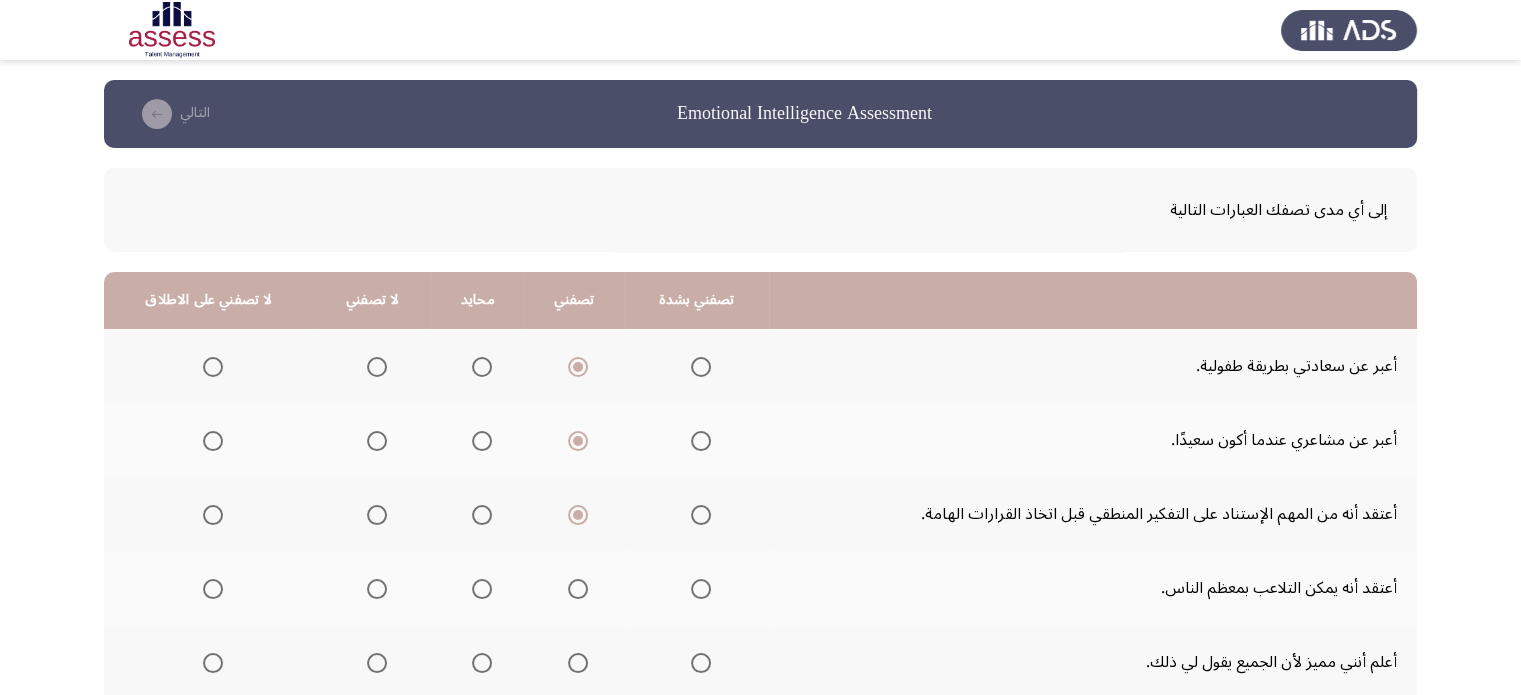 click at bounding box center [377, 589] 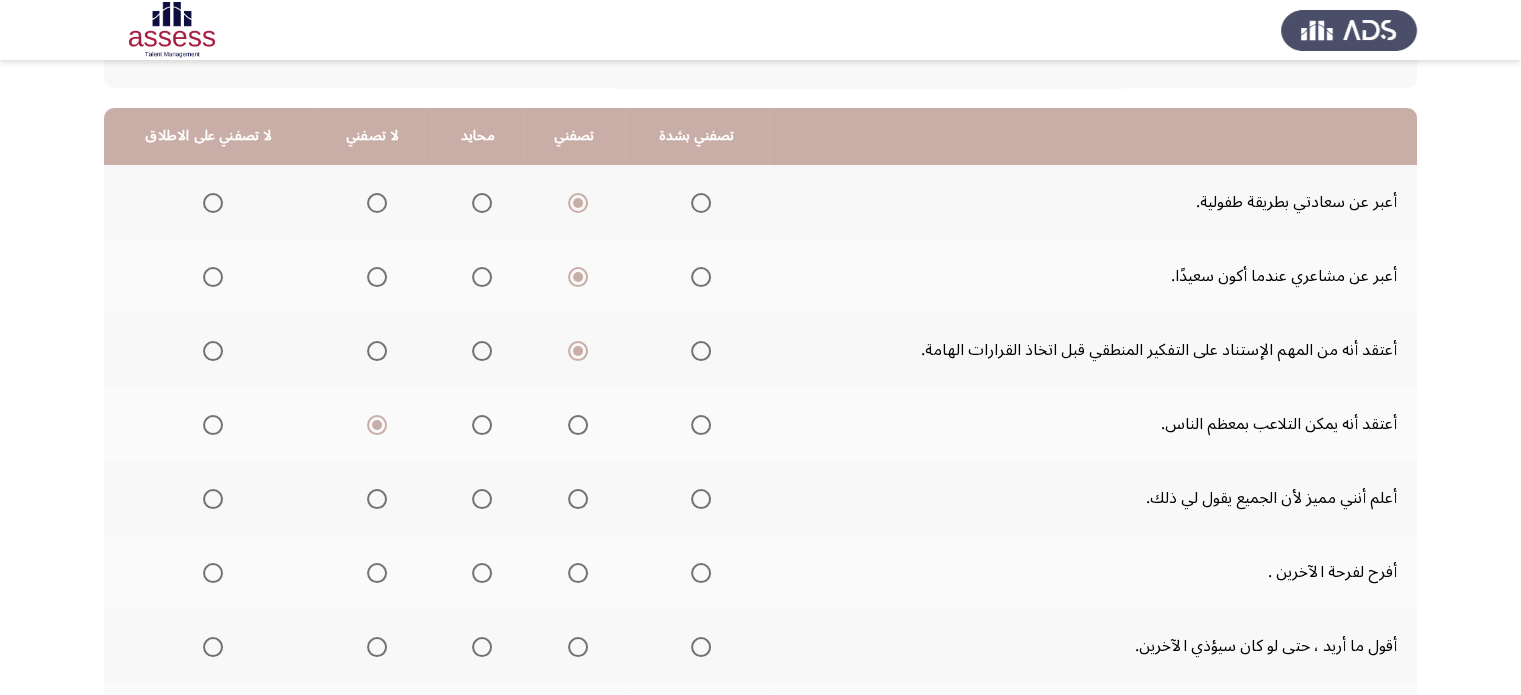 scroll, scrollTop: 200, scrollLeft: 0, axis: vertical 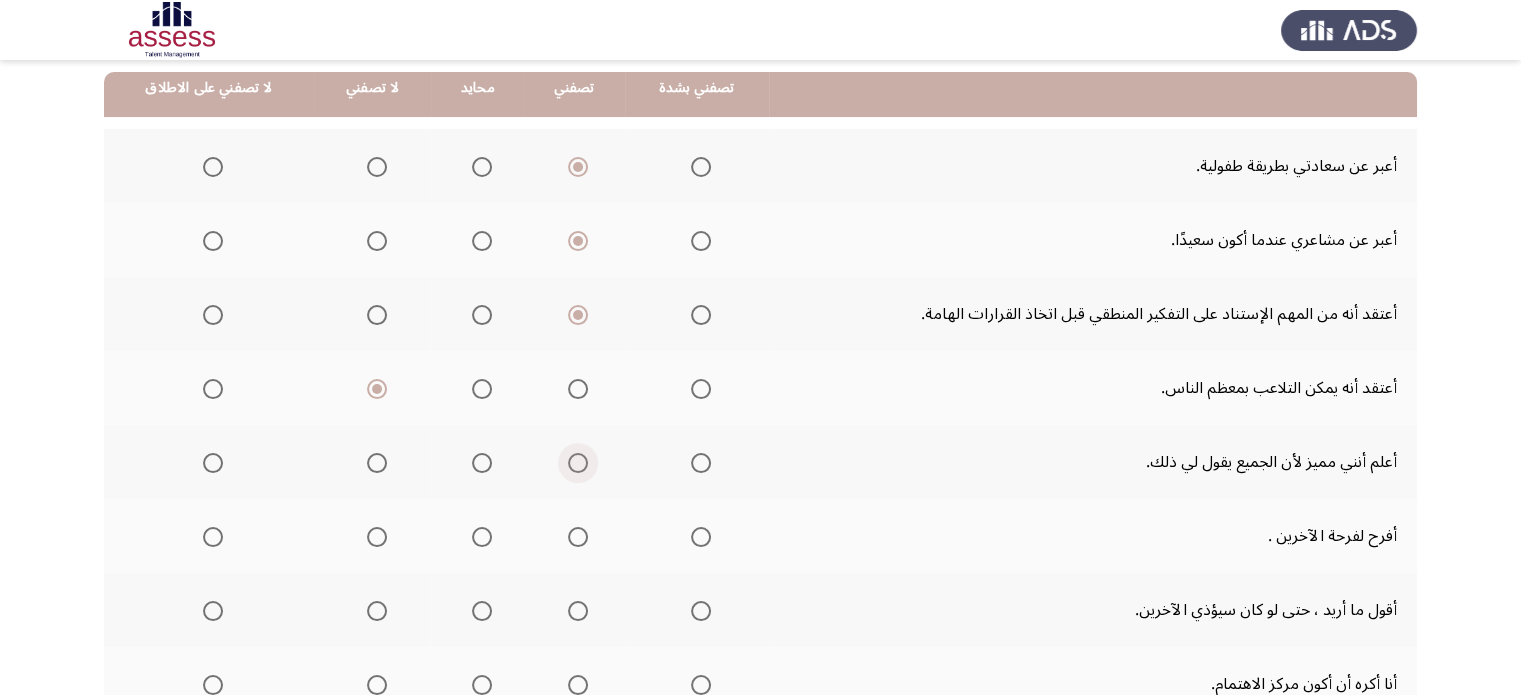 click at bounding box center [578, 463] 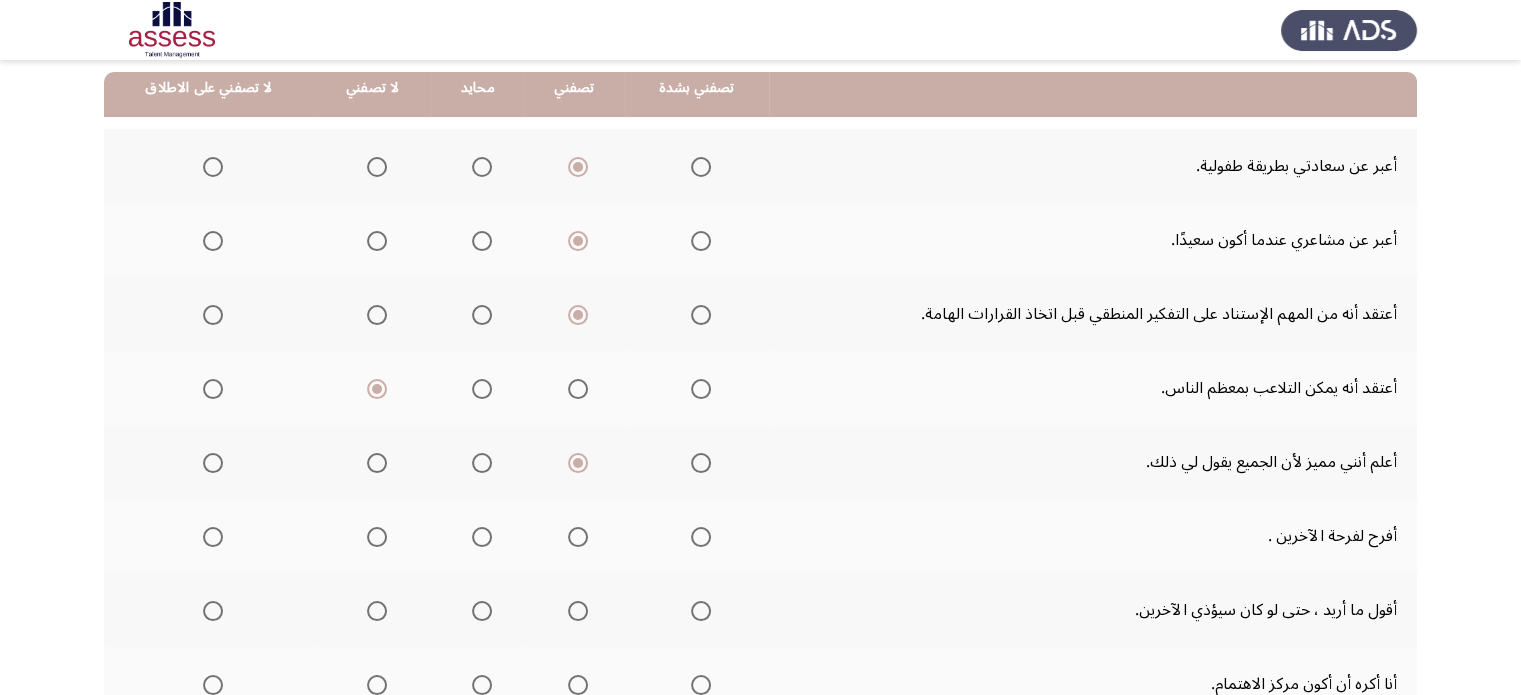 click at bounding box center [578, 537] 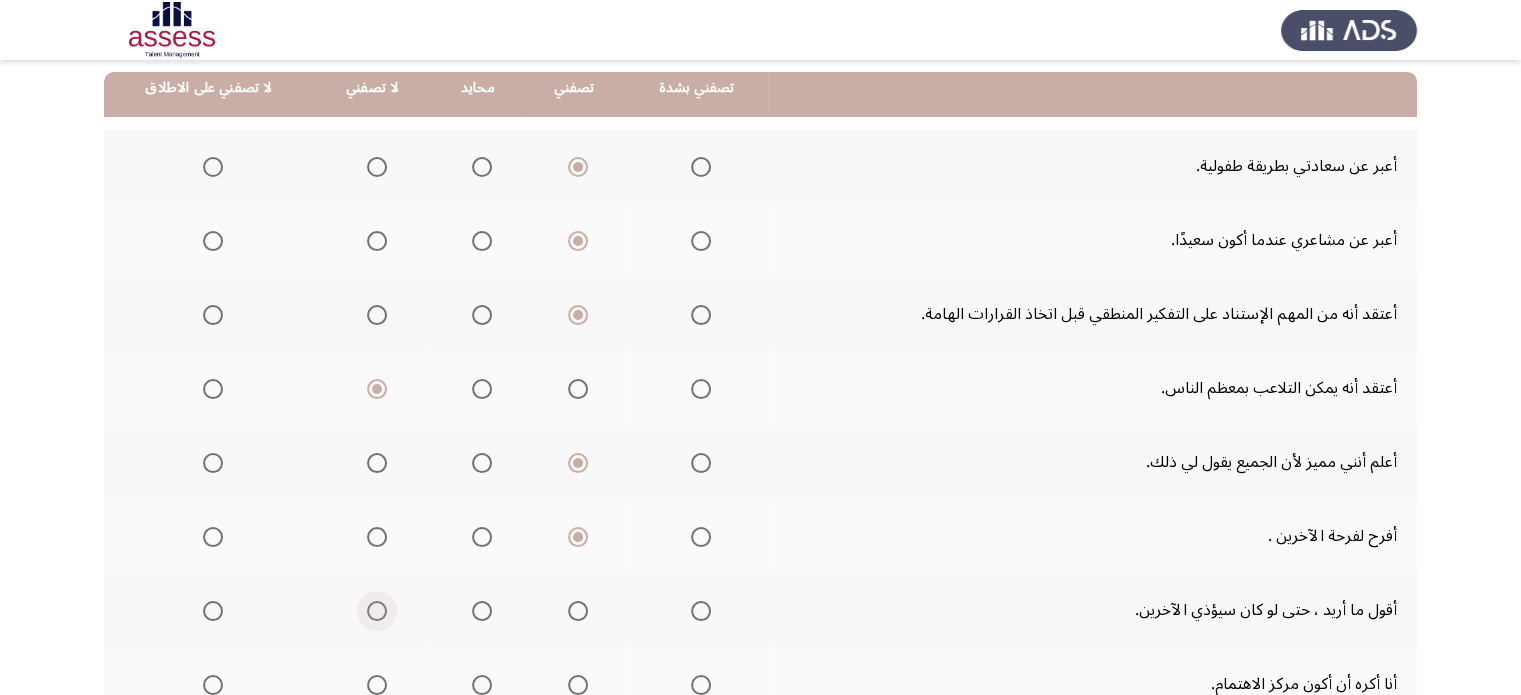 drag, startPoint x: 374, startPoint y: 603, endPoint x: 804, endPoint y: 611, distance: 430.0744 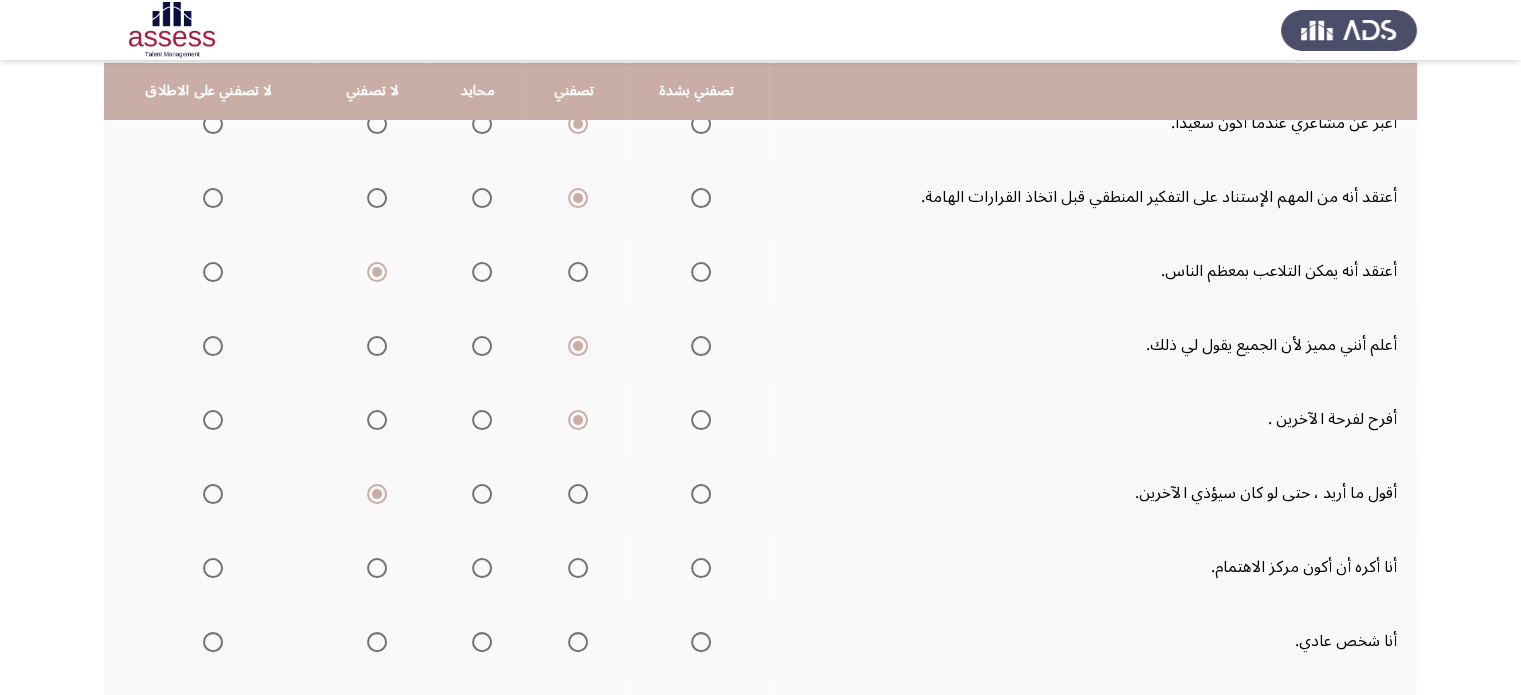 scroll, scrollTop: 320, scrollLeft: 0, axis: vertical 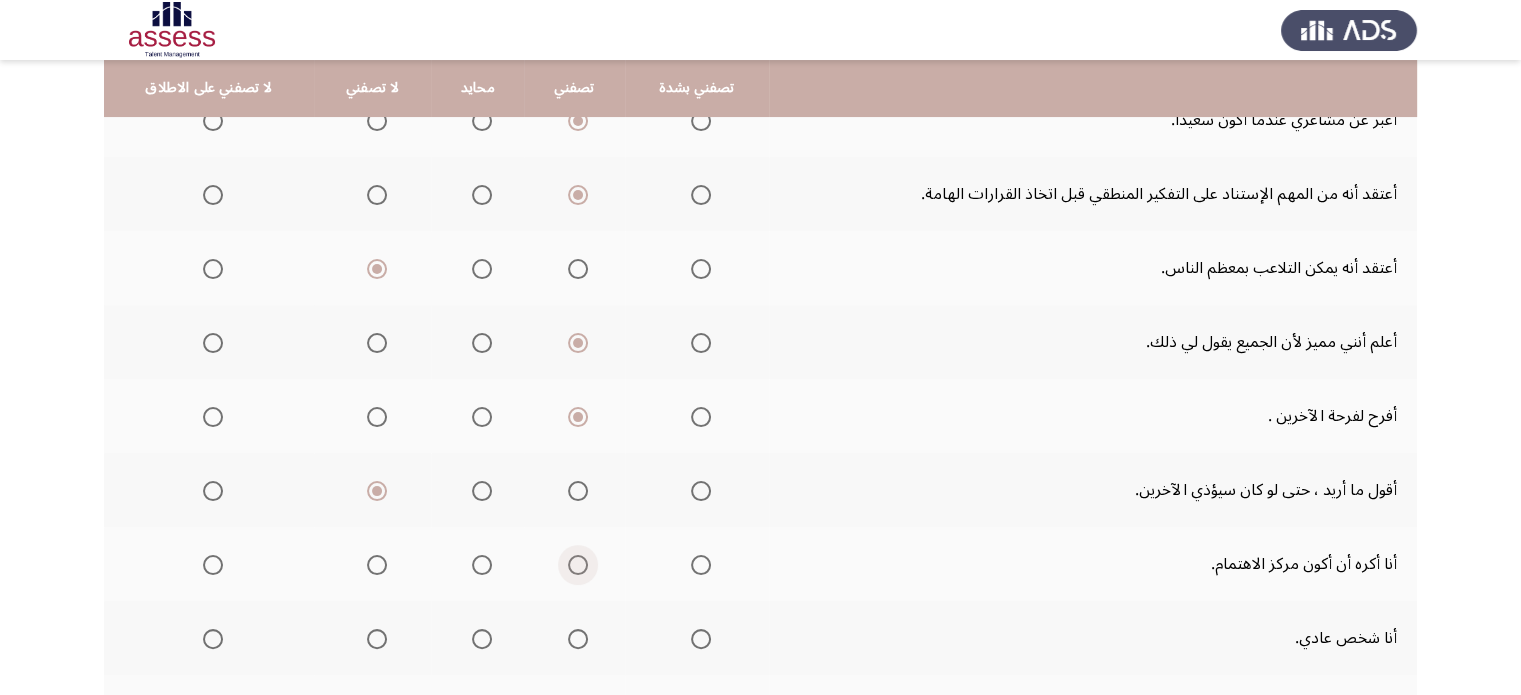 click at bounding box center [578, 565] 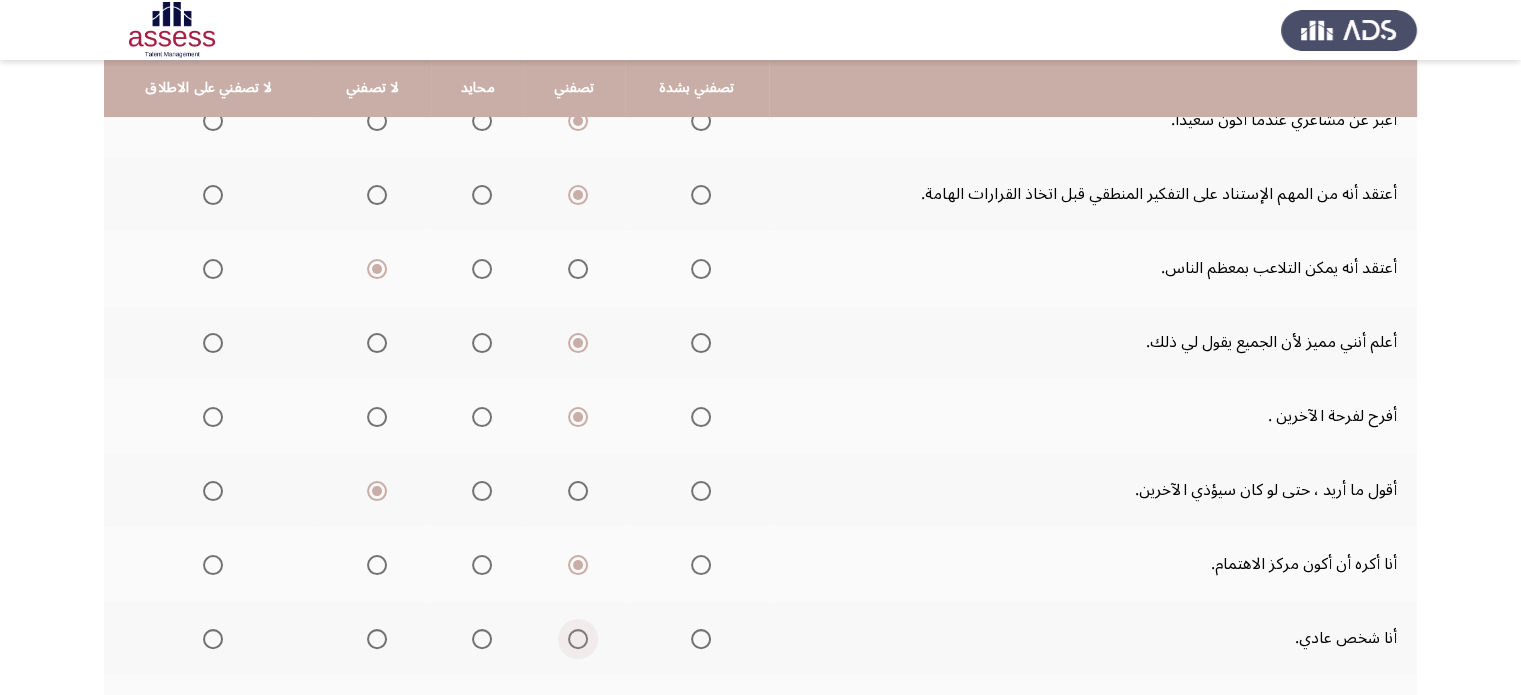 click at bounding box center (578, 639) 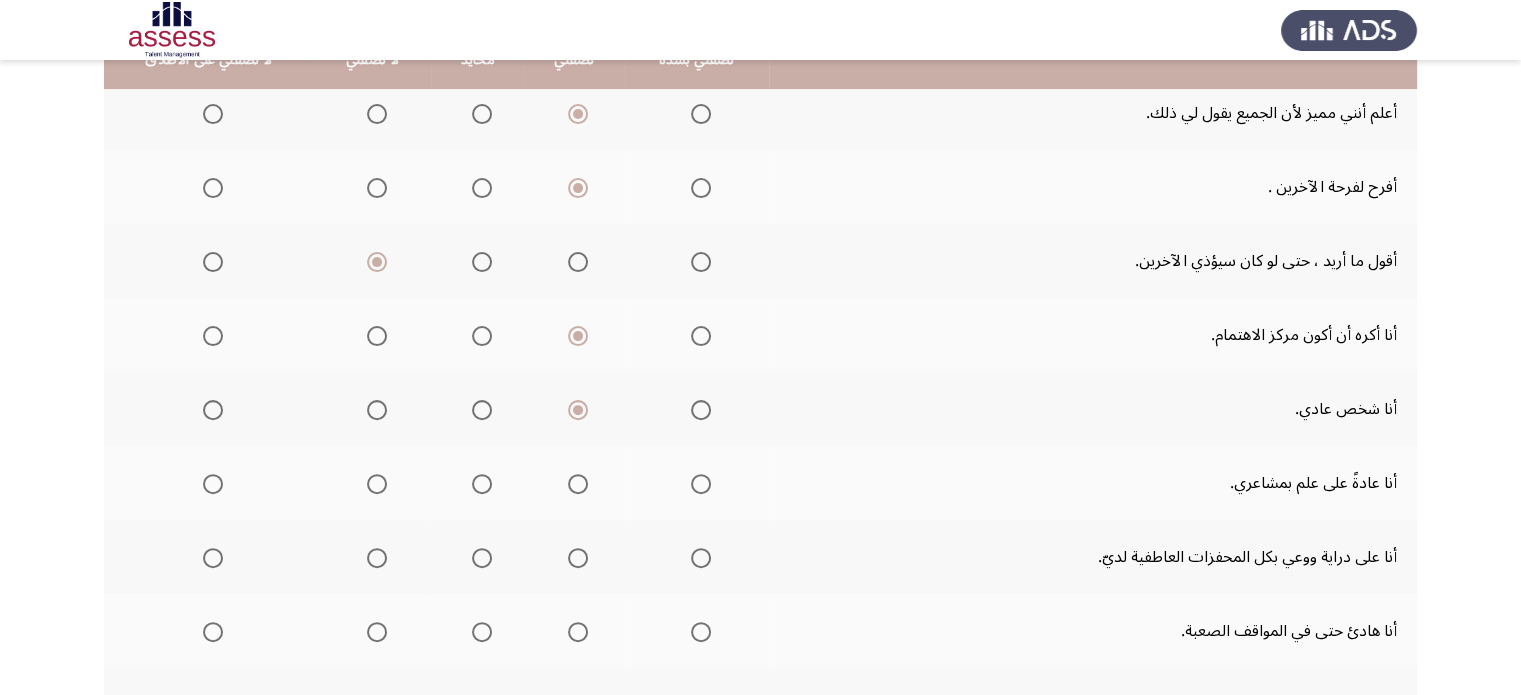 scroll, scrollTop: 560, scrollLeft: 0, axis: vertical 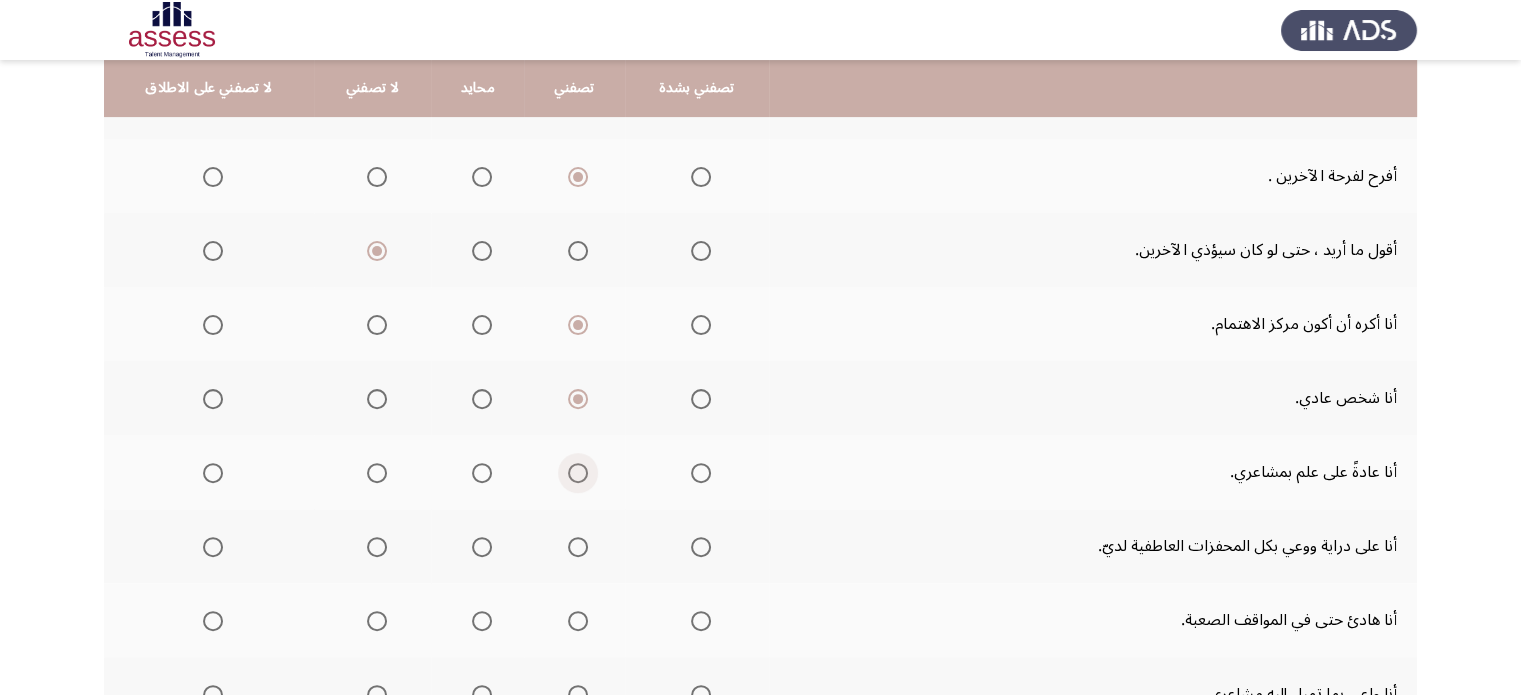 click at bounding box center [578, 473] 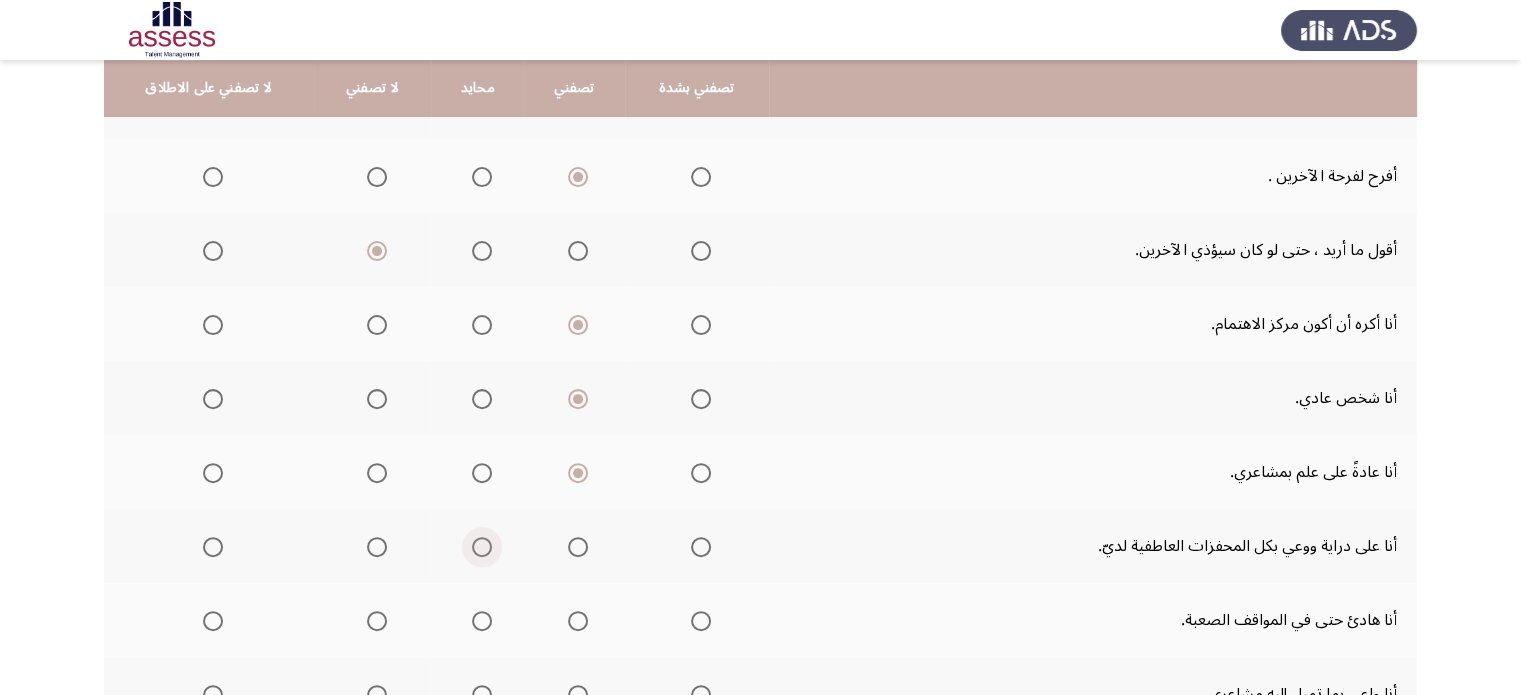 click at bounding box center (482, 547) 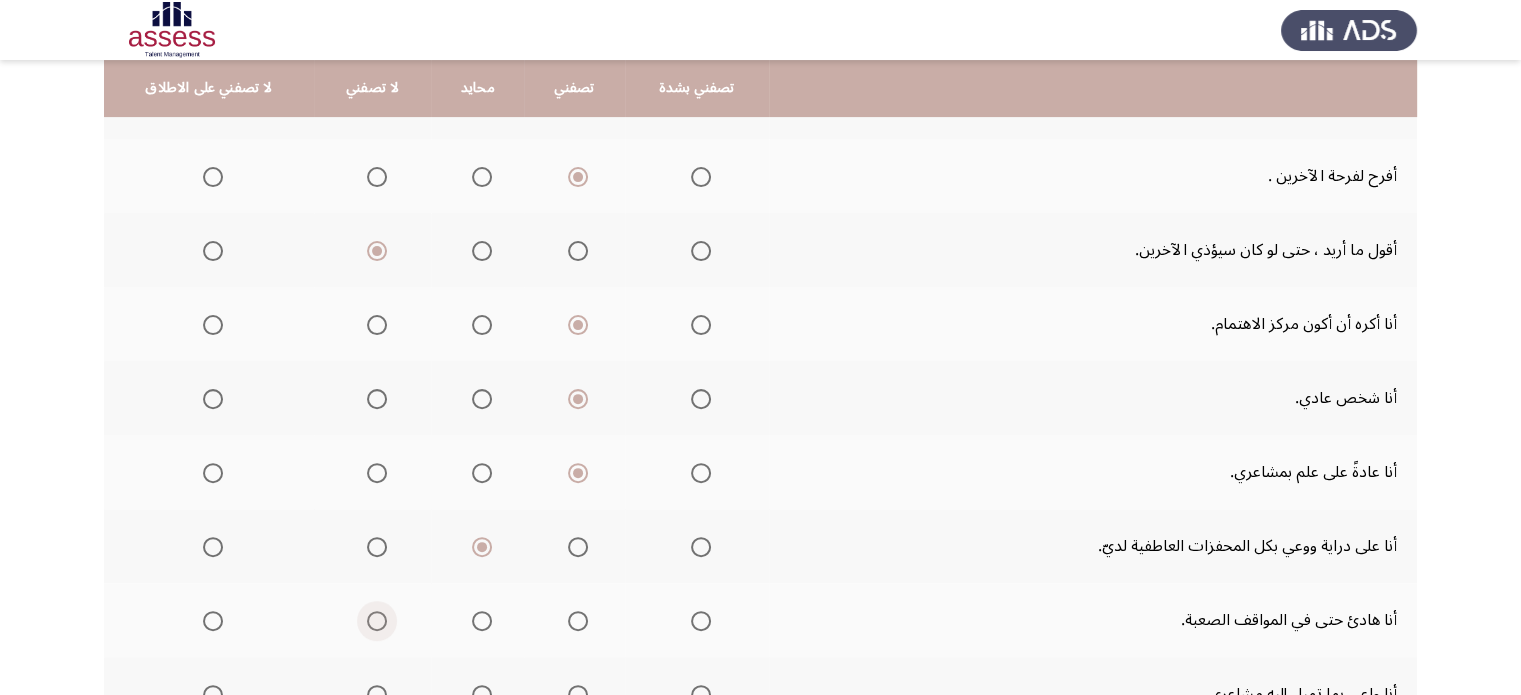 click at bounding box center (377, 621) 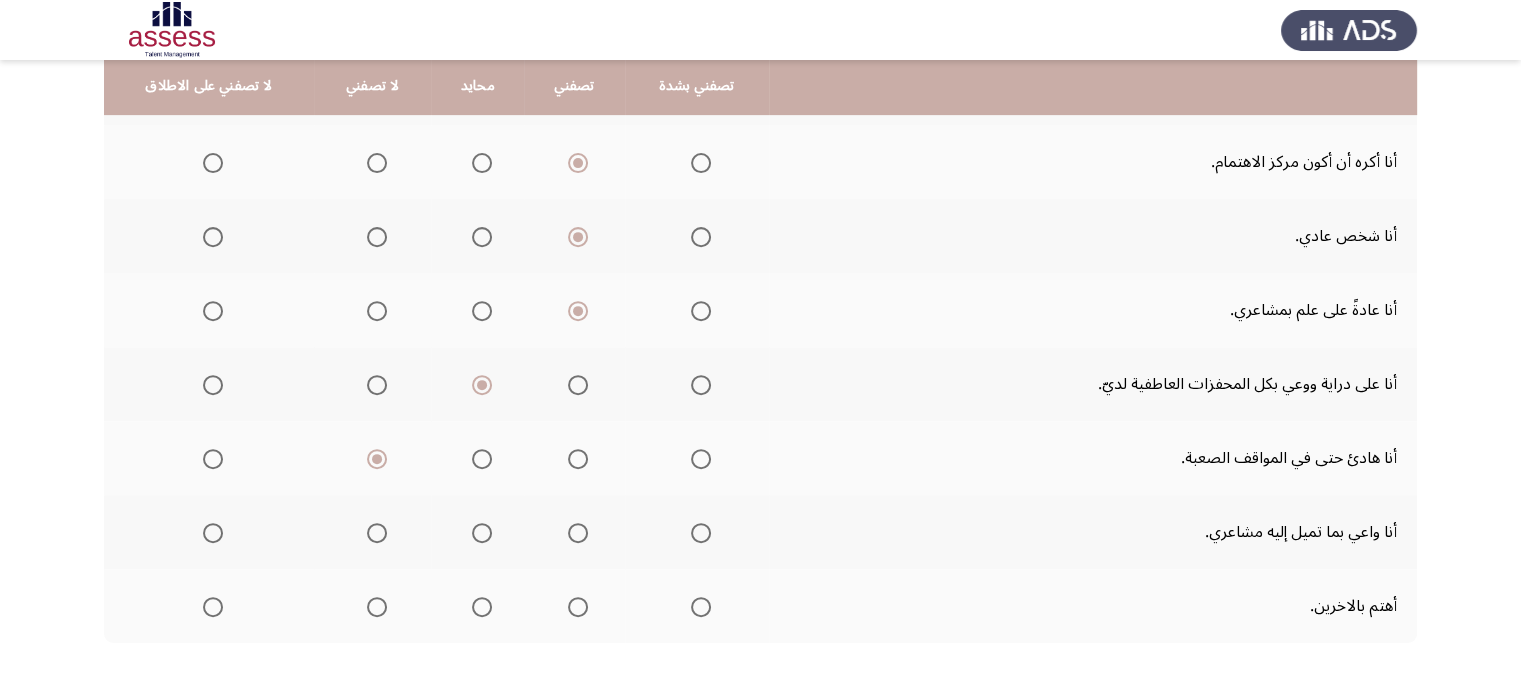 scroll, scrollTop: 760, scrollLeft: 0, axis: vertical 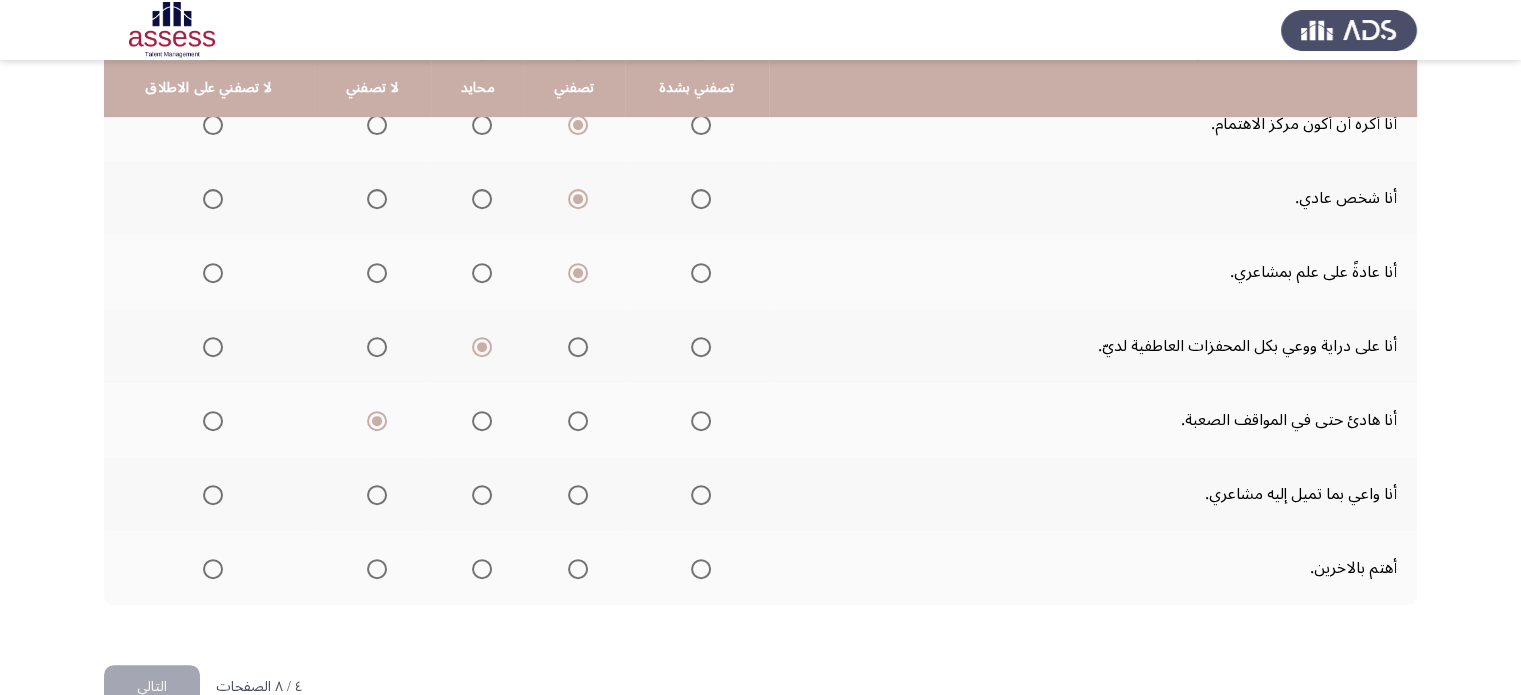 click at bounding box center [574, 494] 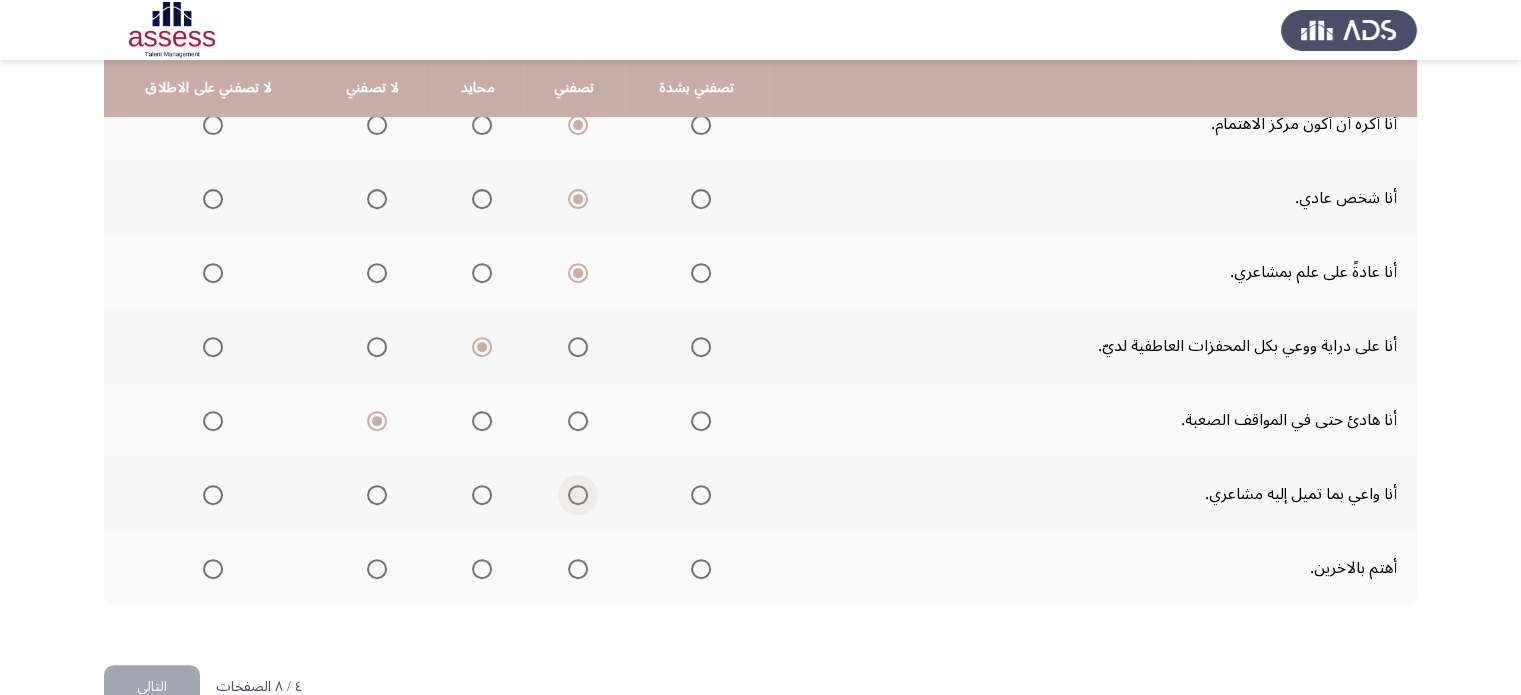 click at bounding box center (578, 495) 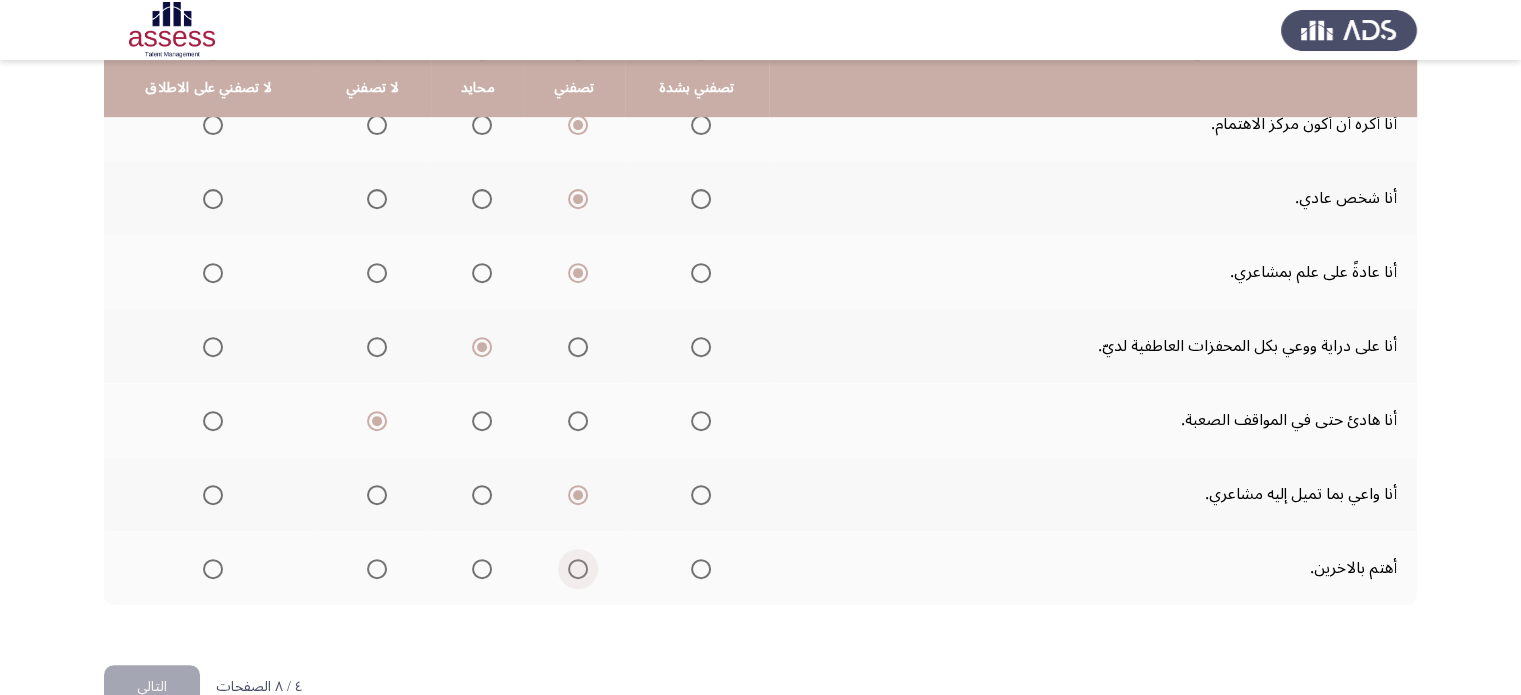 click at bounding box center [578, 569] 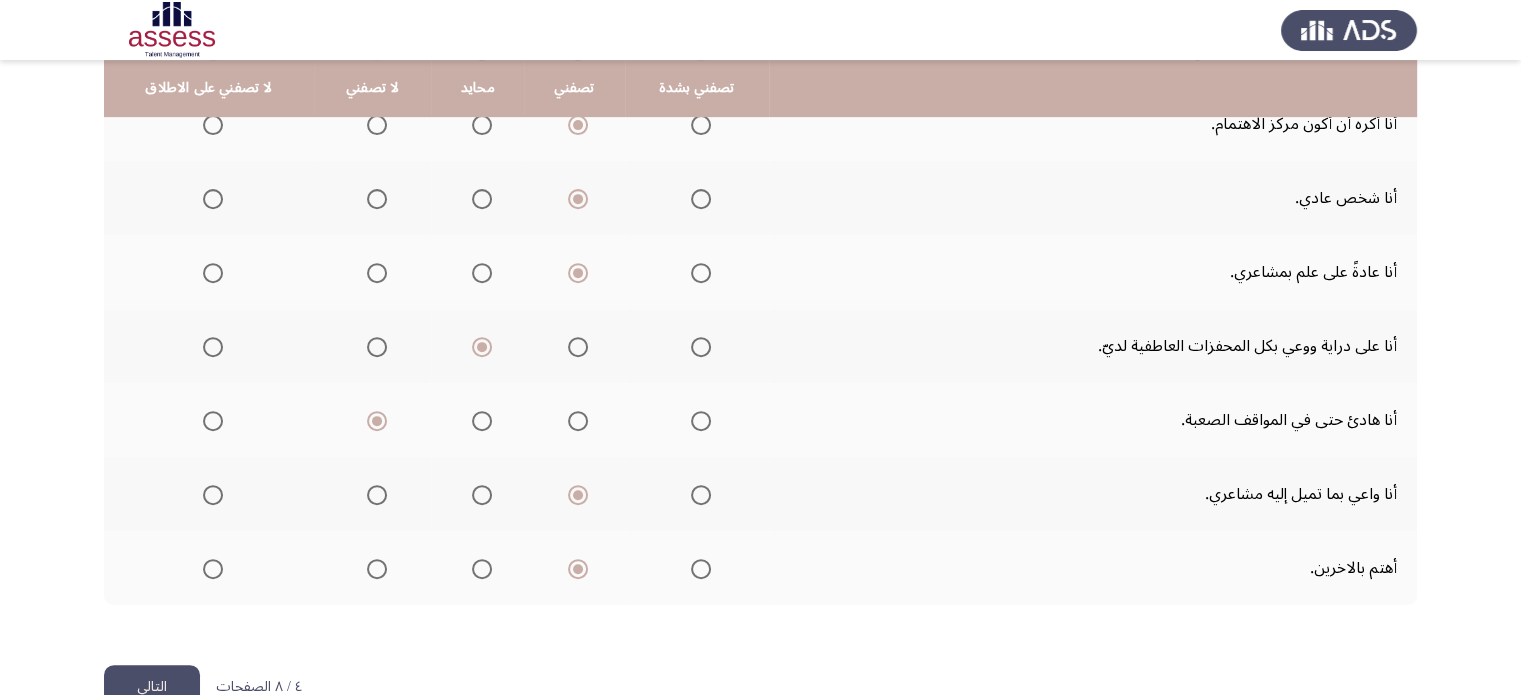 click on "التالي" 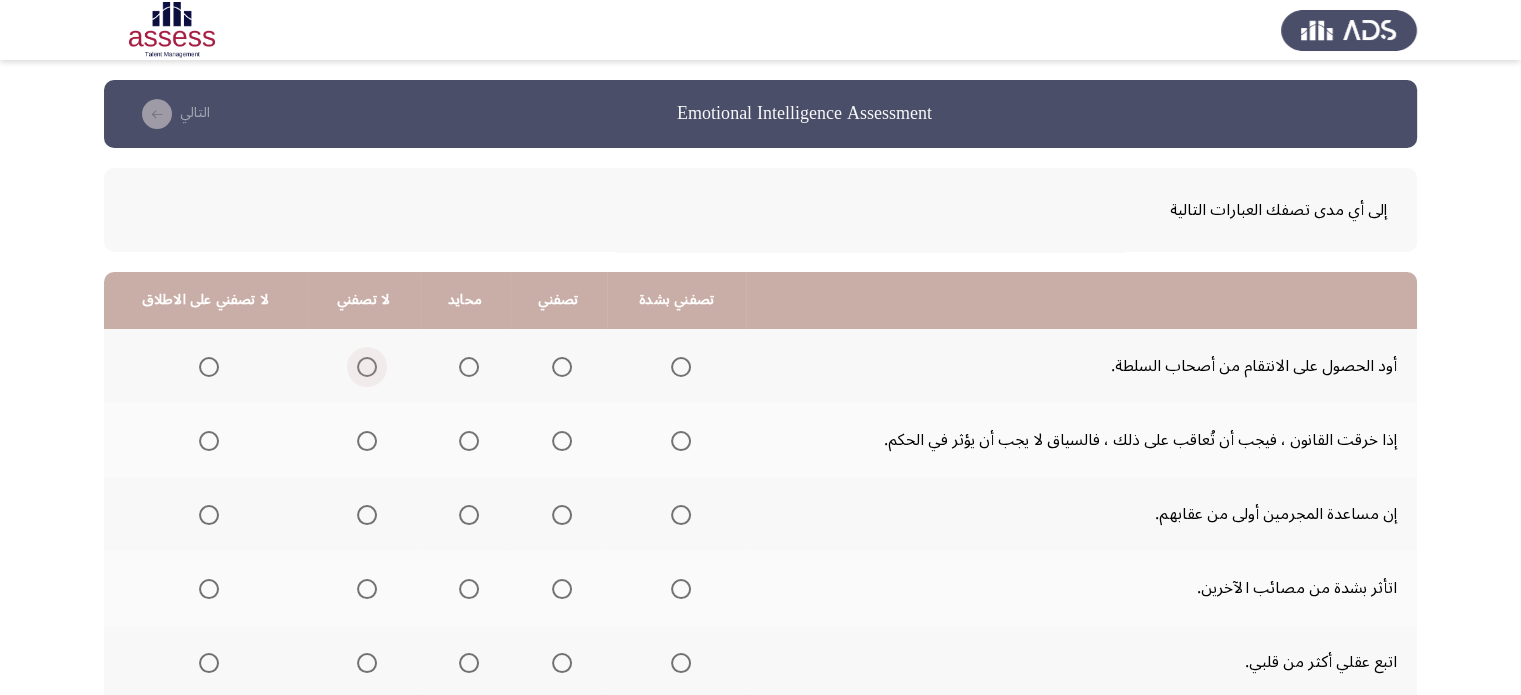 click at bounding box center (367, 367) 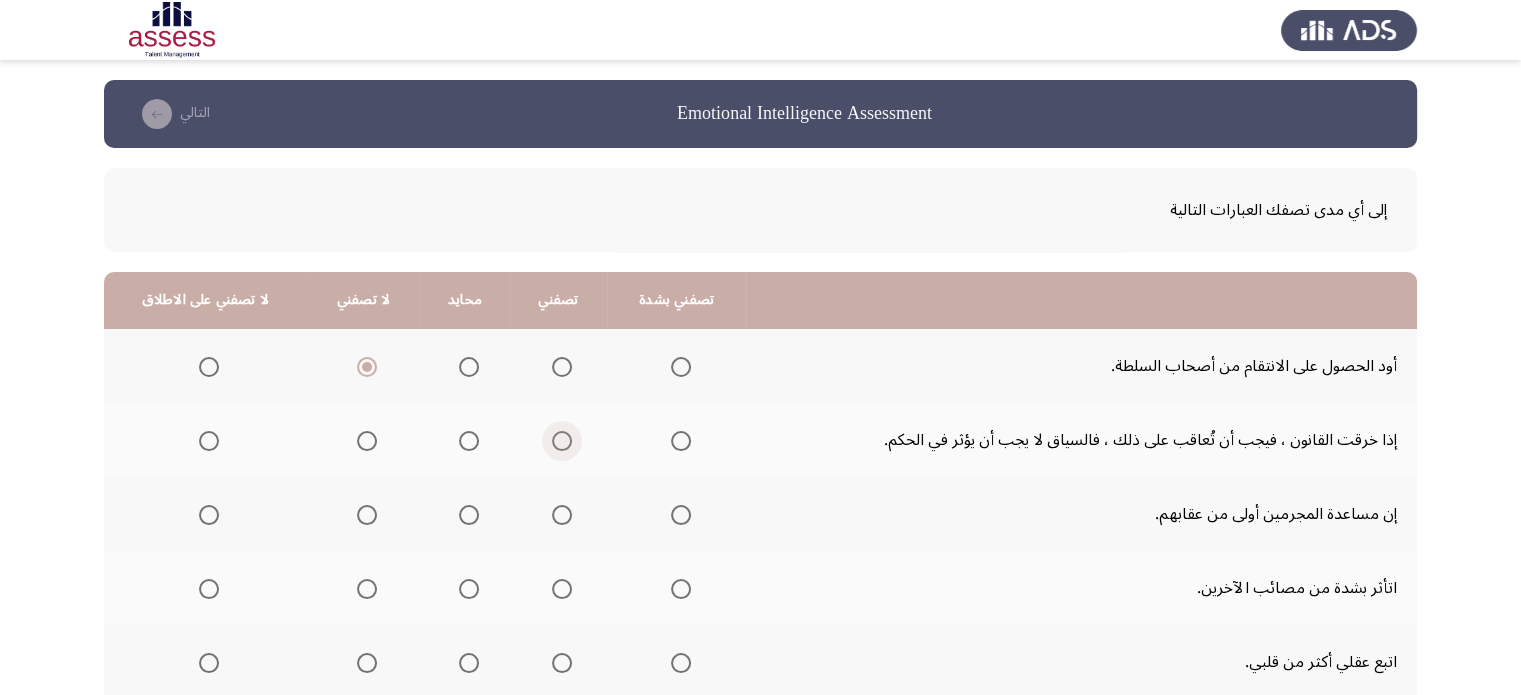 click at bounding box center (562, 441) 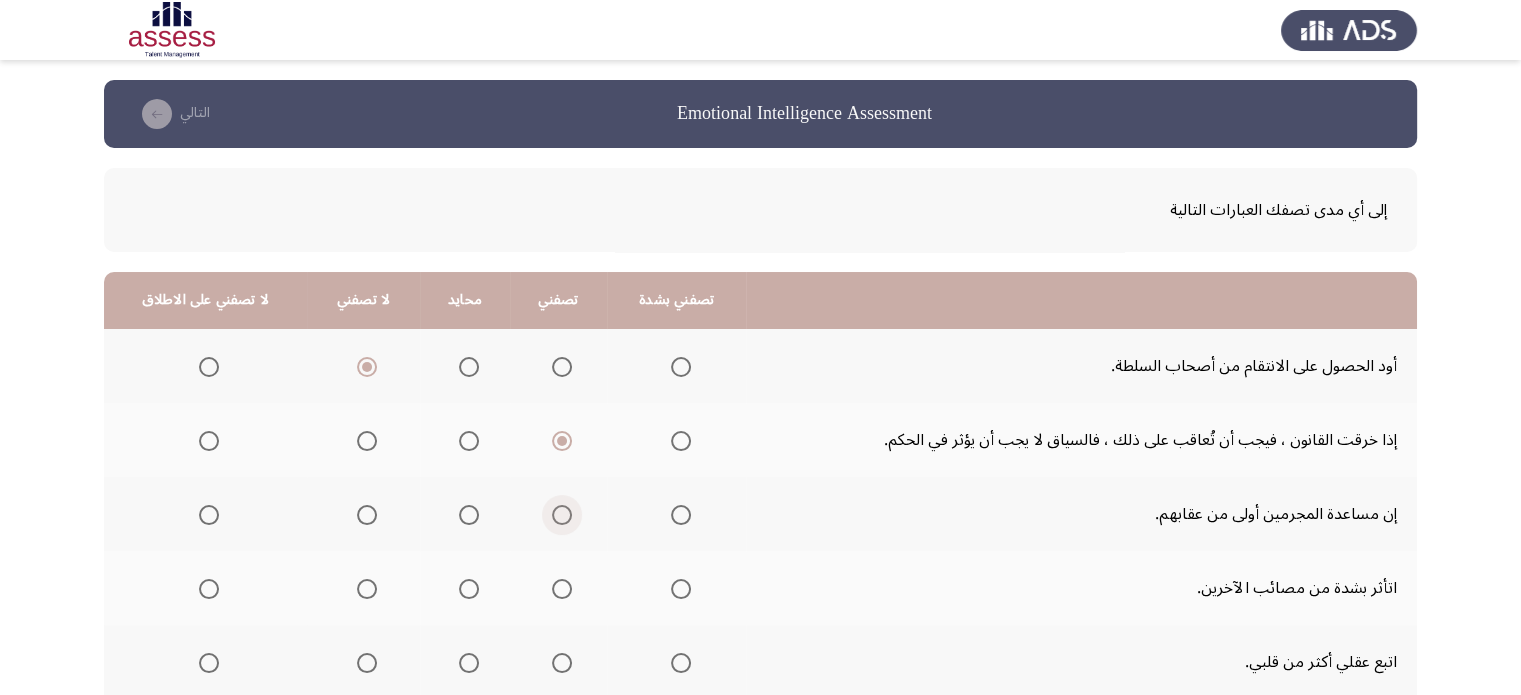 click at bounding box center (562, 515) 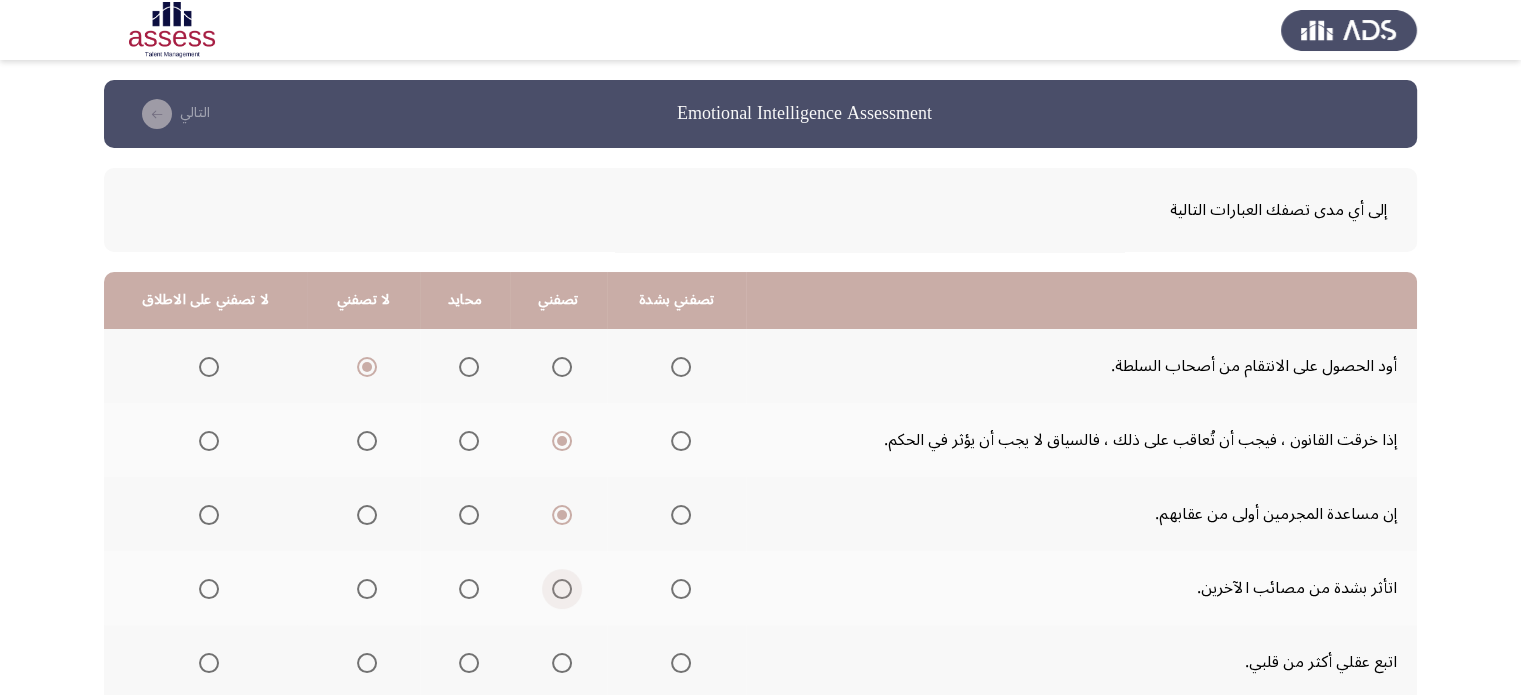 click at bounding box center (562, 589) 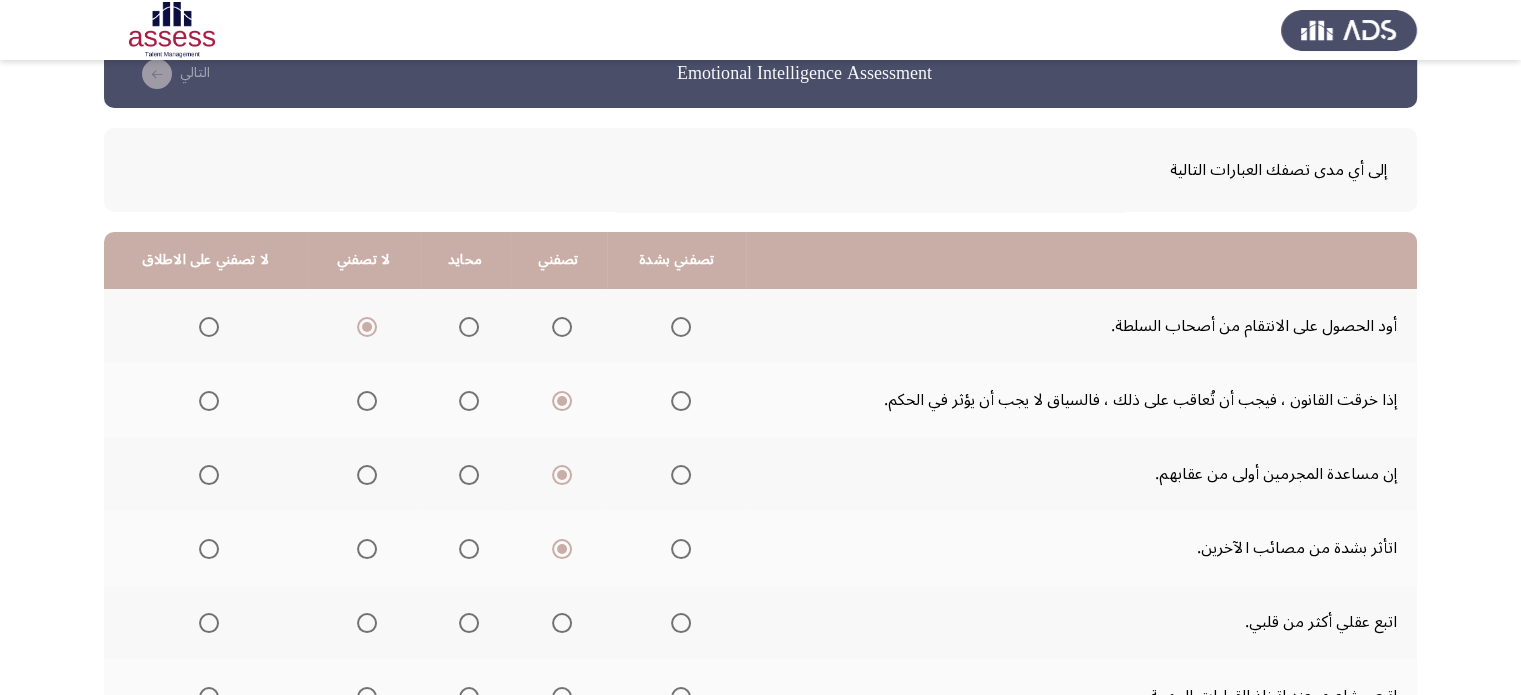 scroll, scrollTop: 160, scrollLeft: 0, axis: vertical 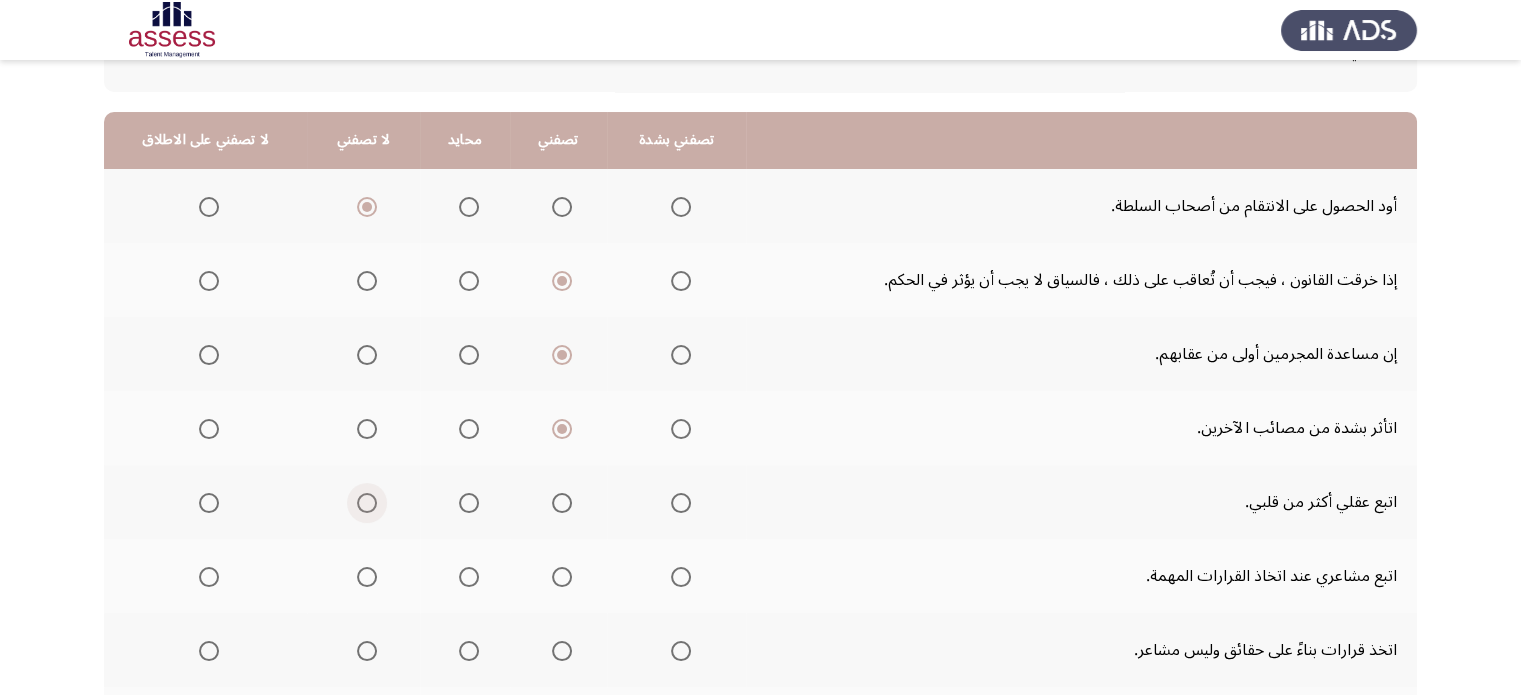 click at bounding box center [367, 503] 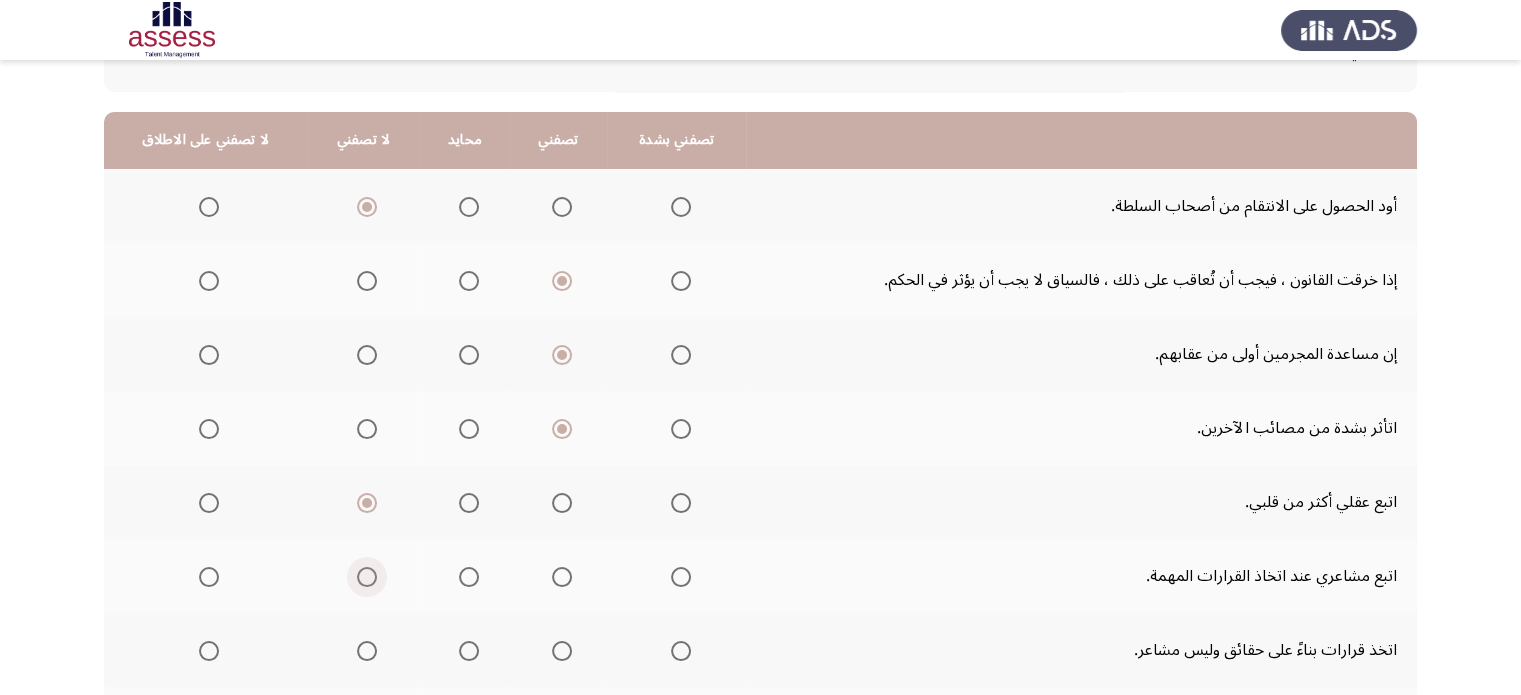 click at bounding box center [367, 577] 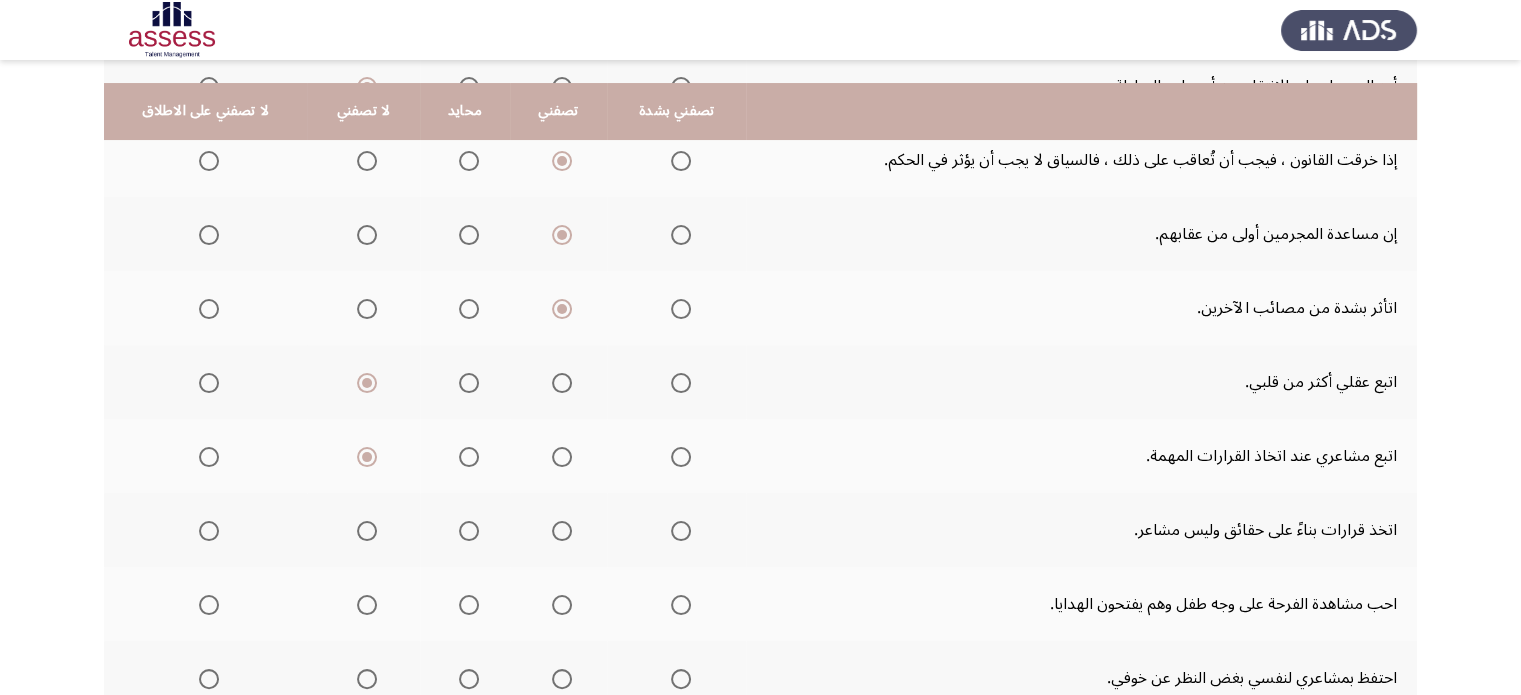scroll, scrollTop: 320, scrollLeft: 0, axis: vertical 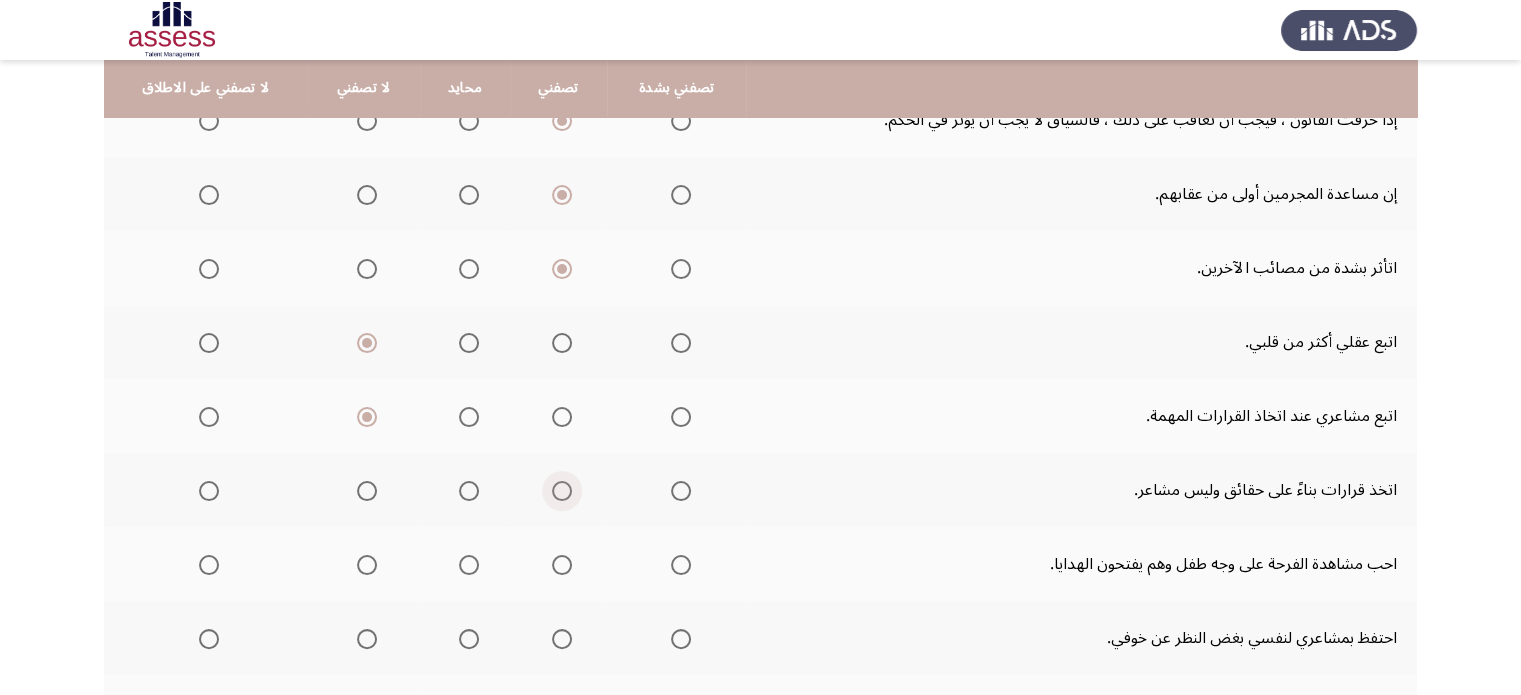 click at bounding box center (562, 491) 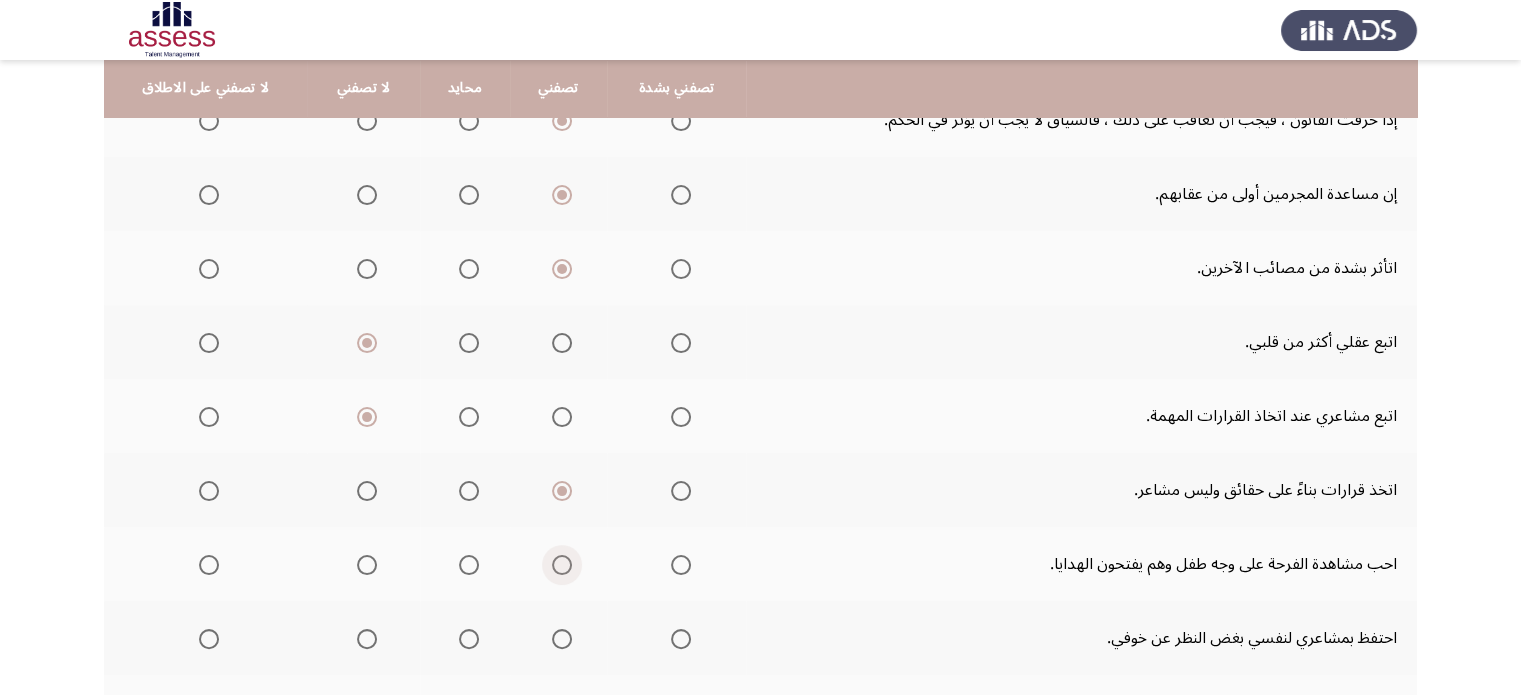 click at bounding box center [562, 565] 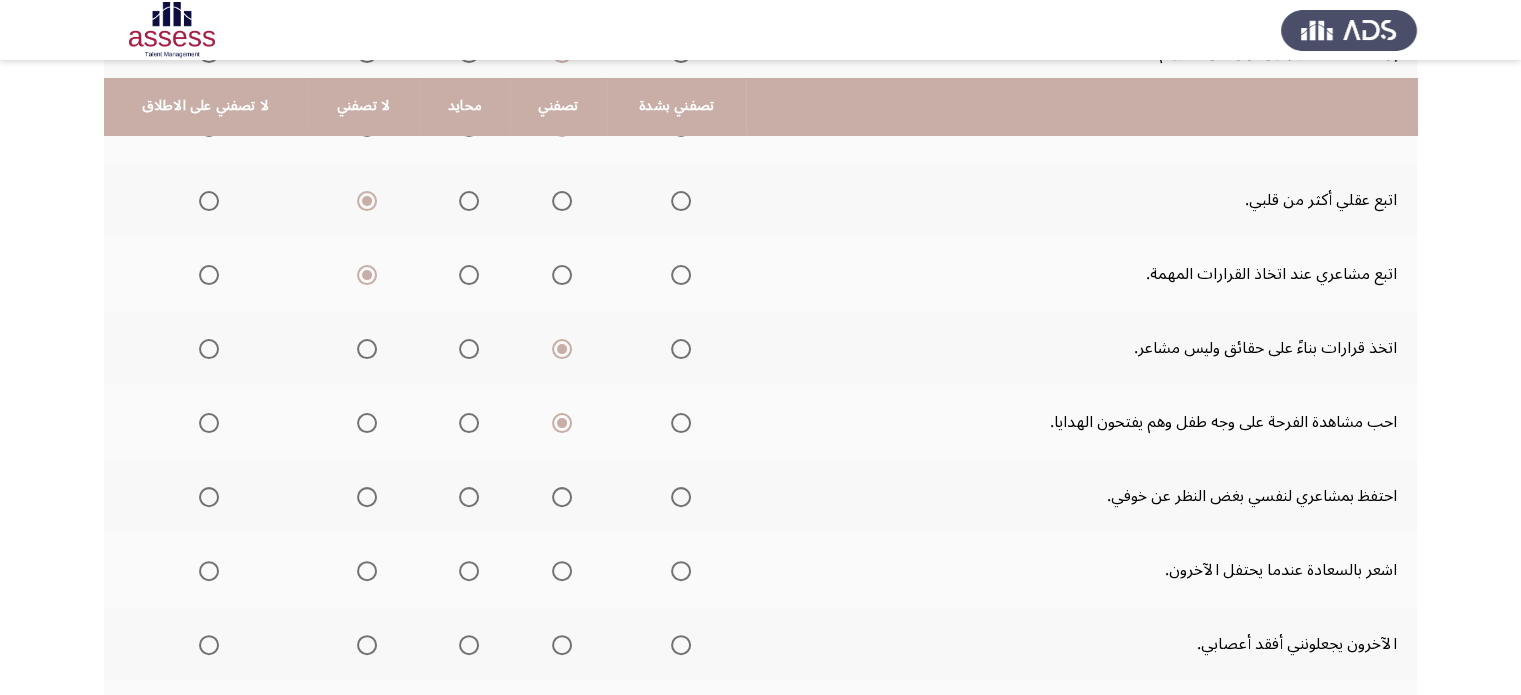 scroll, scrollTop: 480, scrollLeft: 0, axis: vertical 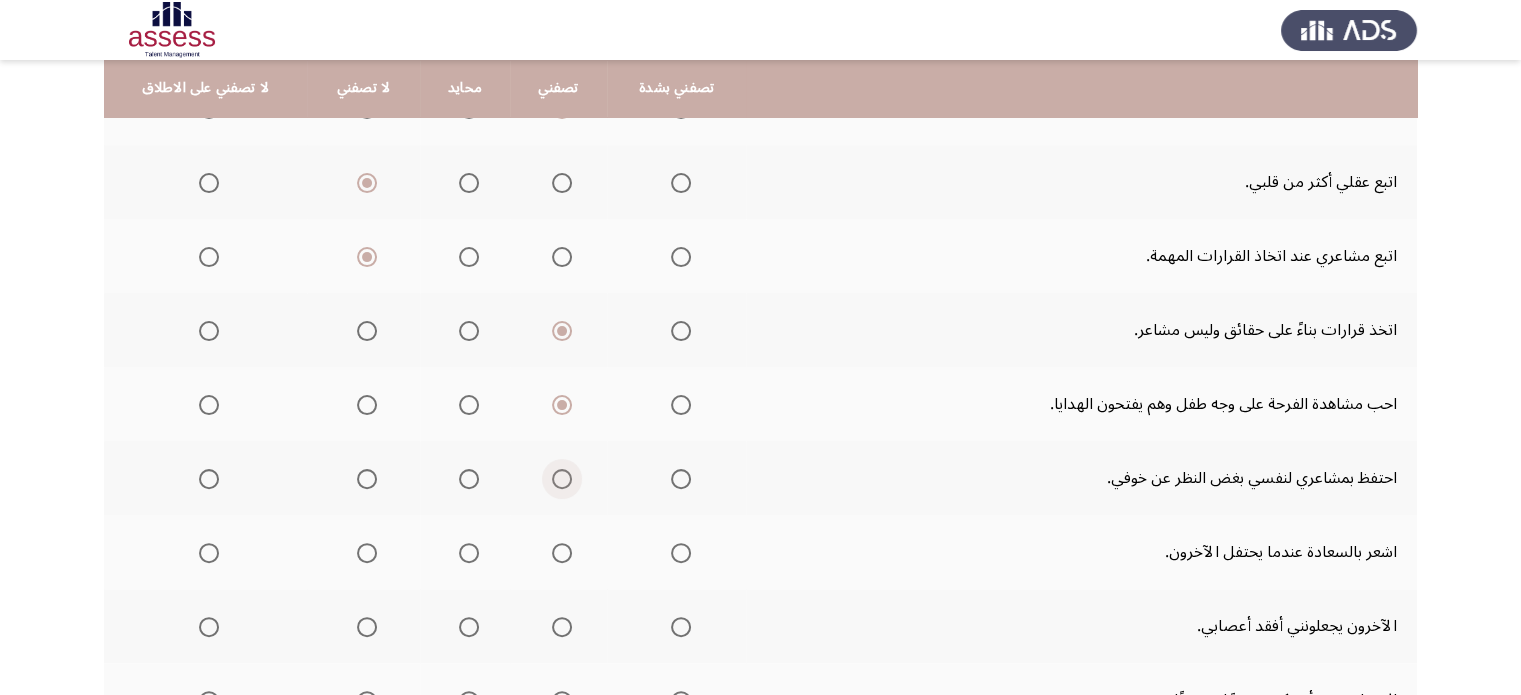 click at bounding box center (562, 479) 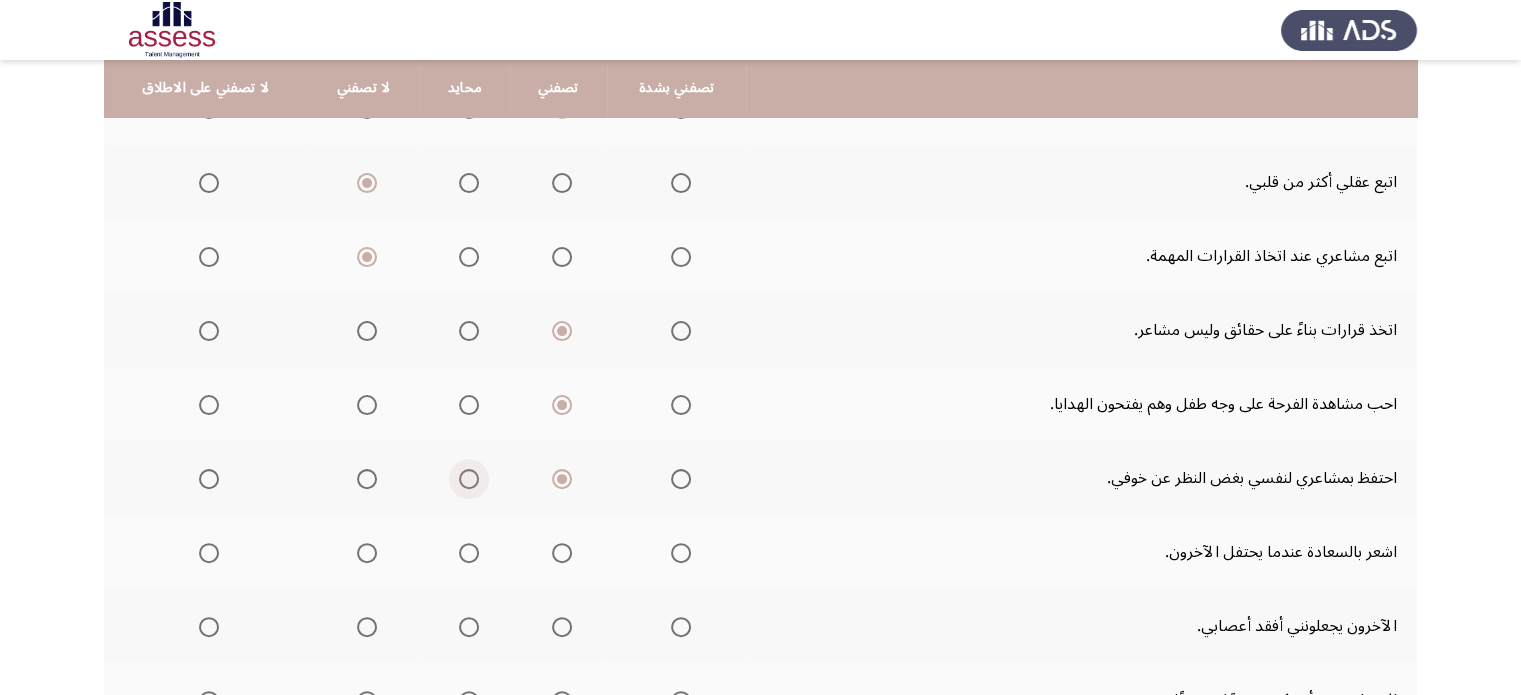 click at bounding box center [469, 479] 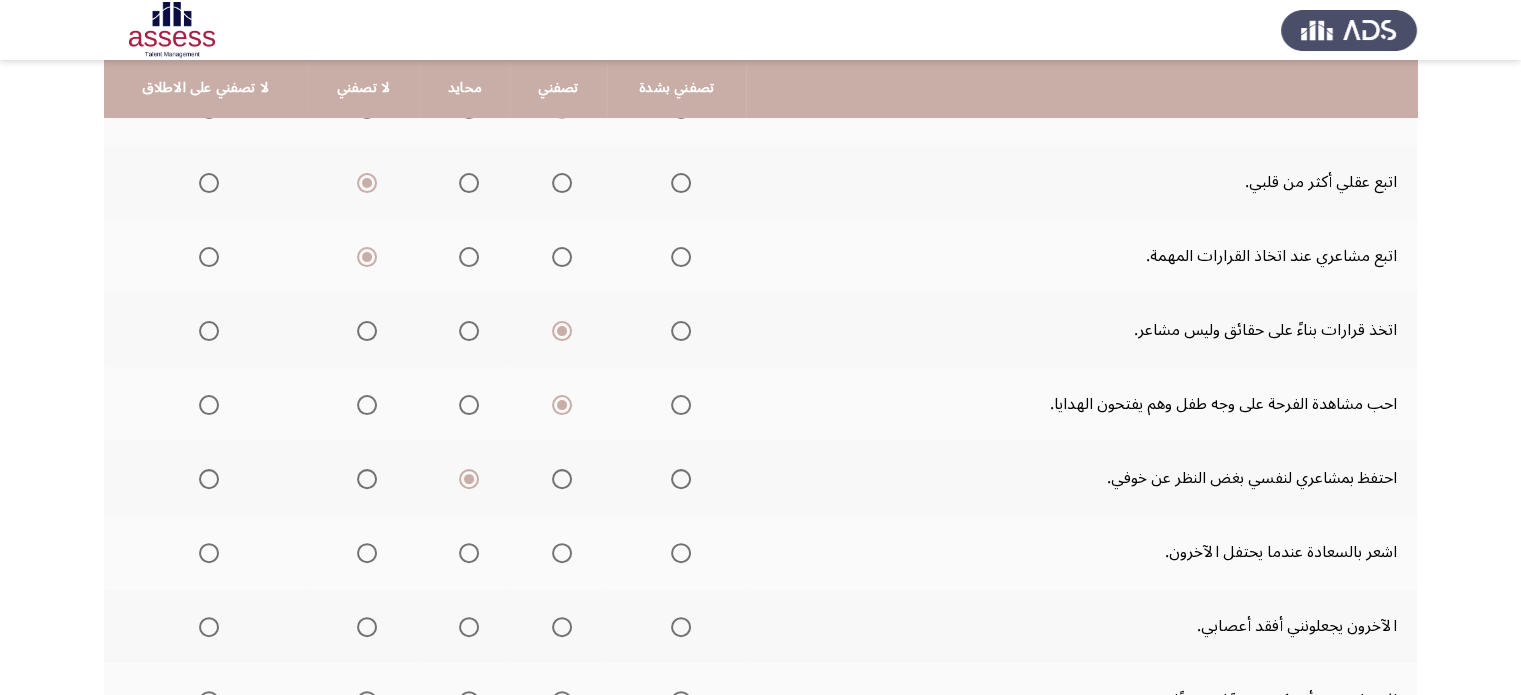 click at bounding box center (562, 553) 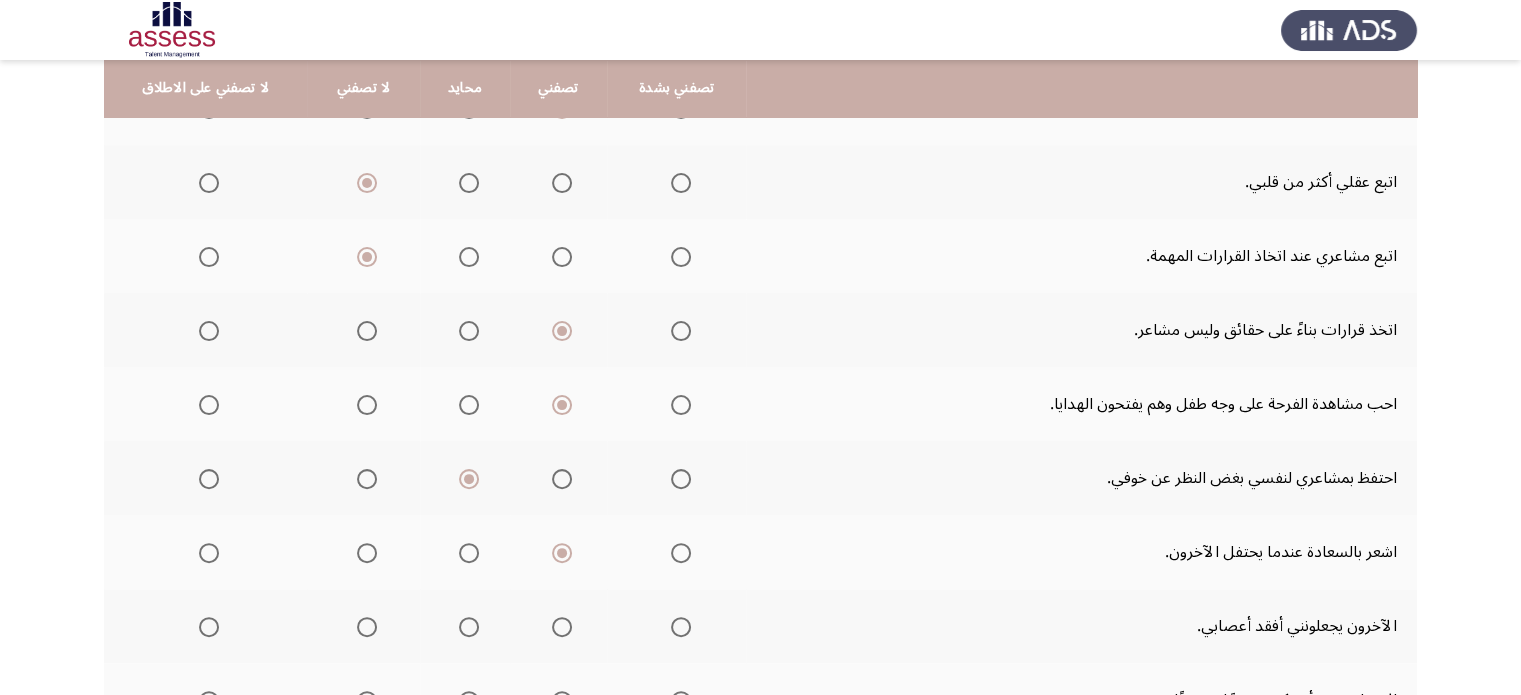click at bounding box center [562, 627] 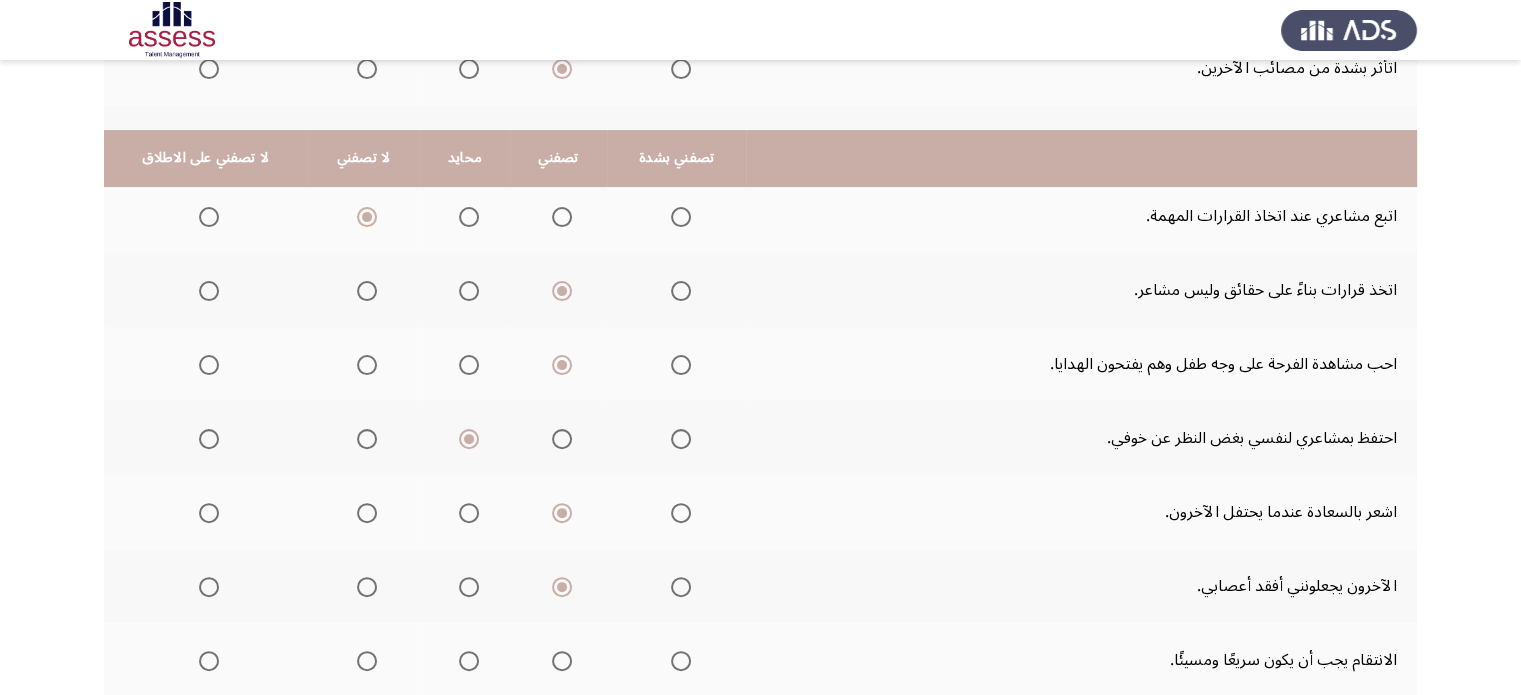 scroll, scrollTop: 720, scrollLeft: 0, axis: vertical 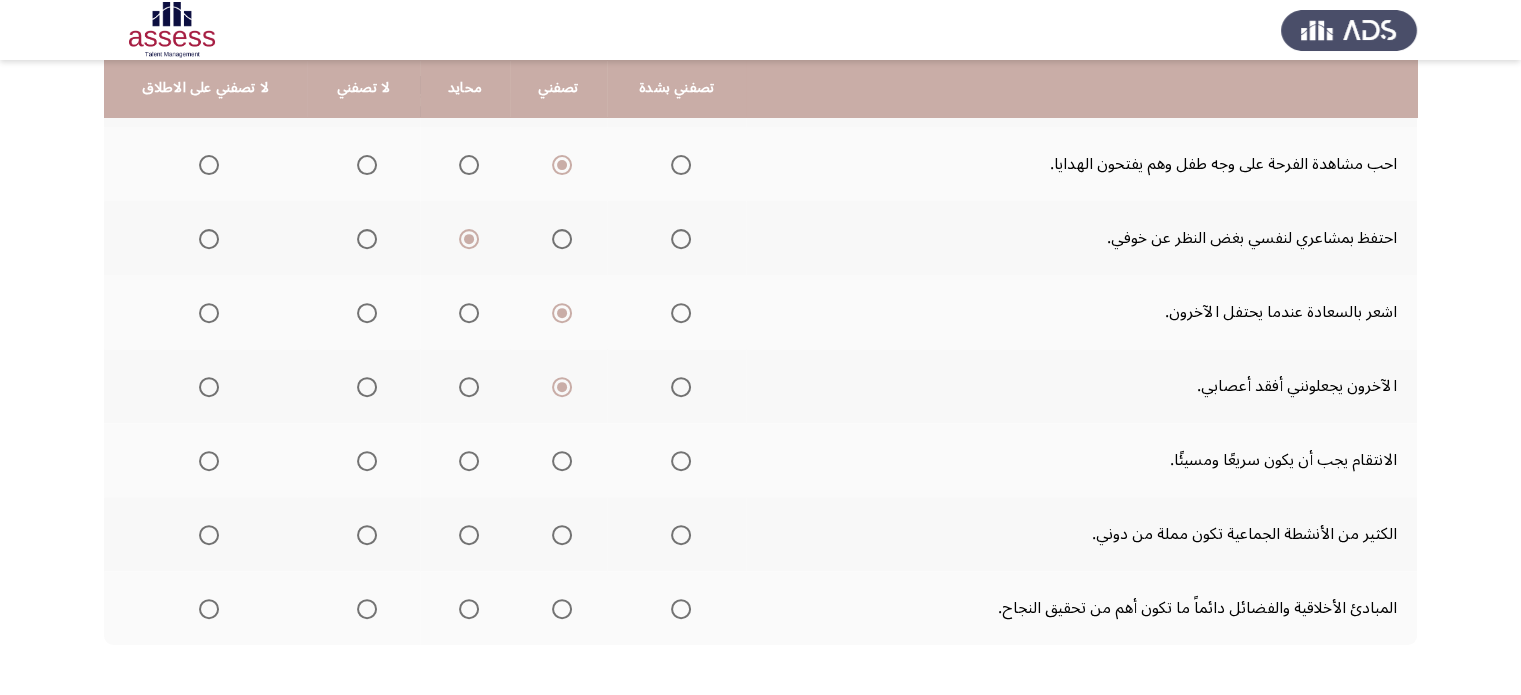 click at bounding box center [367, 461] 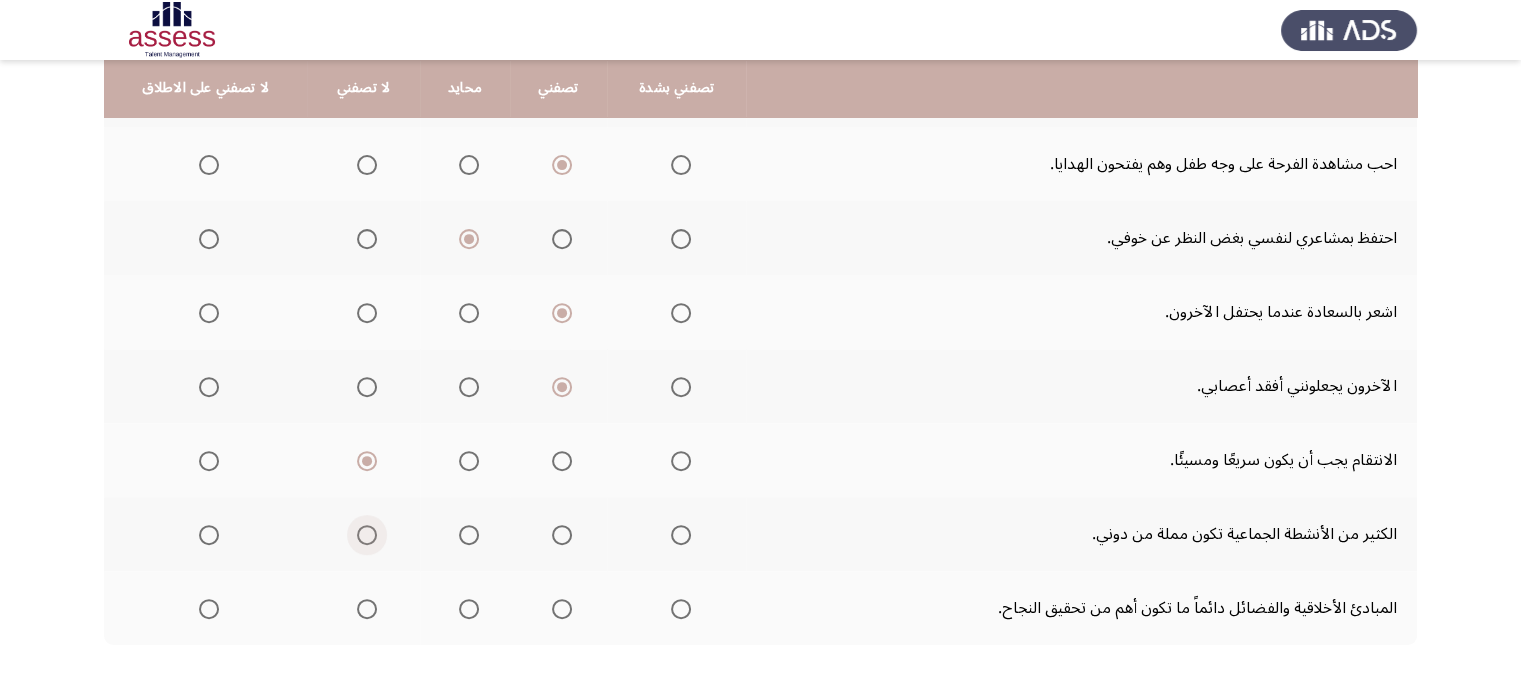 click at bounding box center (367, 535) 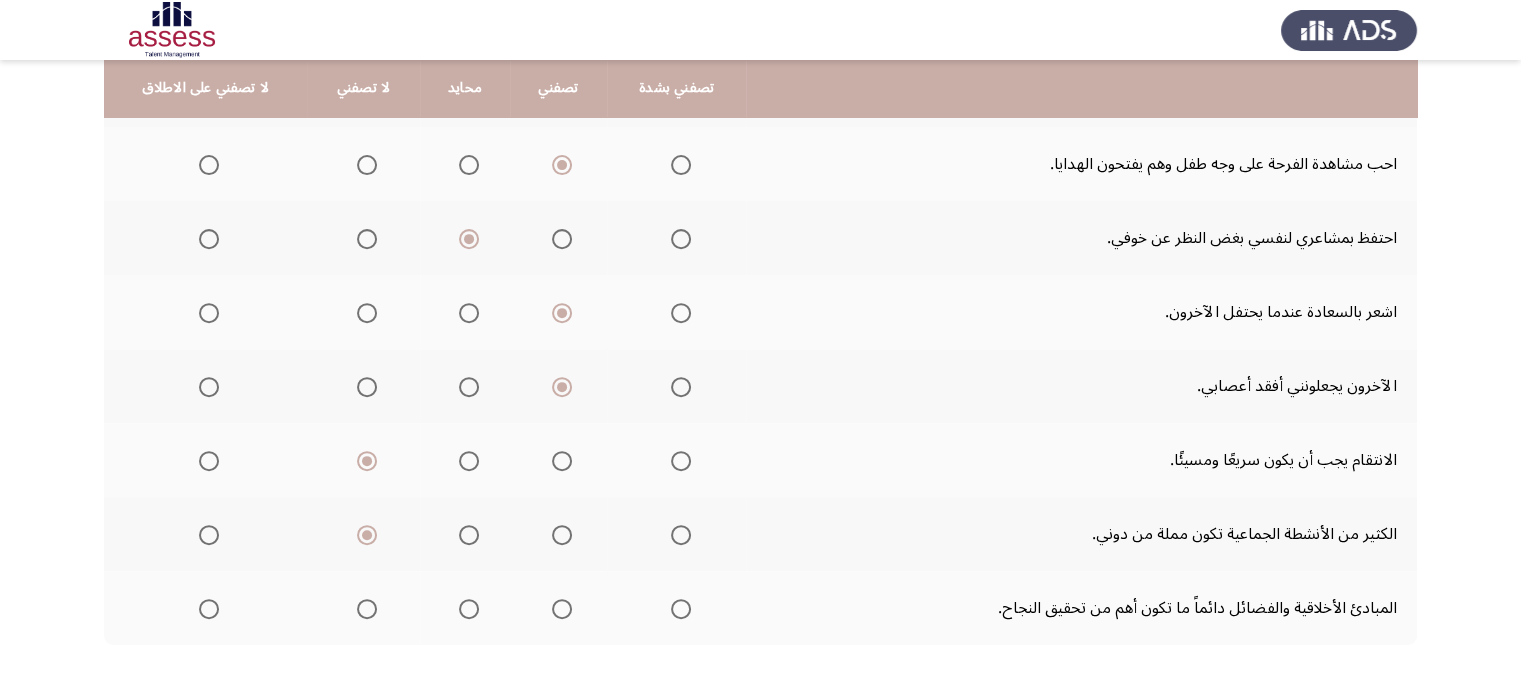 click 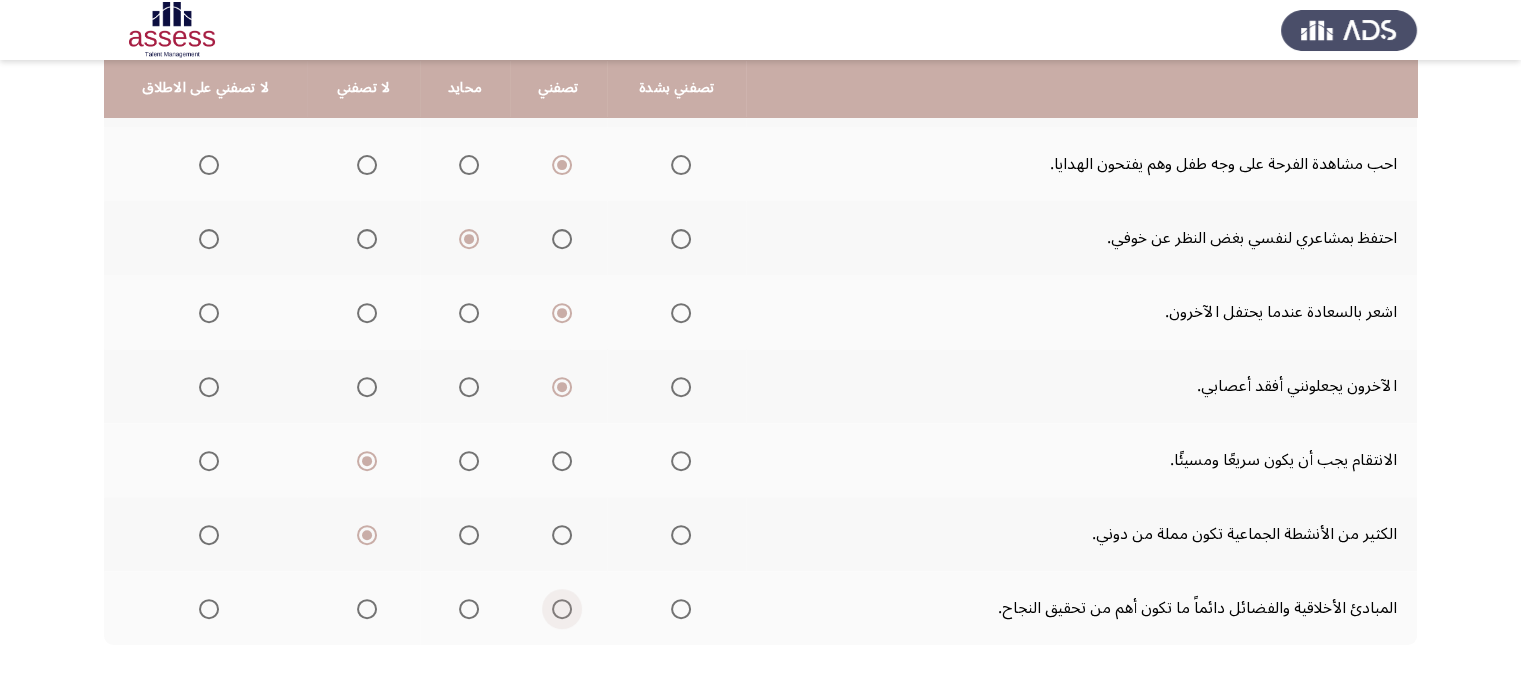 click at bounding box center (562, 609) 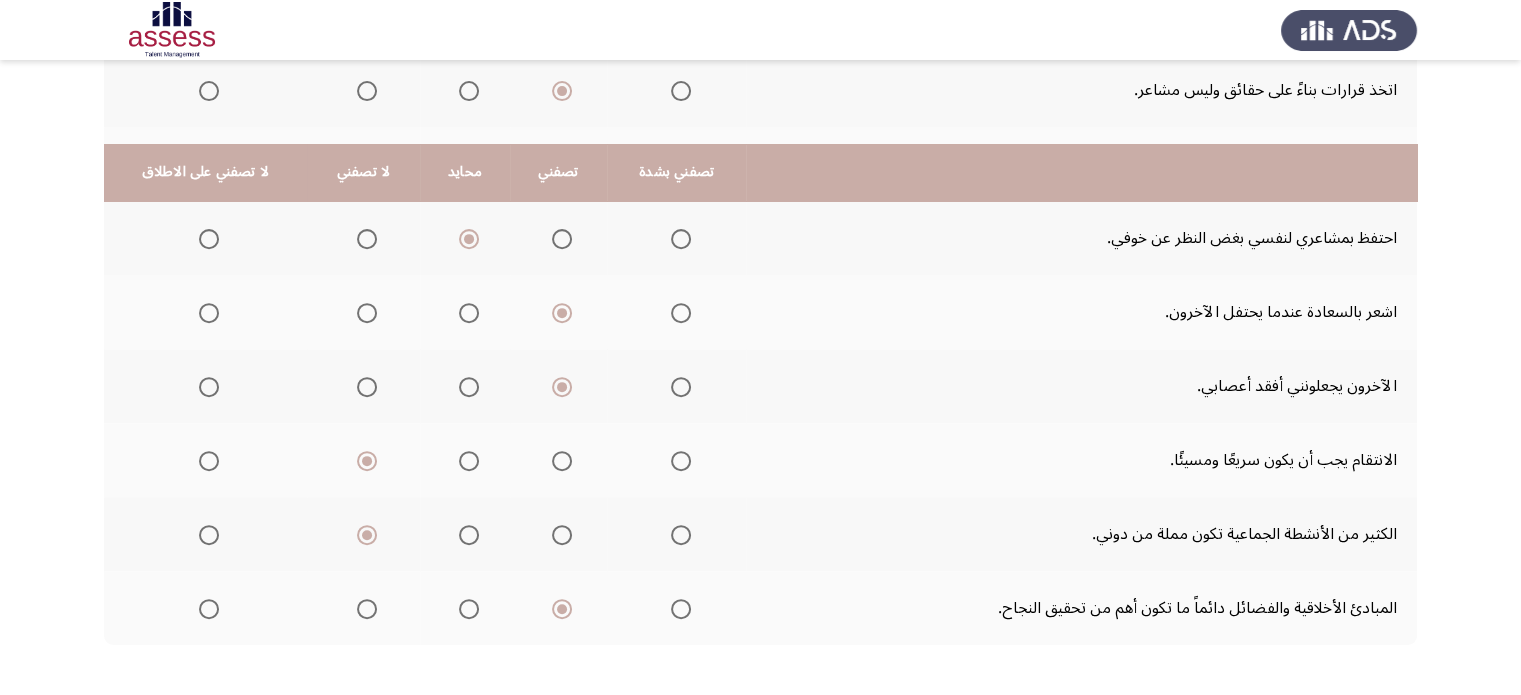 scroll, scrollTop: 804, scrollLeft: 0, axis: vertical 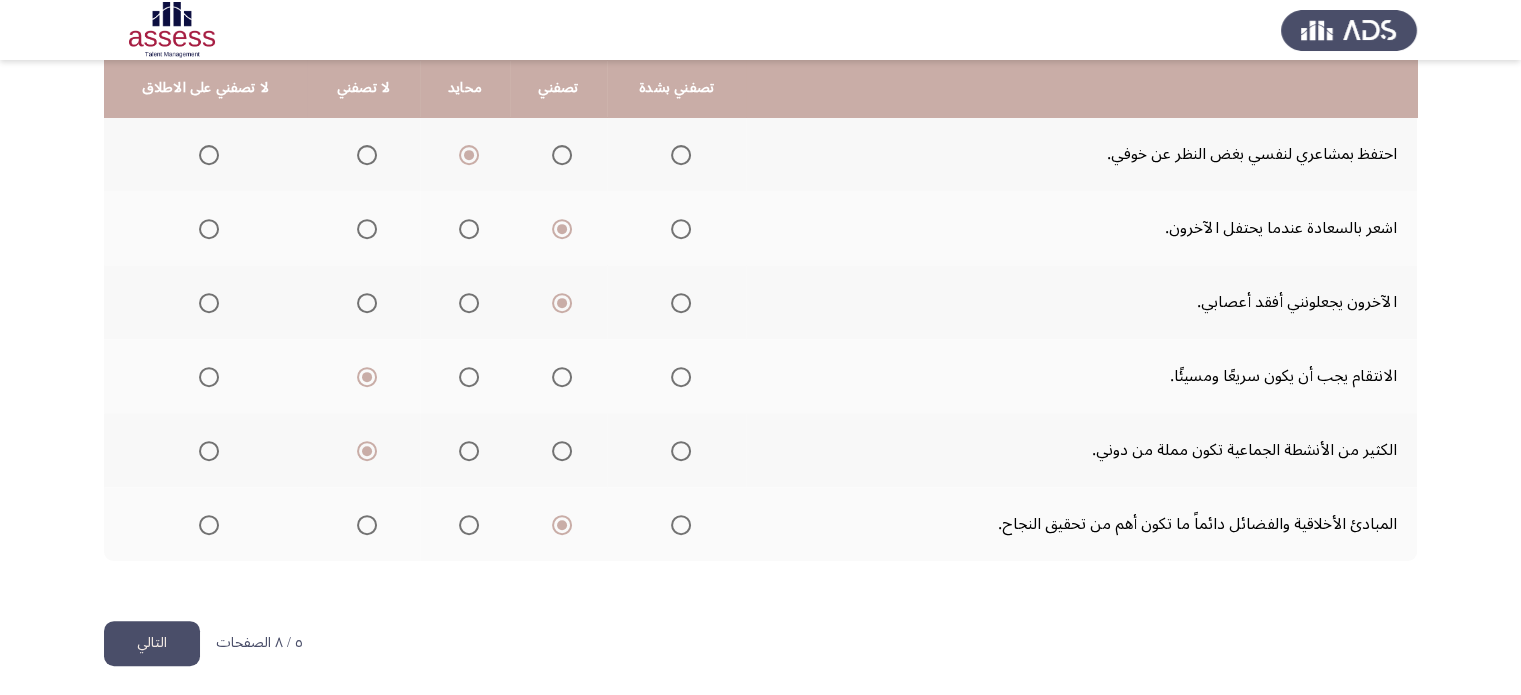 click on "التالي" 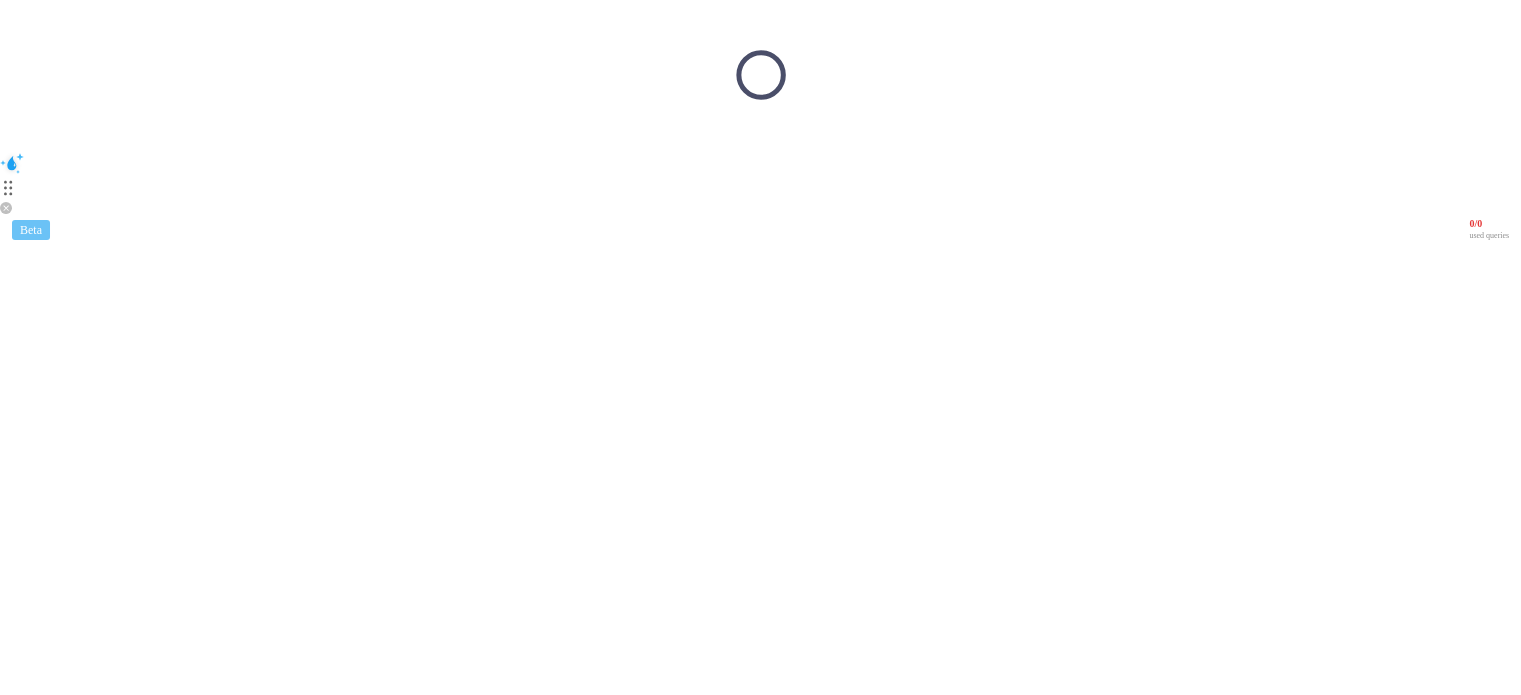 scroll, scrollTop: 0, scrollLeft: 0, axis: both 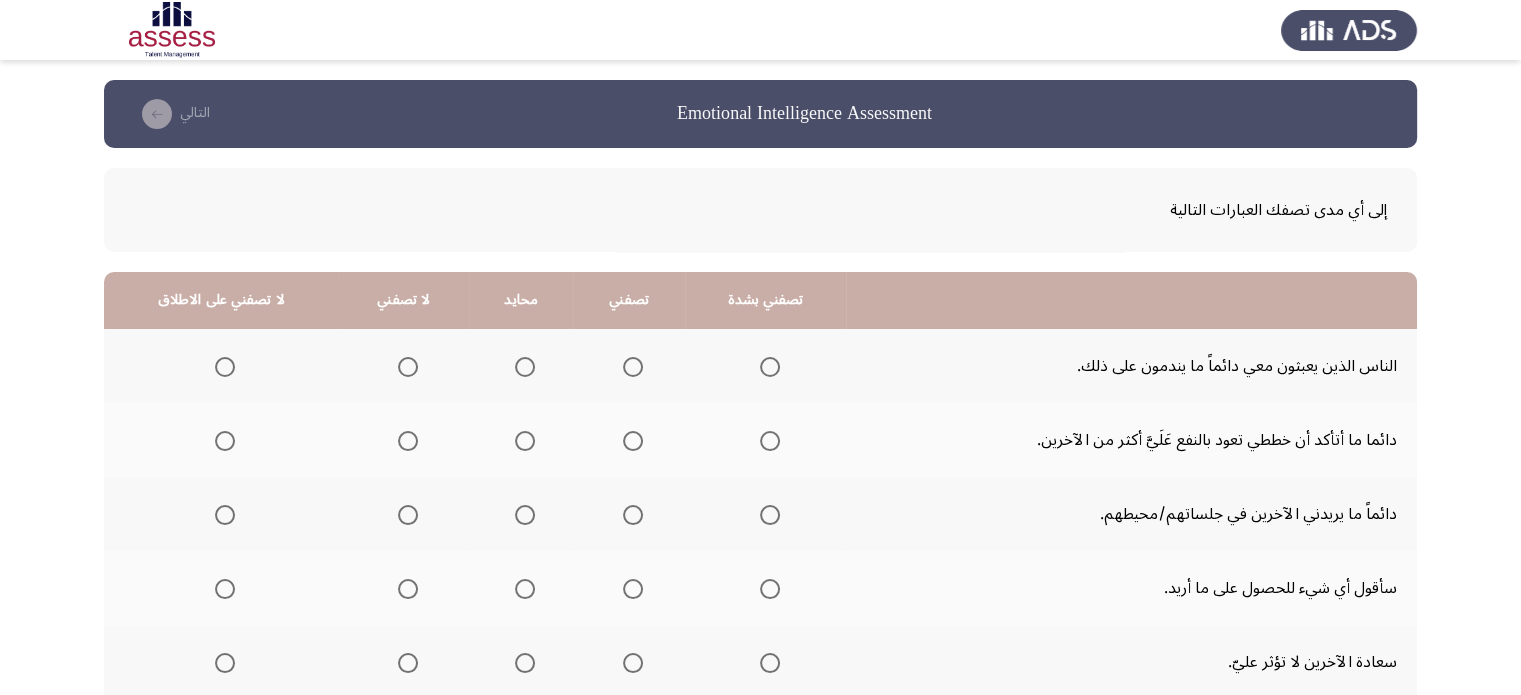 click at bounding box center (408, 367) 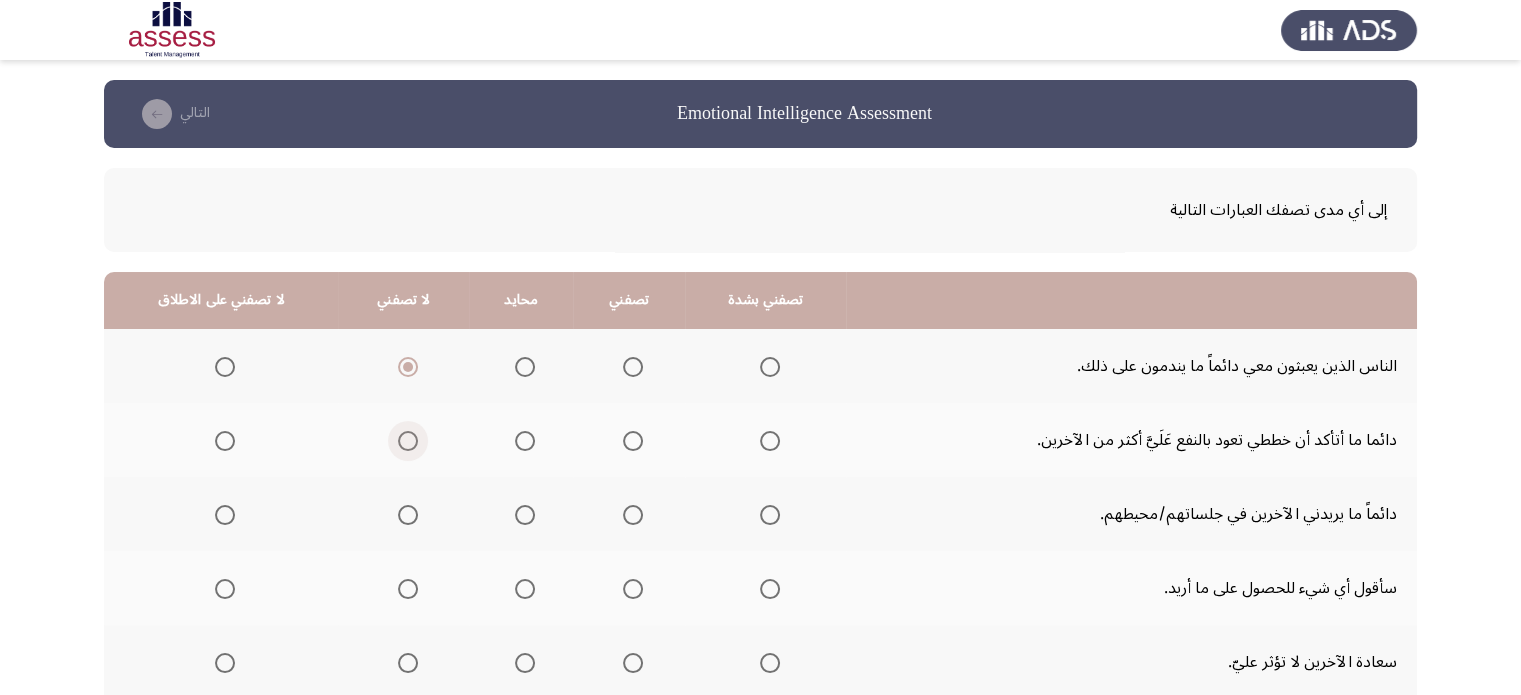 click at bounding box center [408, 441] 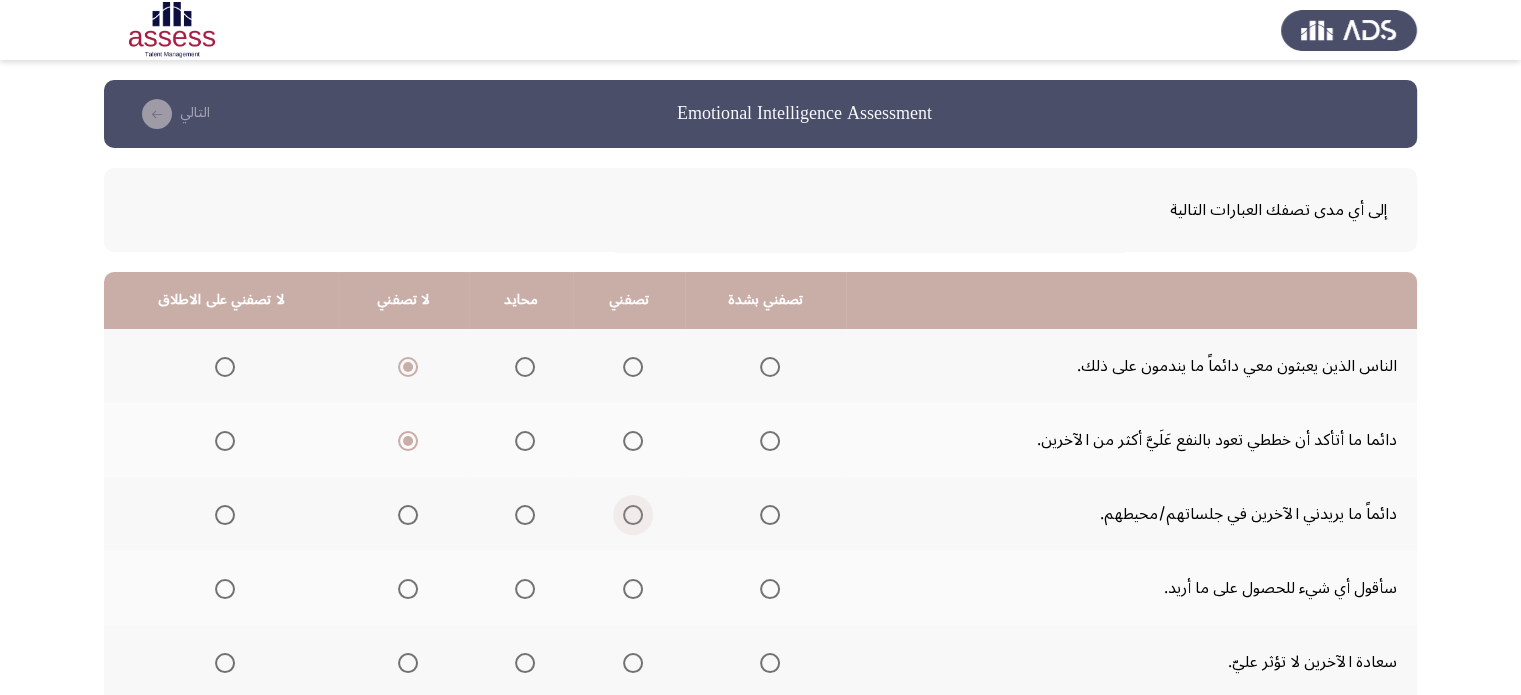 click at bounding box center (633, 515) 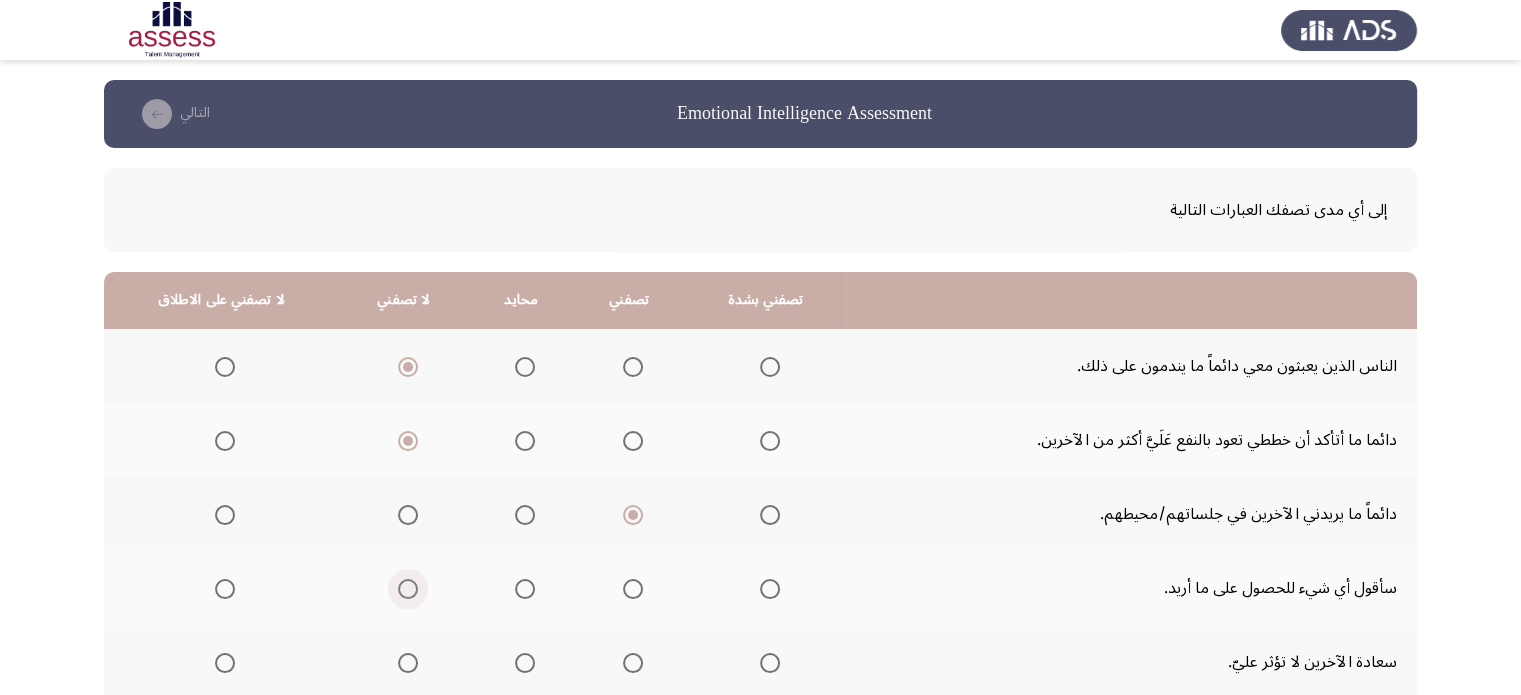 click at bounding box center (408, 589) 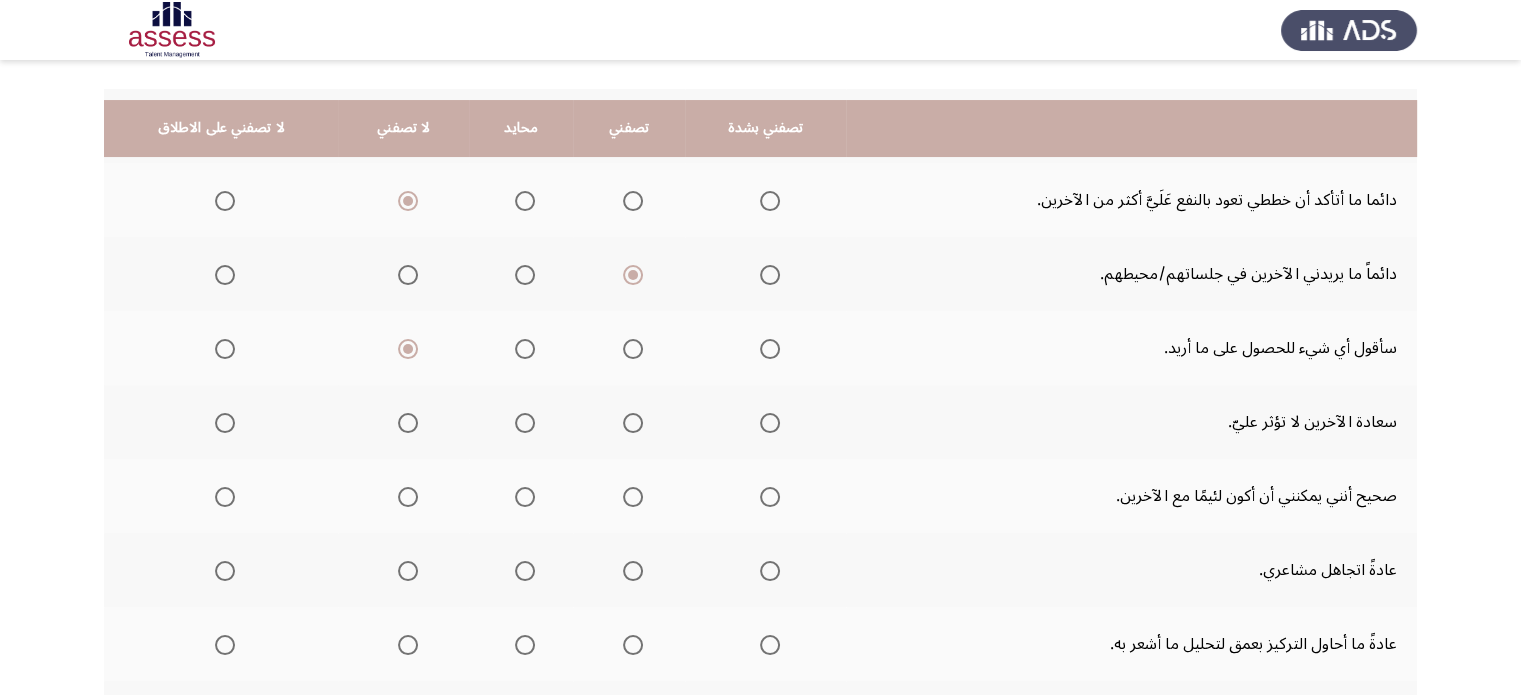 scroll, scrollTop: 280, scrollLeft: 0, axis: vertical 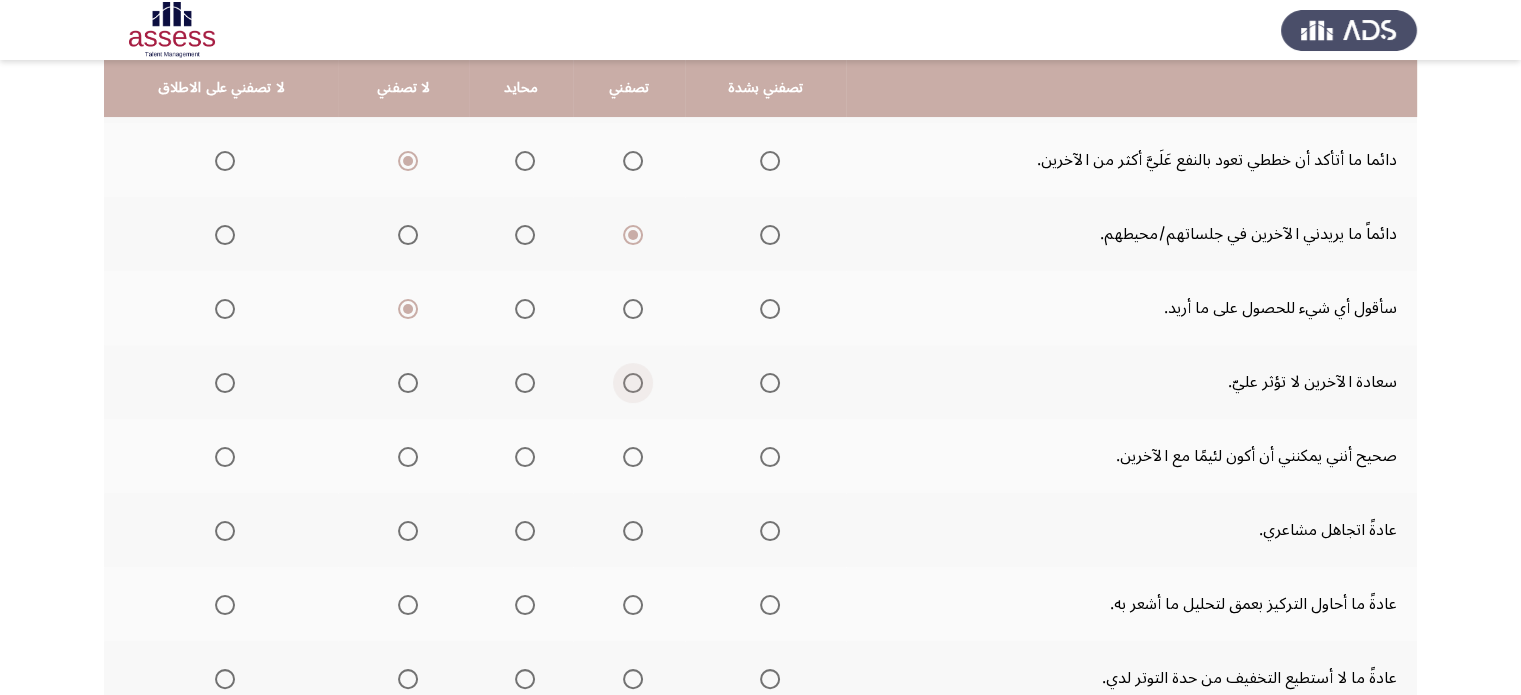 click at bounding box center [633, 383] 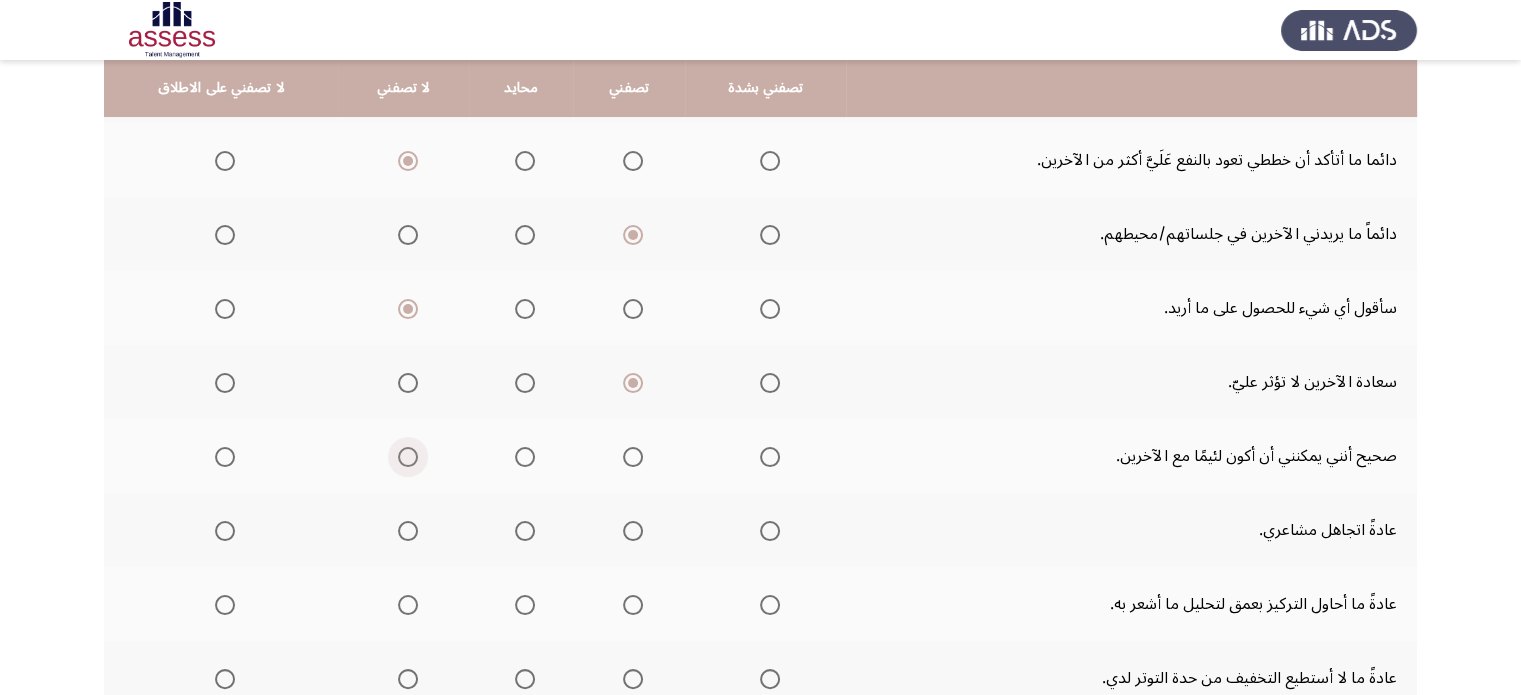 click at bounding box center [408, 457] 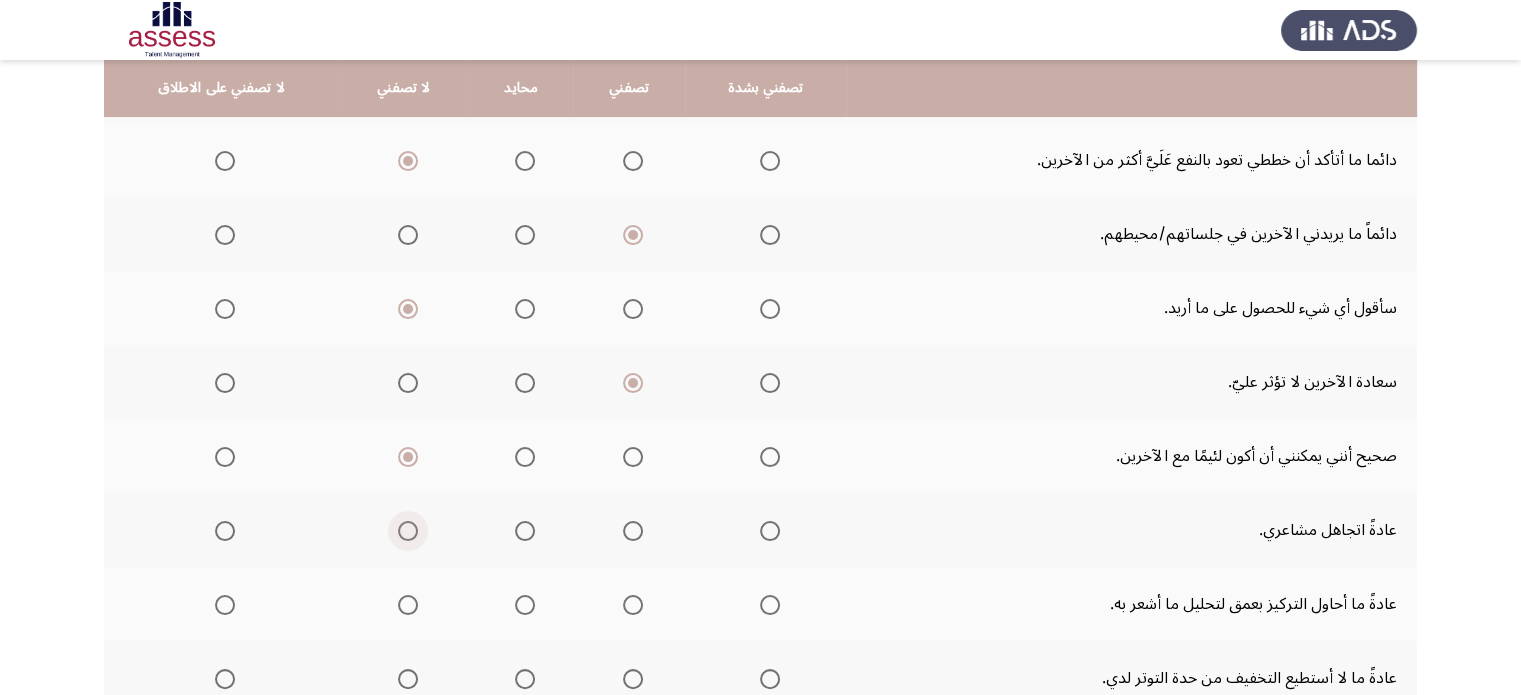 click at bounding box center [408, 531] 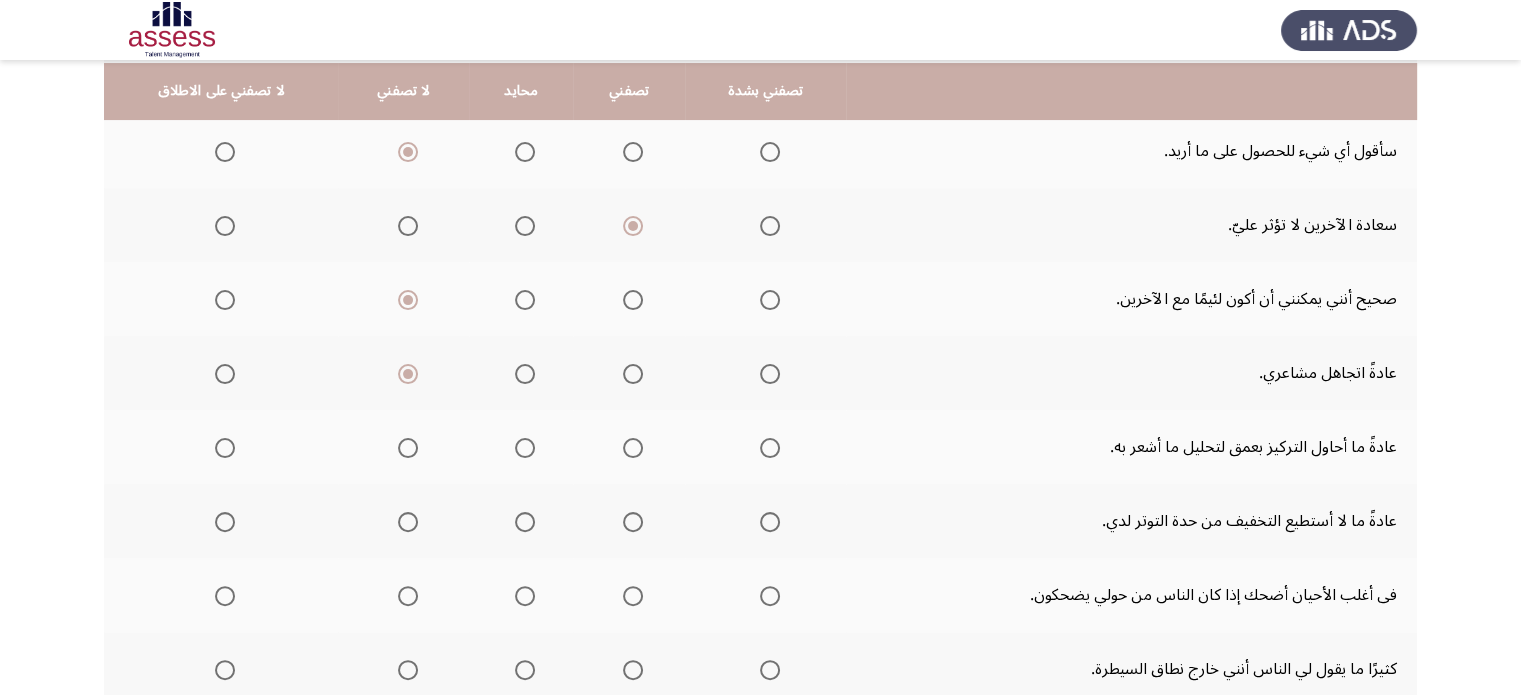 scroll, scrollTop: 440, scrollLeft: 0, axis: vertical 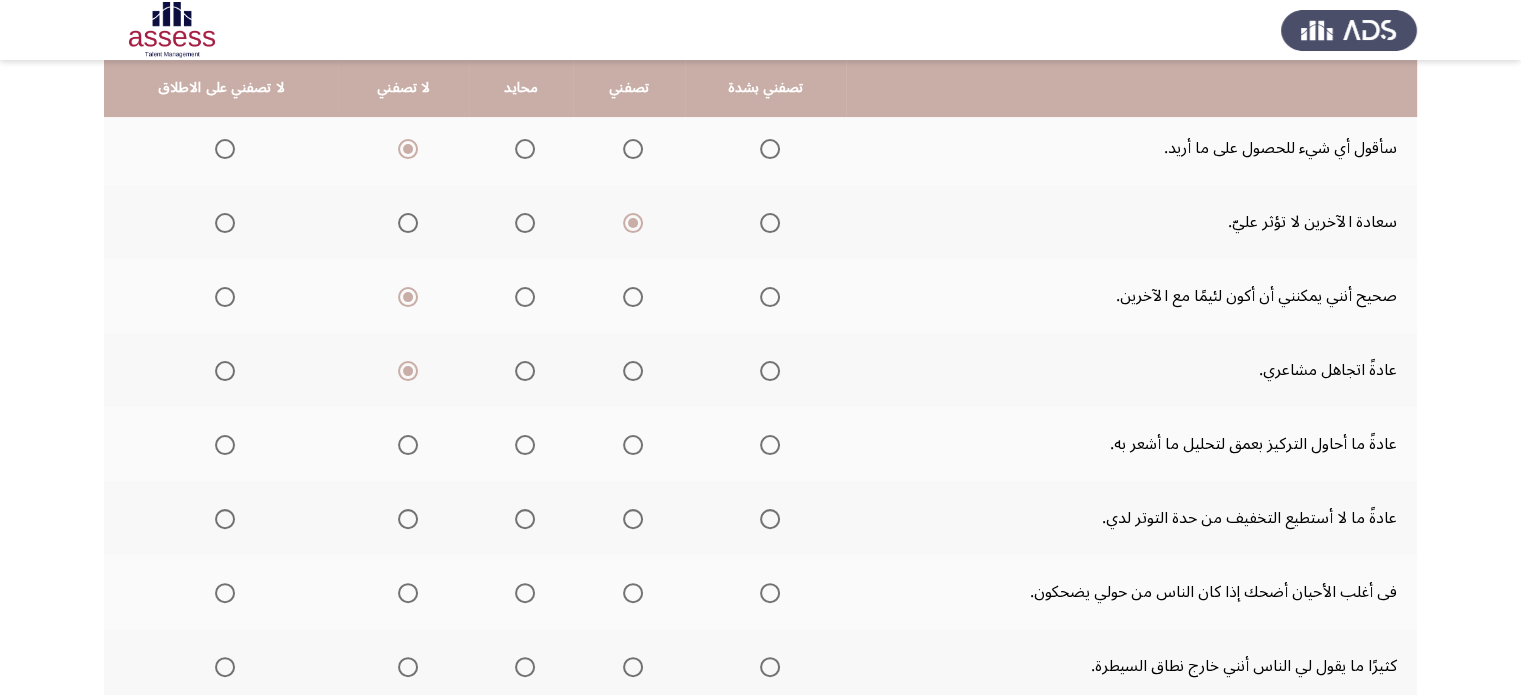 click at bounding box center [633, 445] 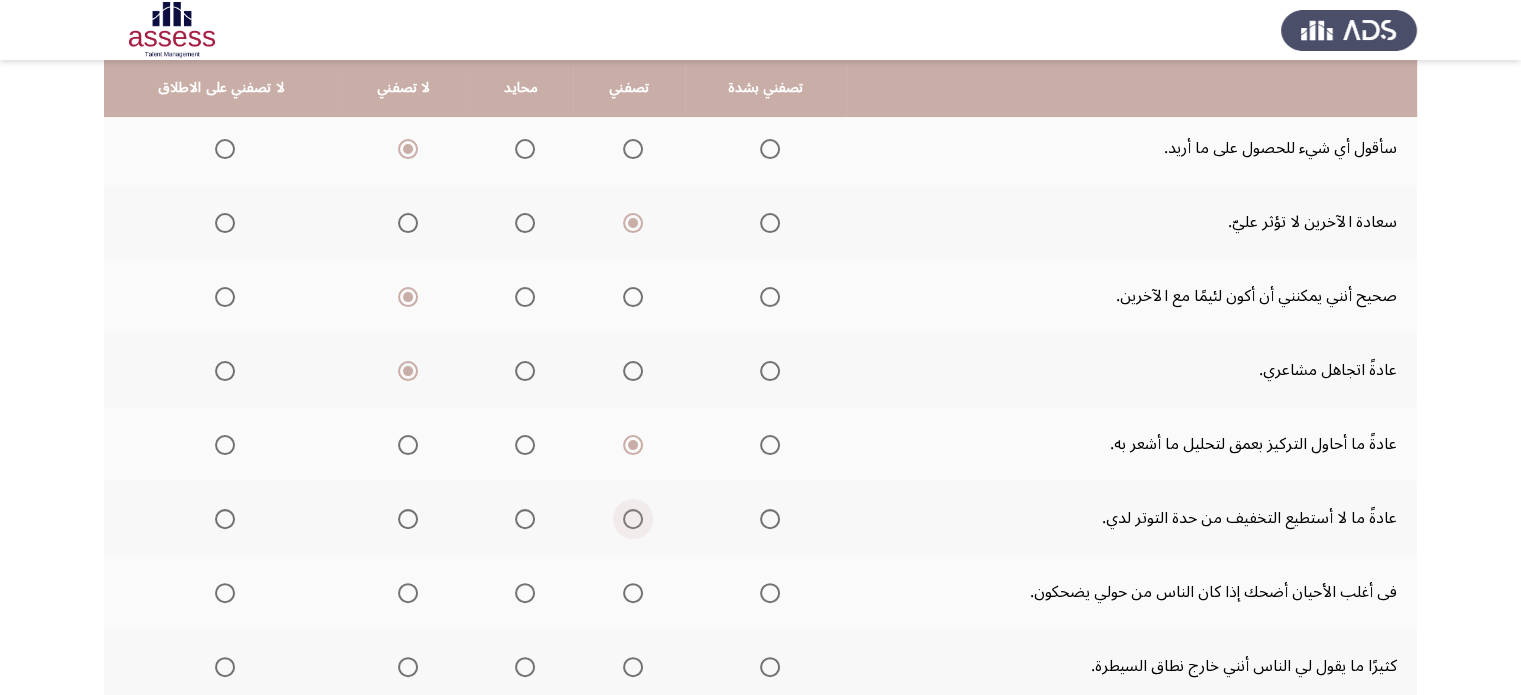 click at bounding box center [633, 519] 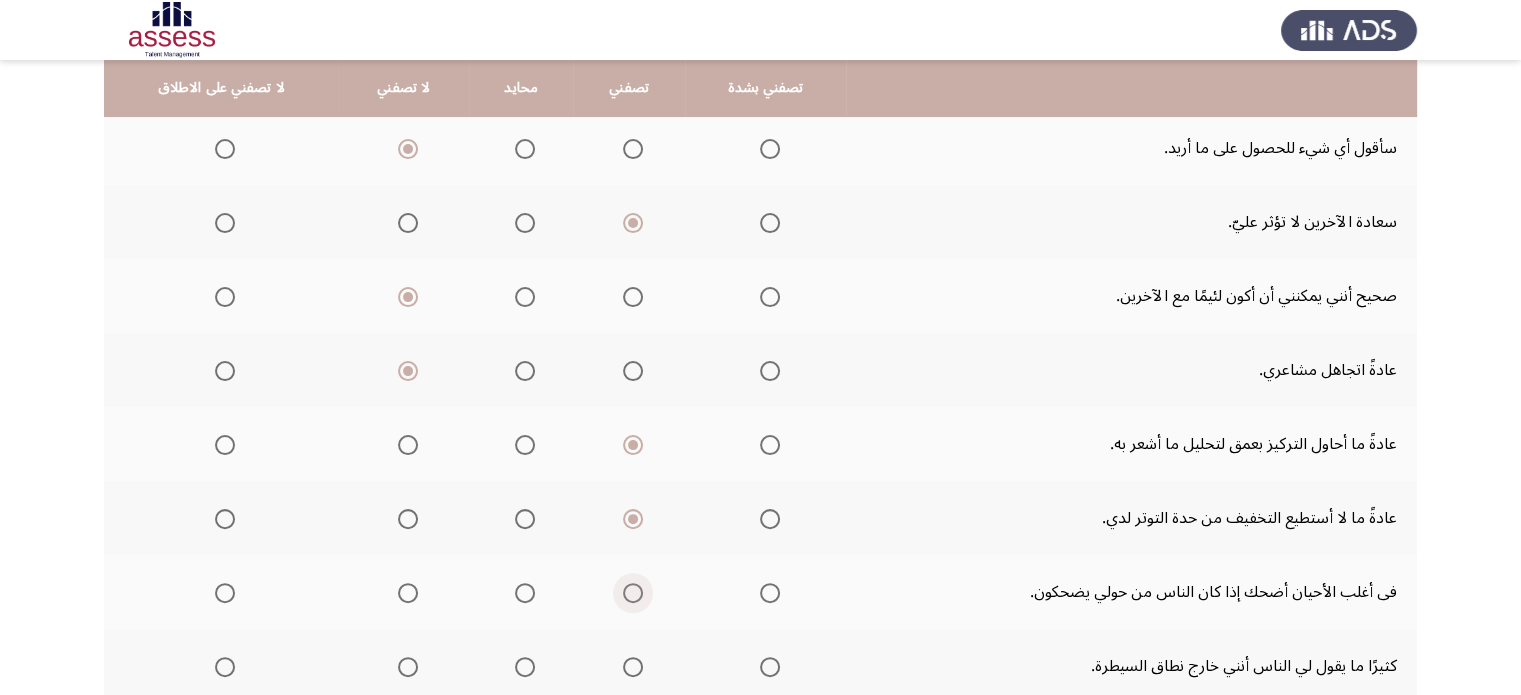 click at bounding box center (633, 593) 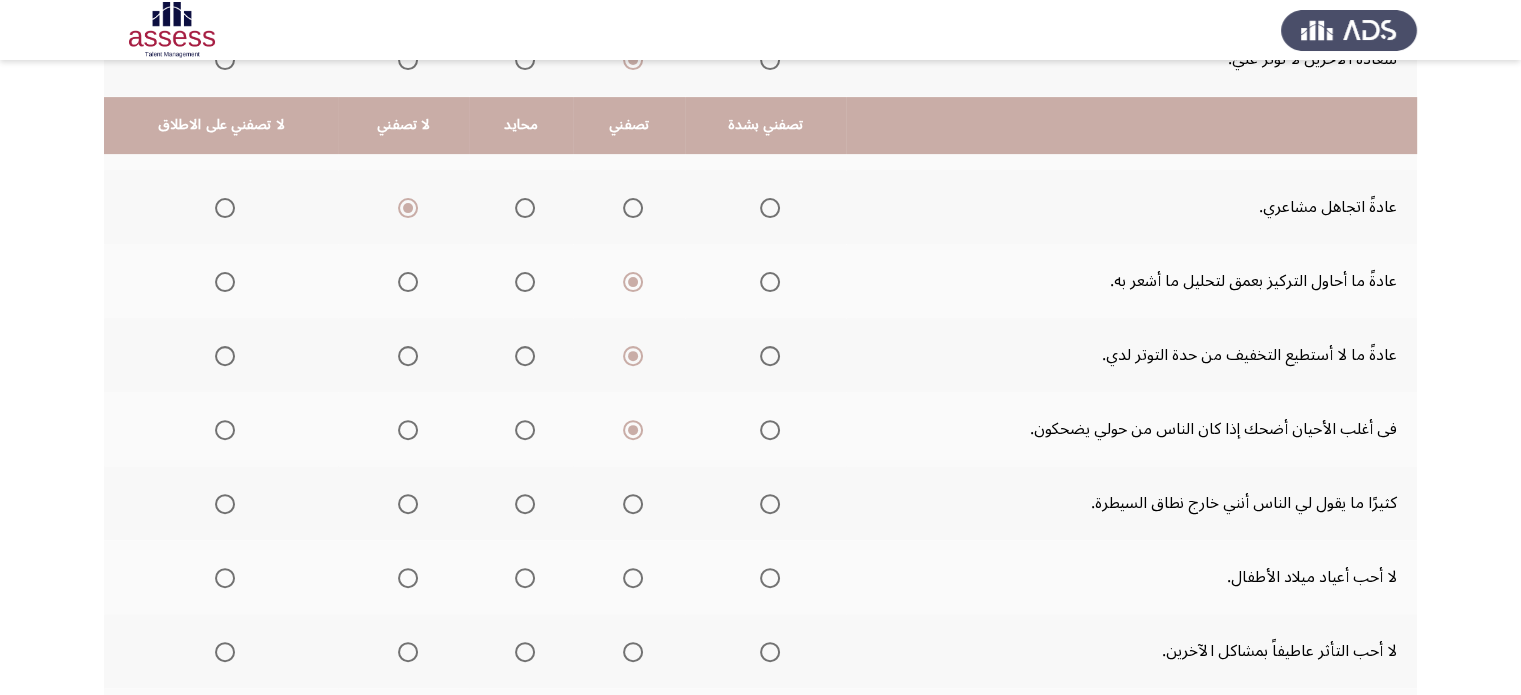 scroll, scrollTop: 640, scrollLeft: 0, axis: vertical 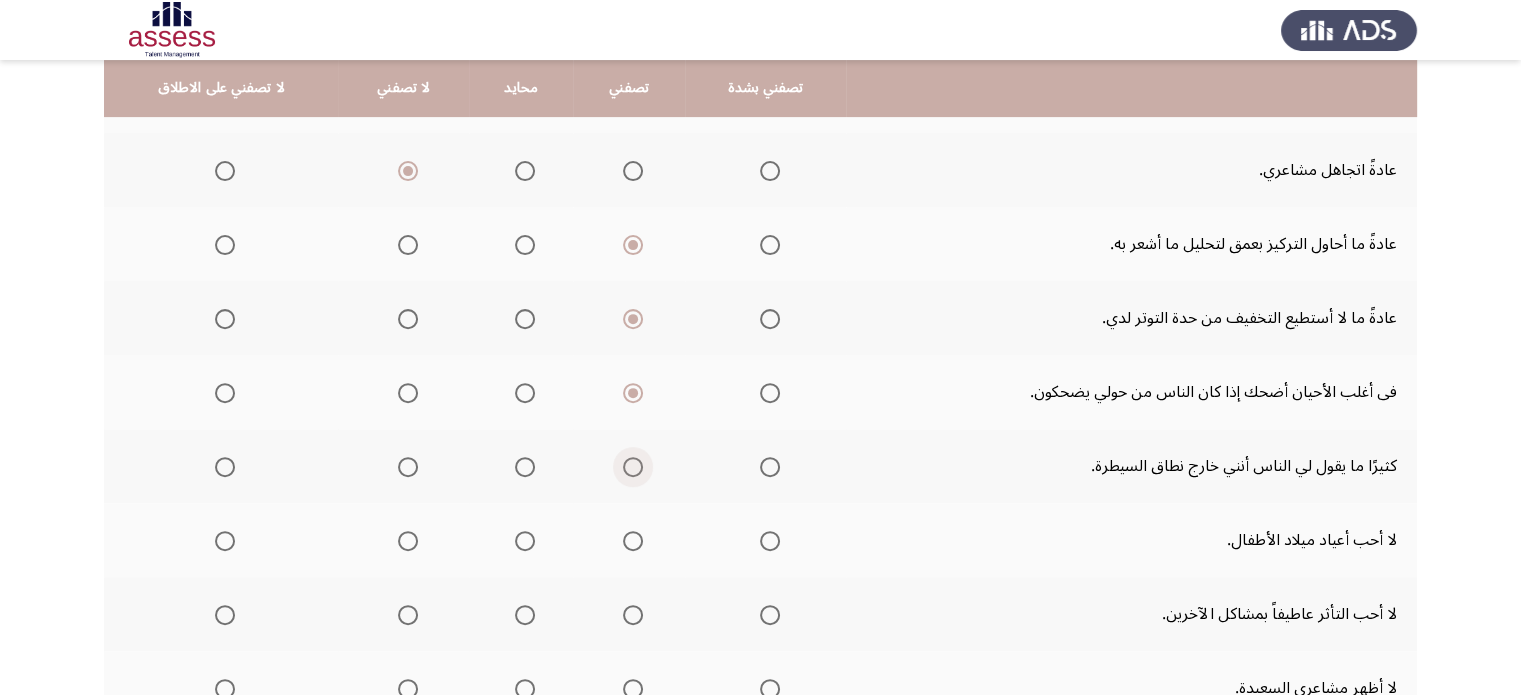 click at bounding box center [633, 467] 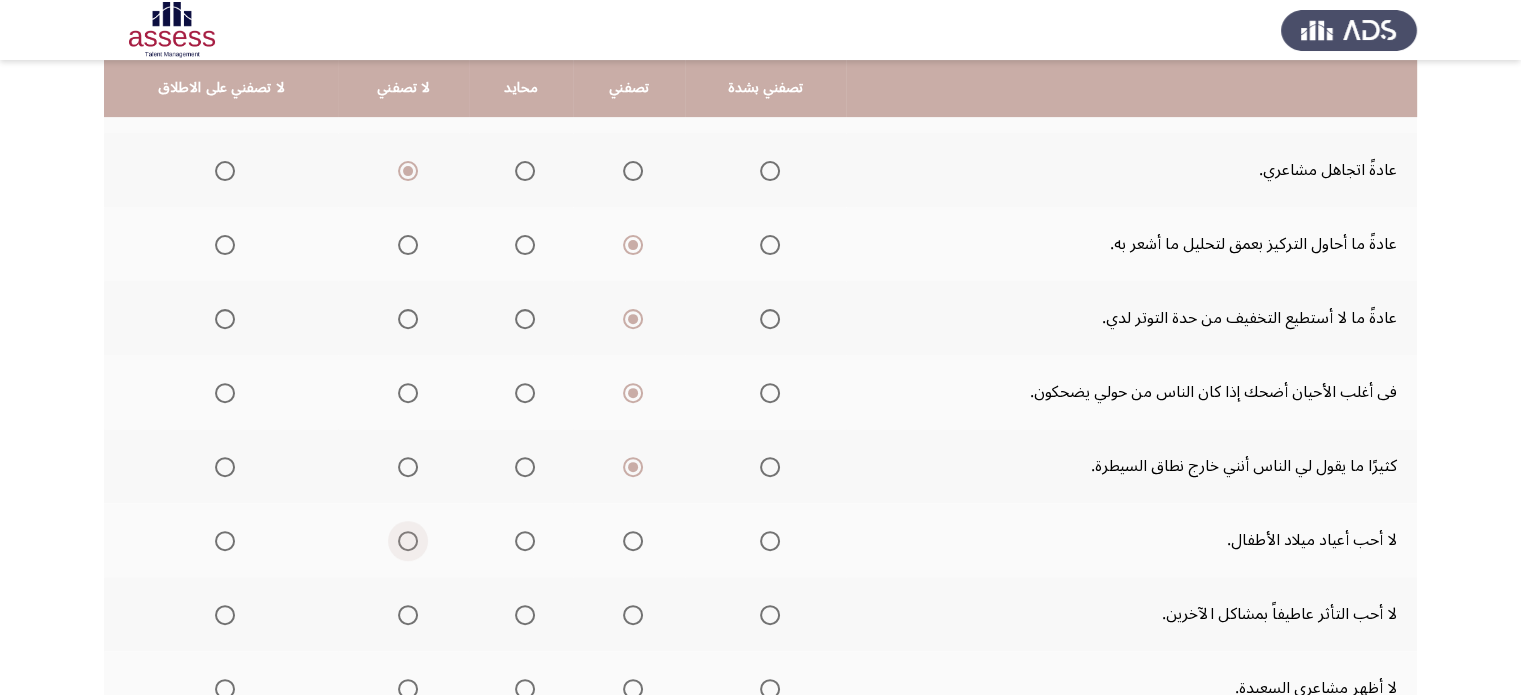 click at bounding box center (408, 541) 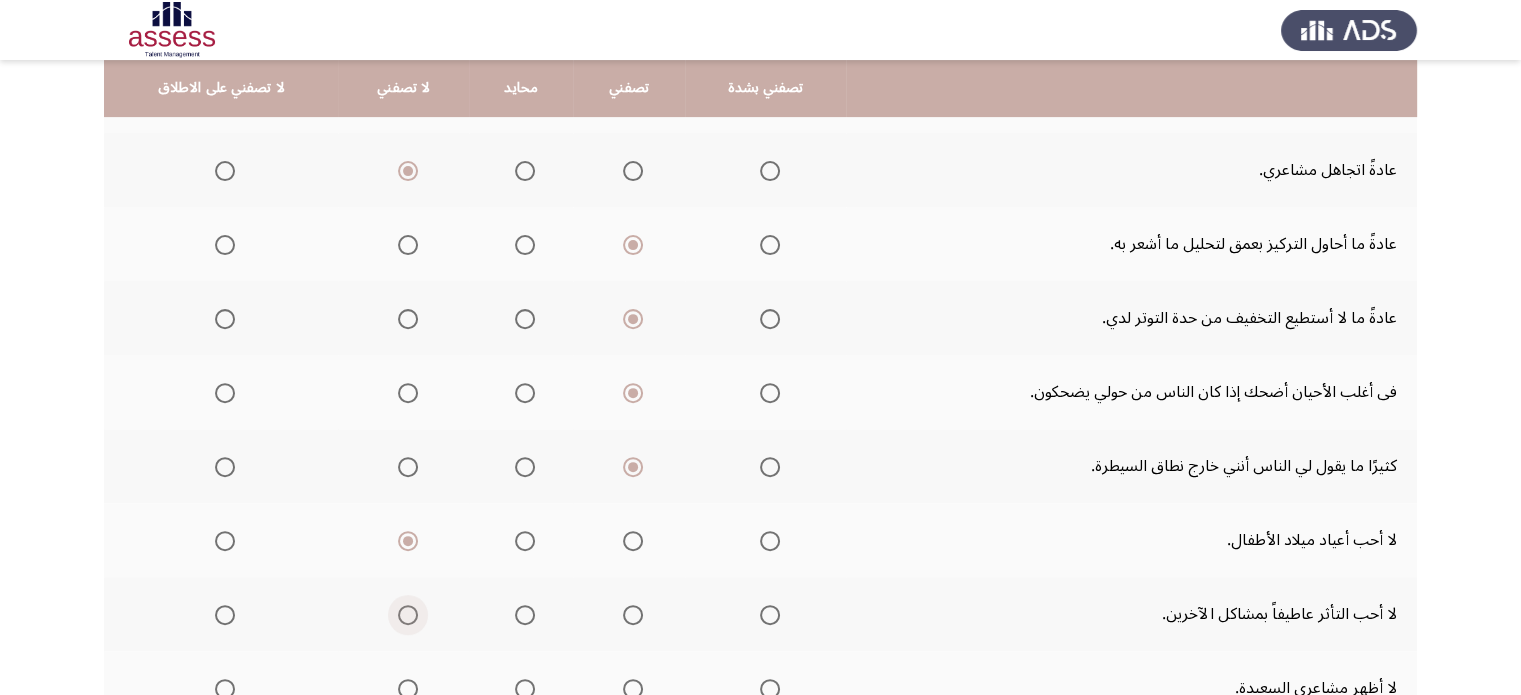click at bounding box center (408, 615) 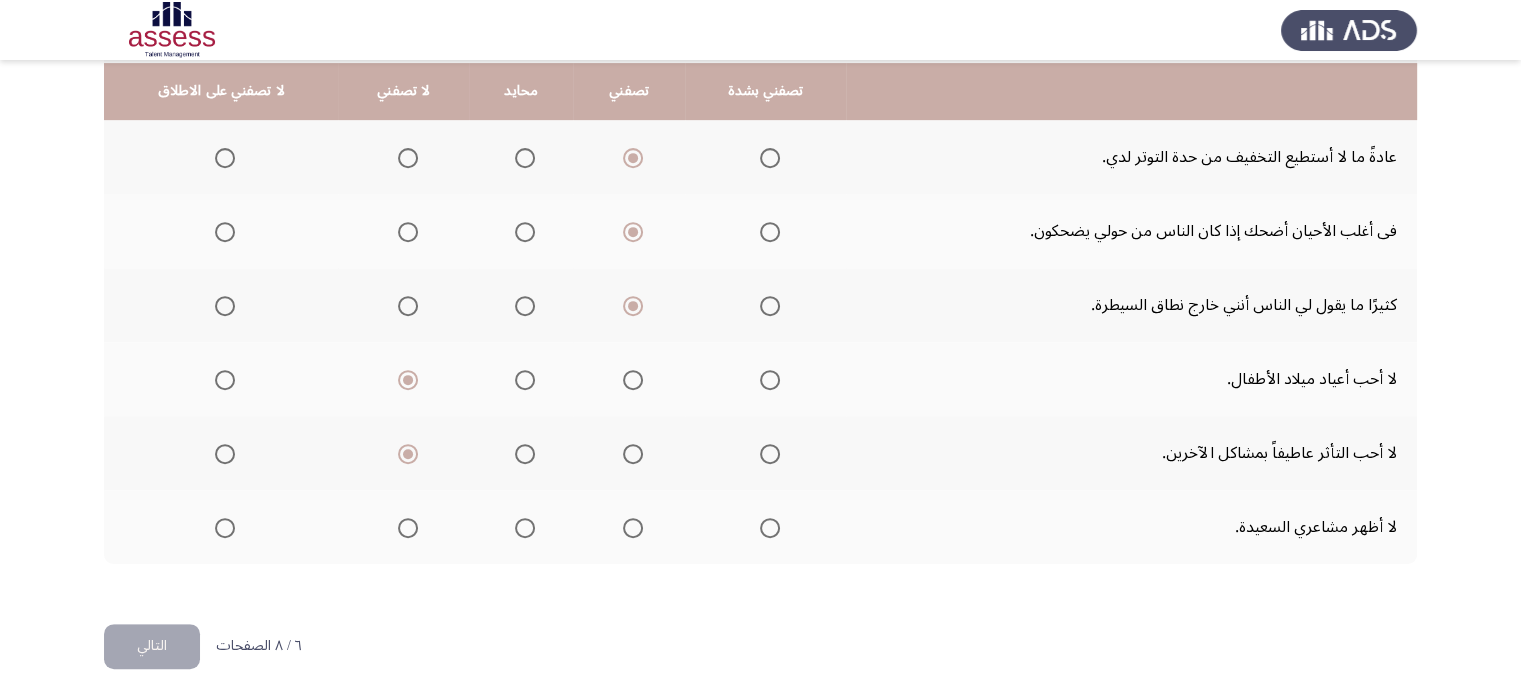 scroll, scrollTop: 804, scrollLeft: 0, axis: vertical 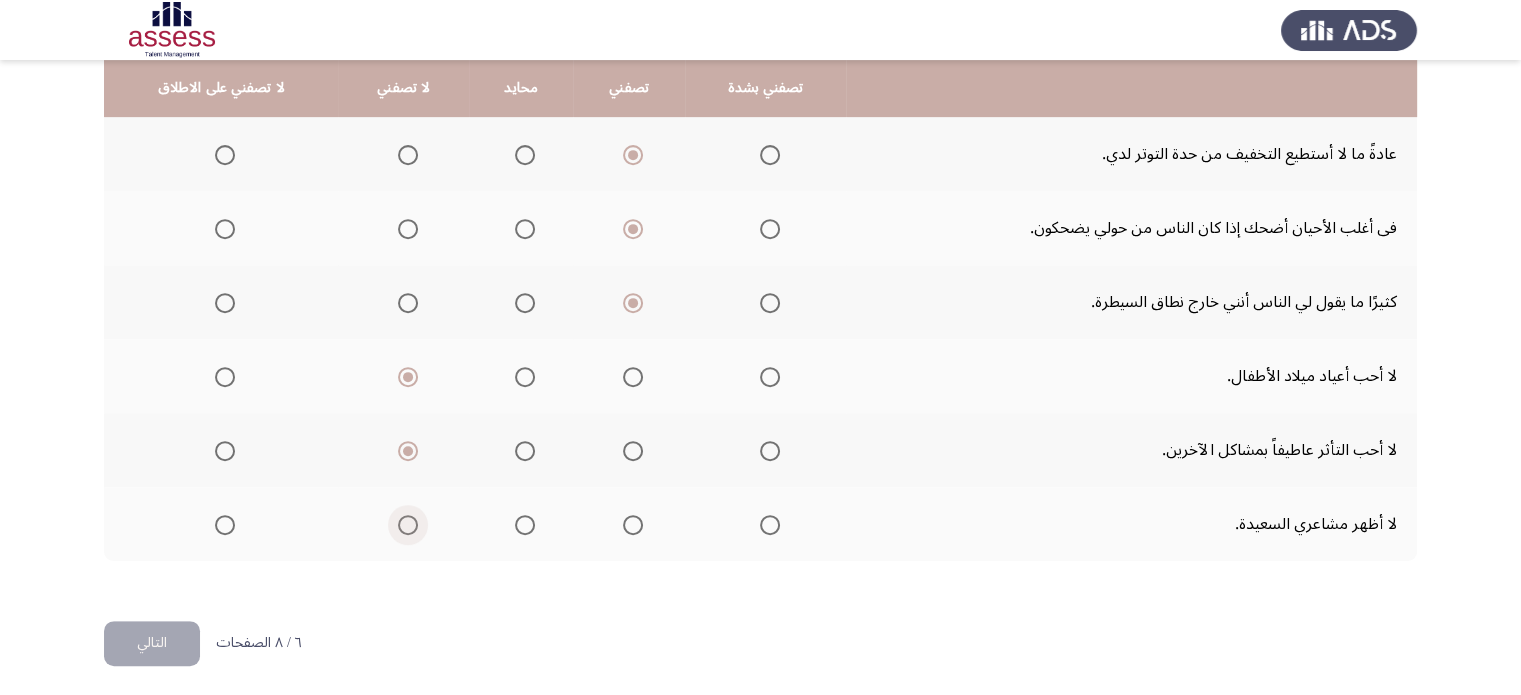 click at bounding box center (408, 525) 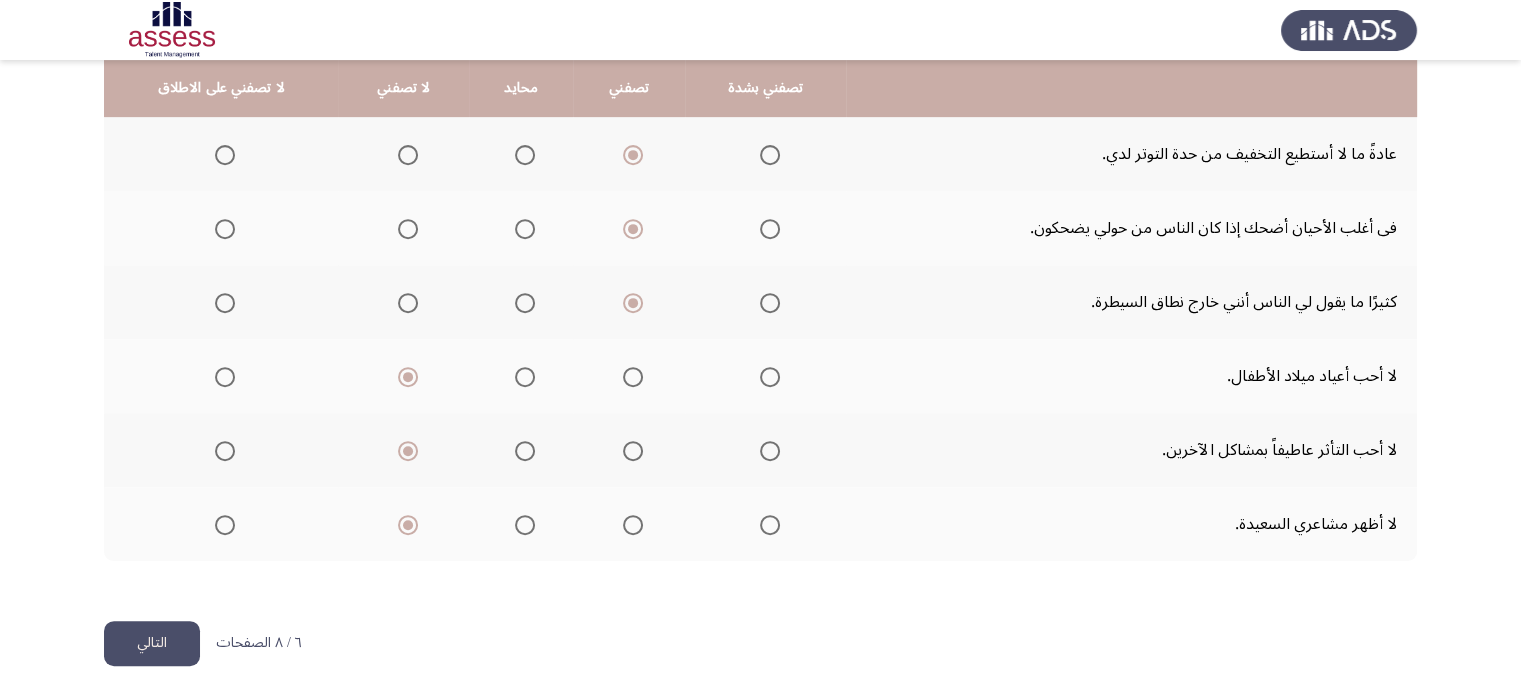 click on "التالي" 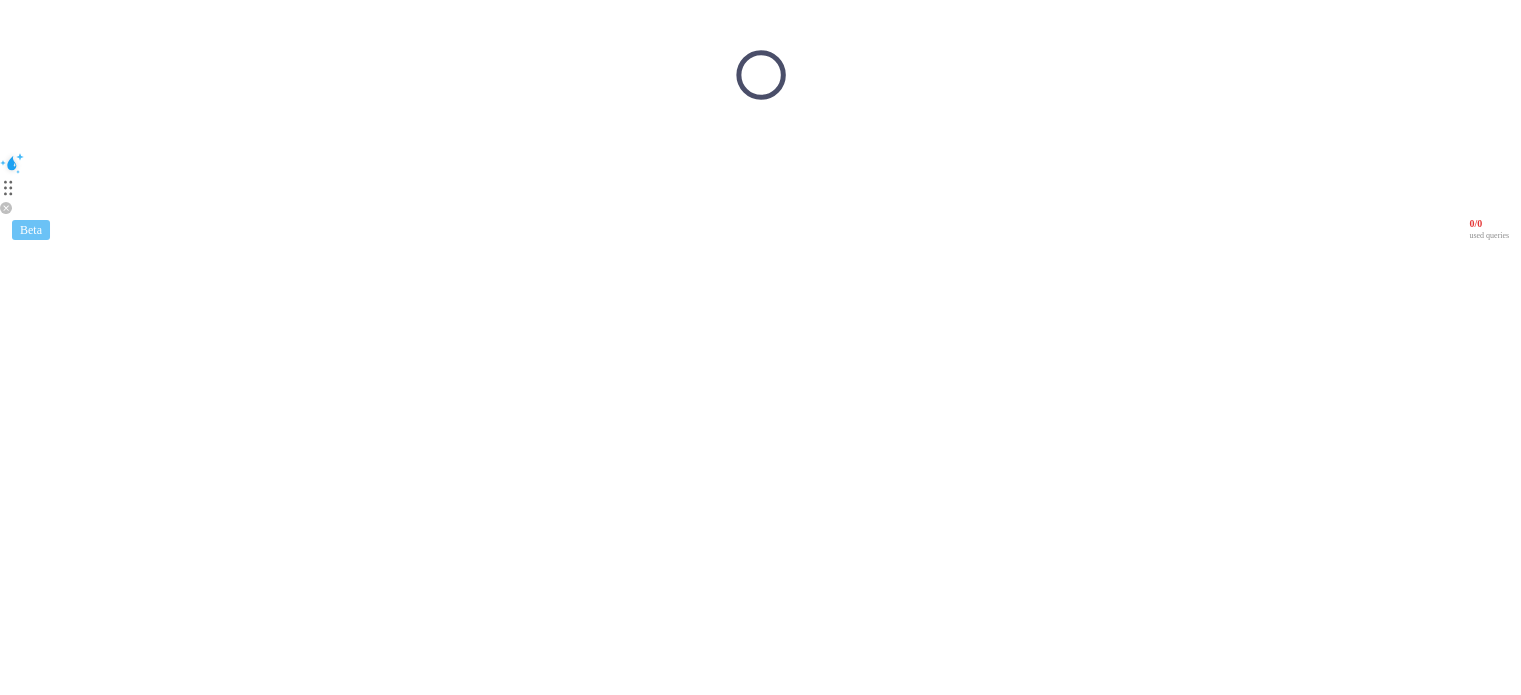 scroll, scrollTop: 0, scrollLeft: 0, axis: both 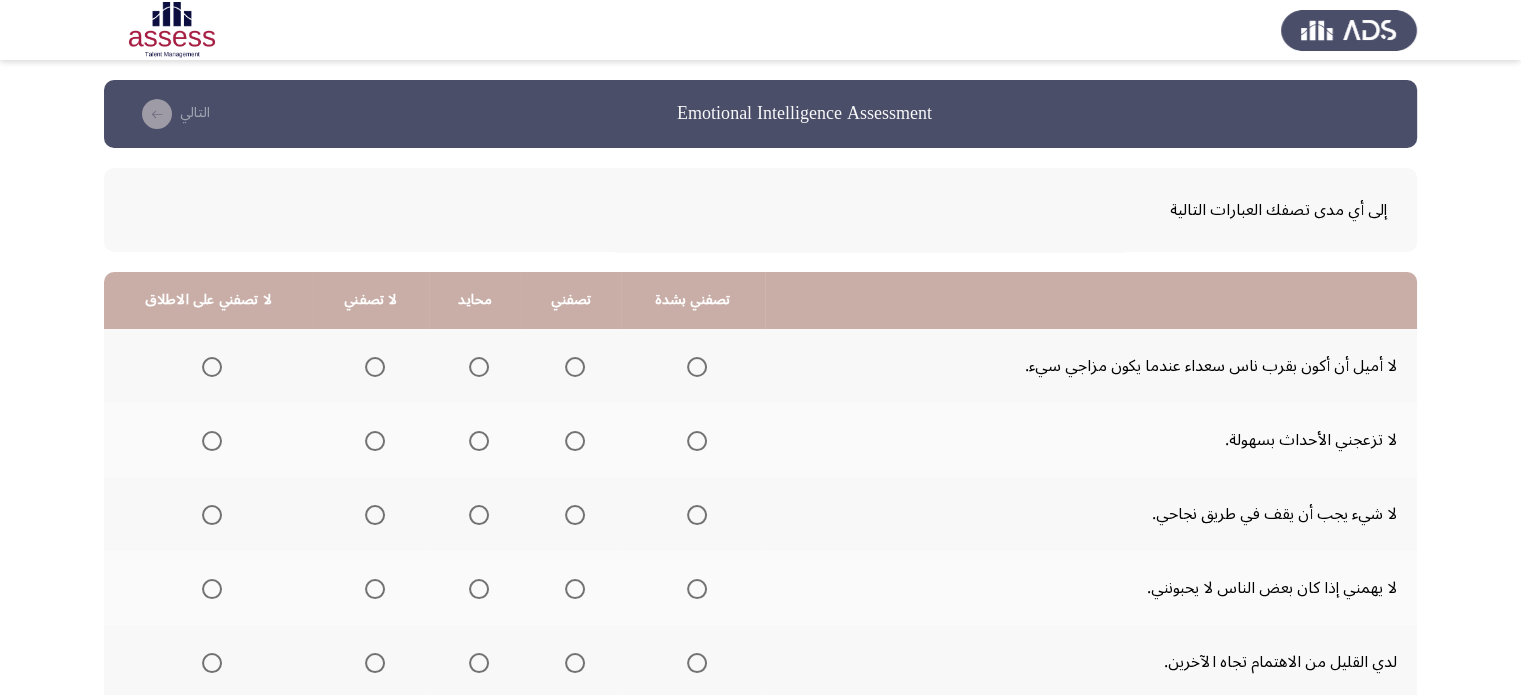 click at bounding box center (575, 367) 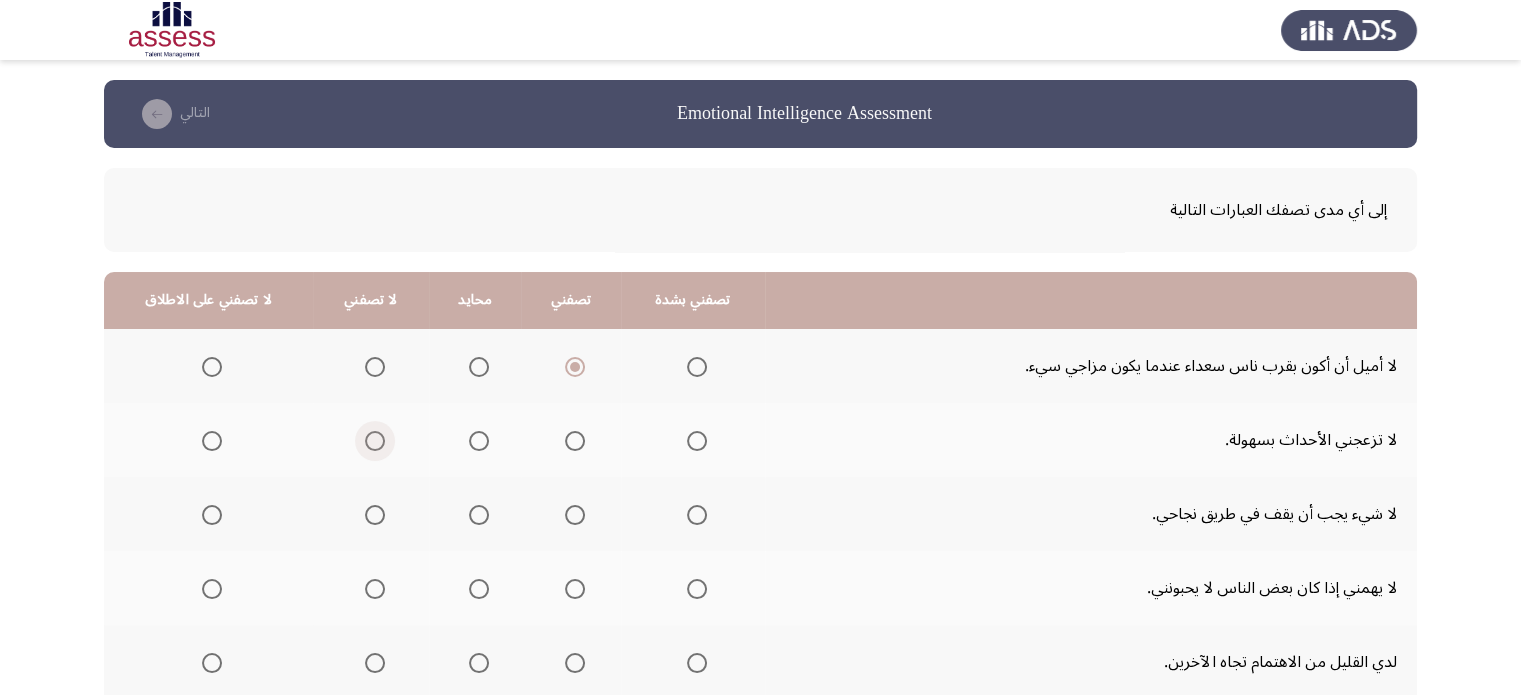 click at bounding box center [375, 441] 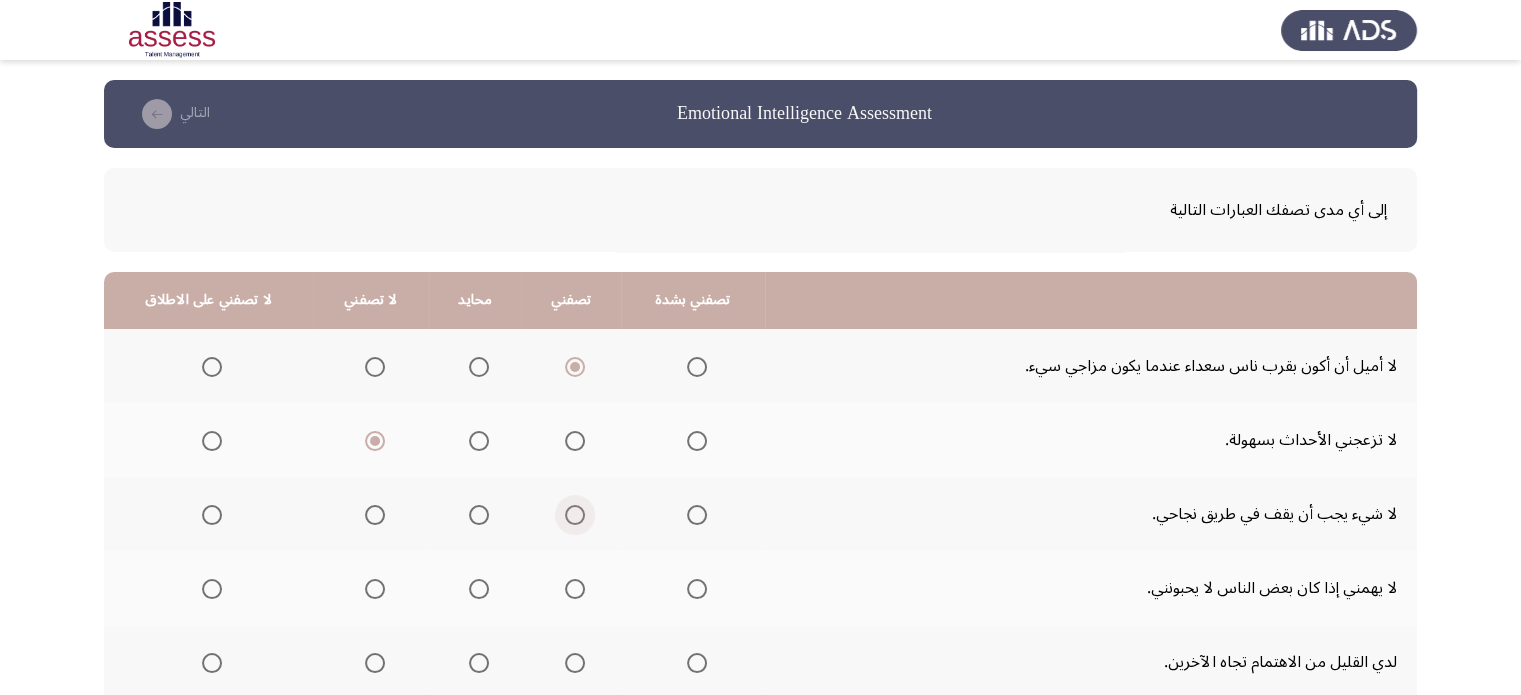 click at bounding box center [575, 515] 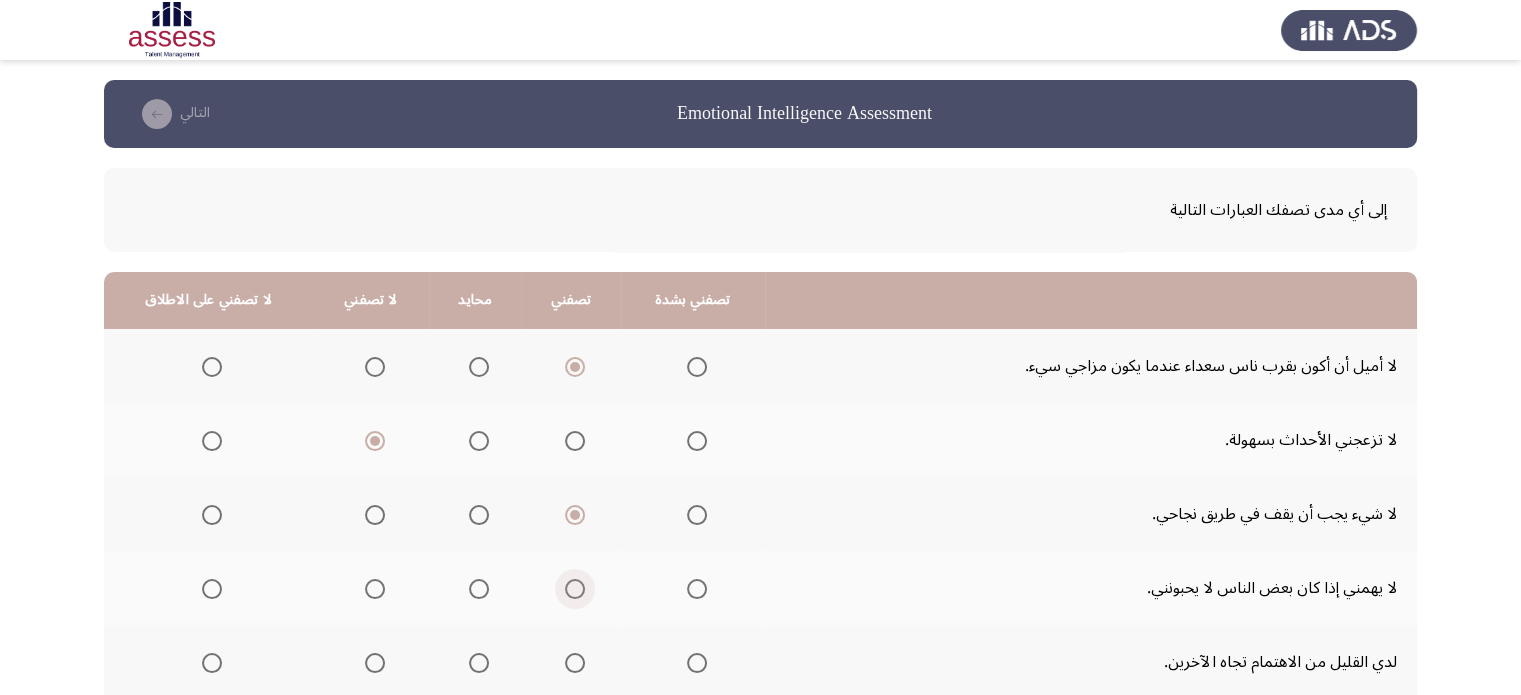 click at bounding box center (575, 589) 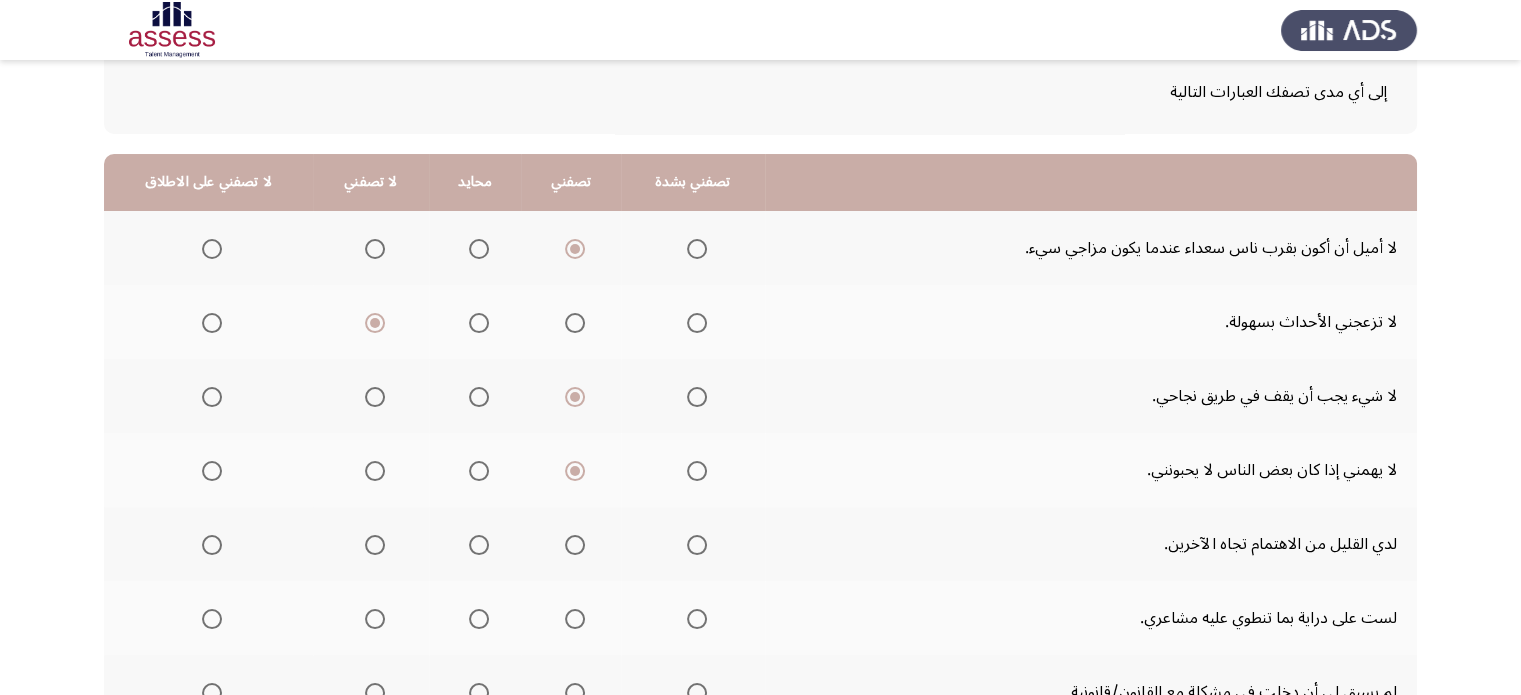 scroll, scrollTop: 120, scrollLeft: 0, axis: vertical 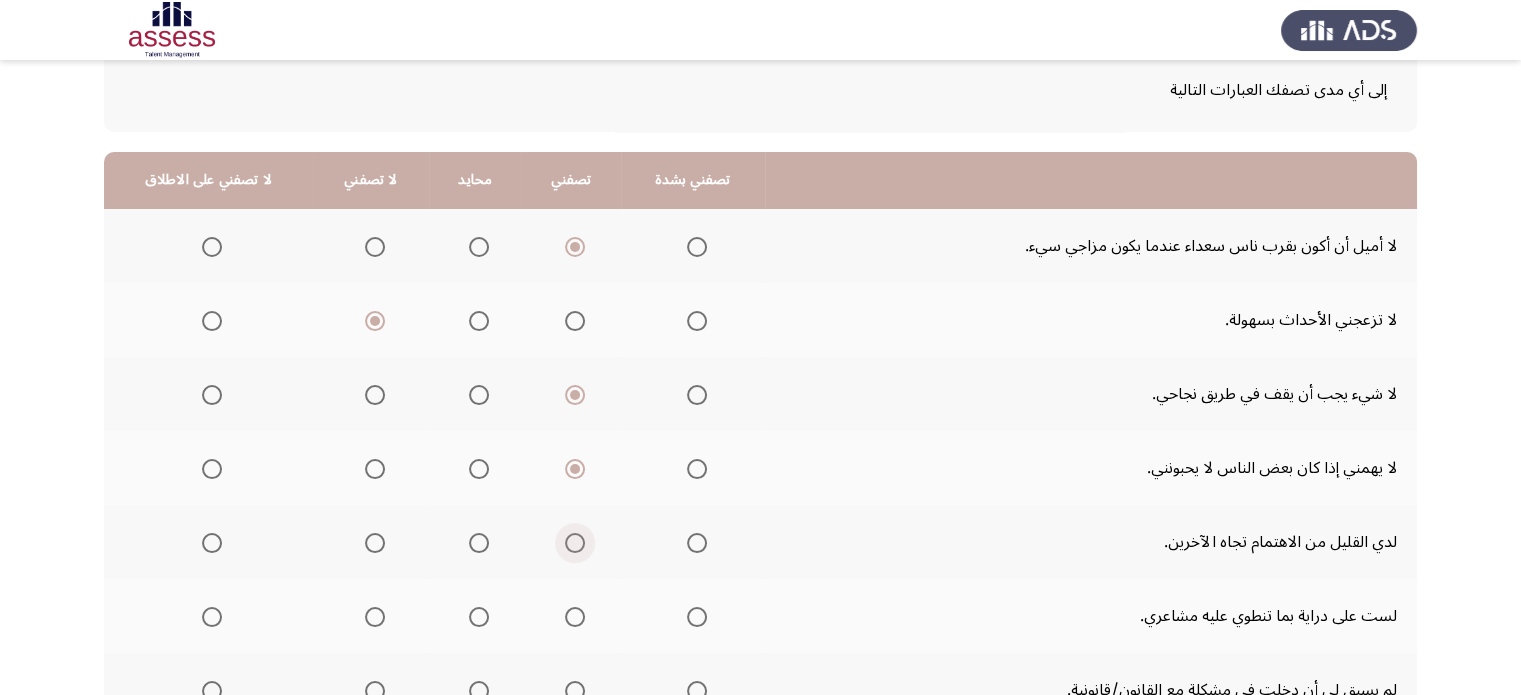 click at bounding box center (575, 543) 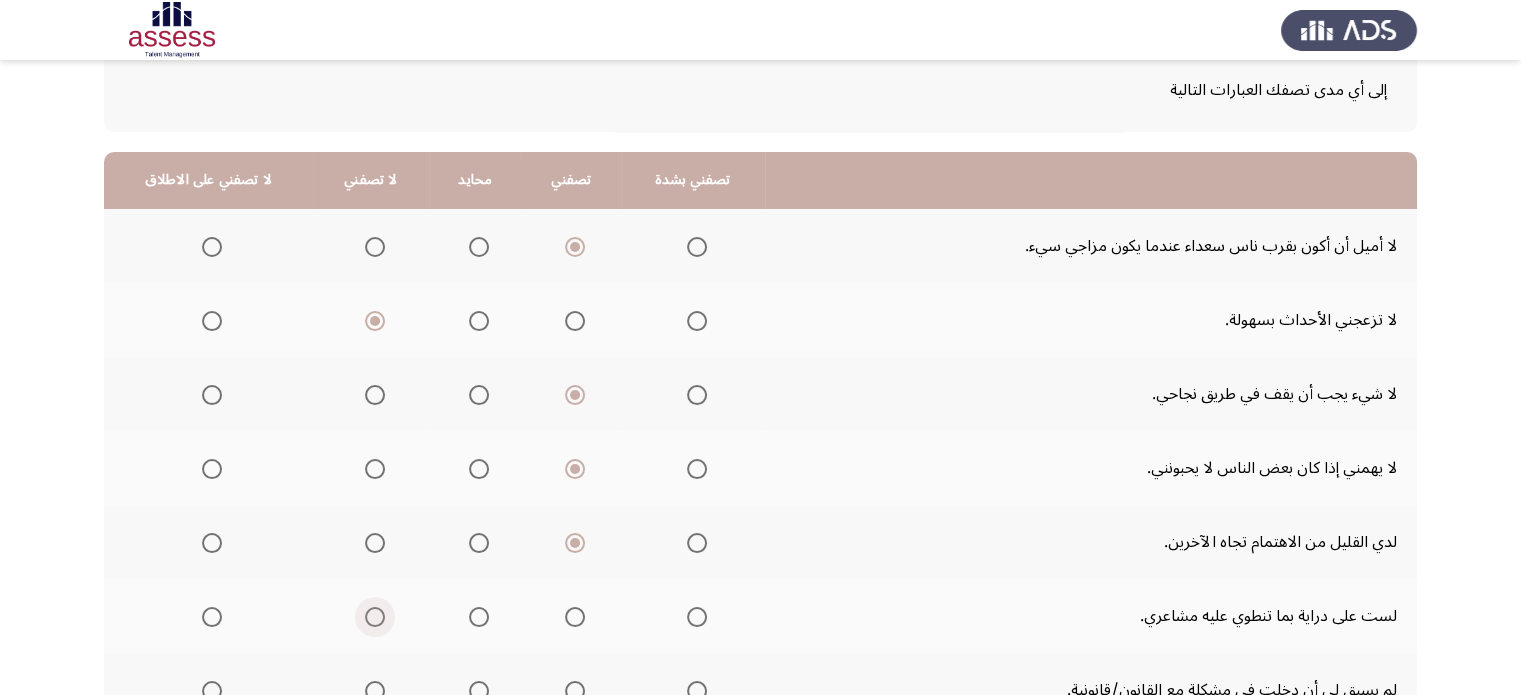click at bounding box center (375, 617) 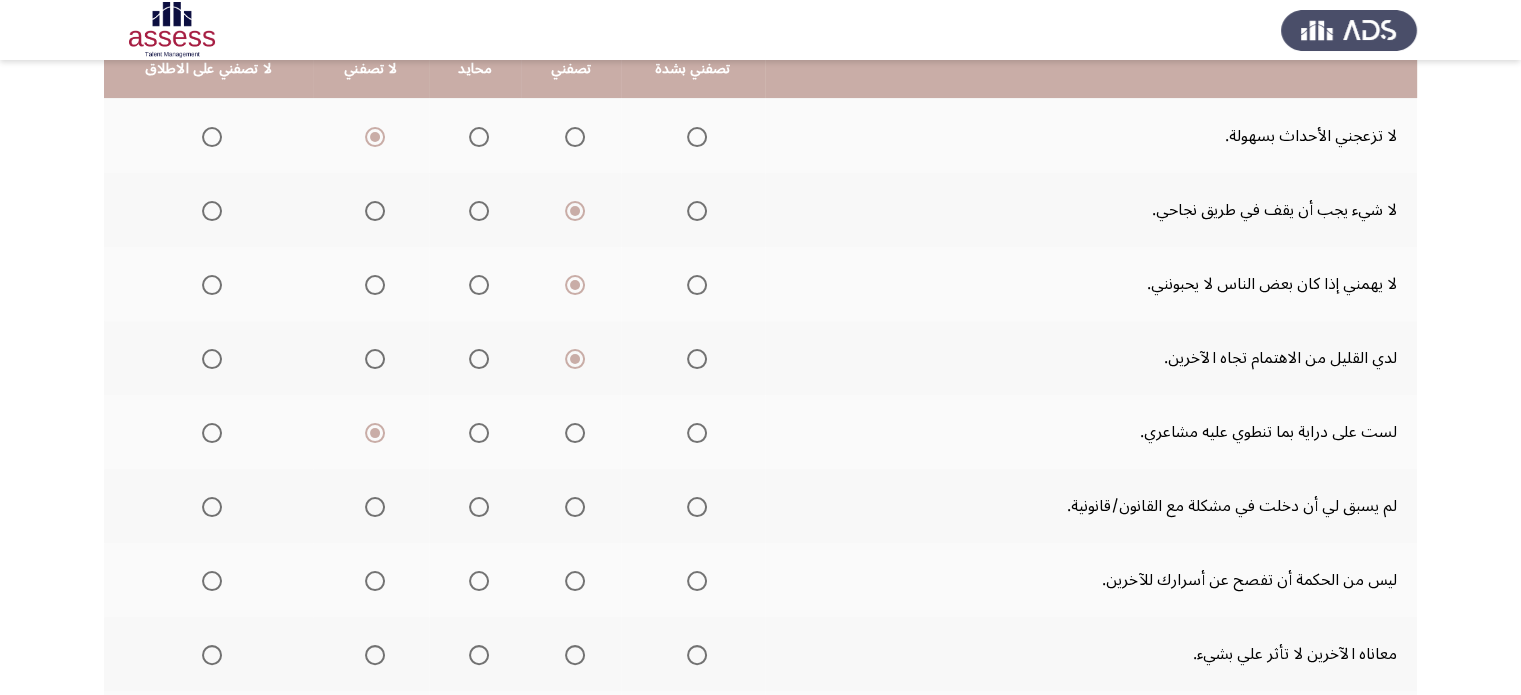 scroll, scrollTop: 320, scrollLeft: 0, axis: vertical 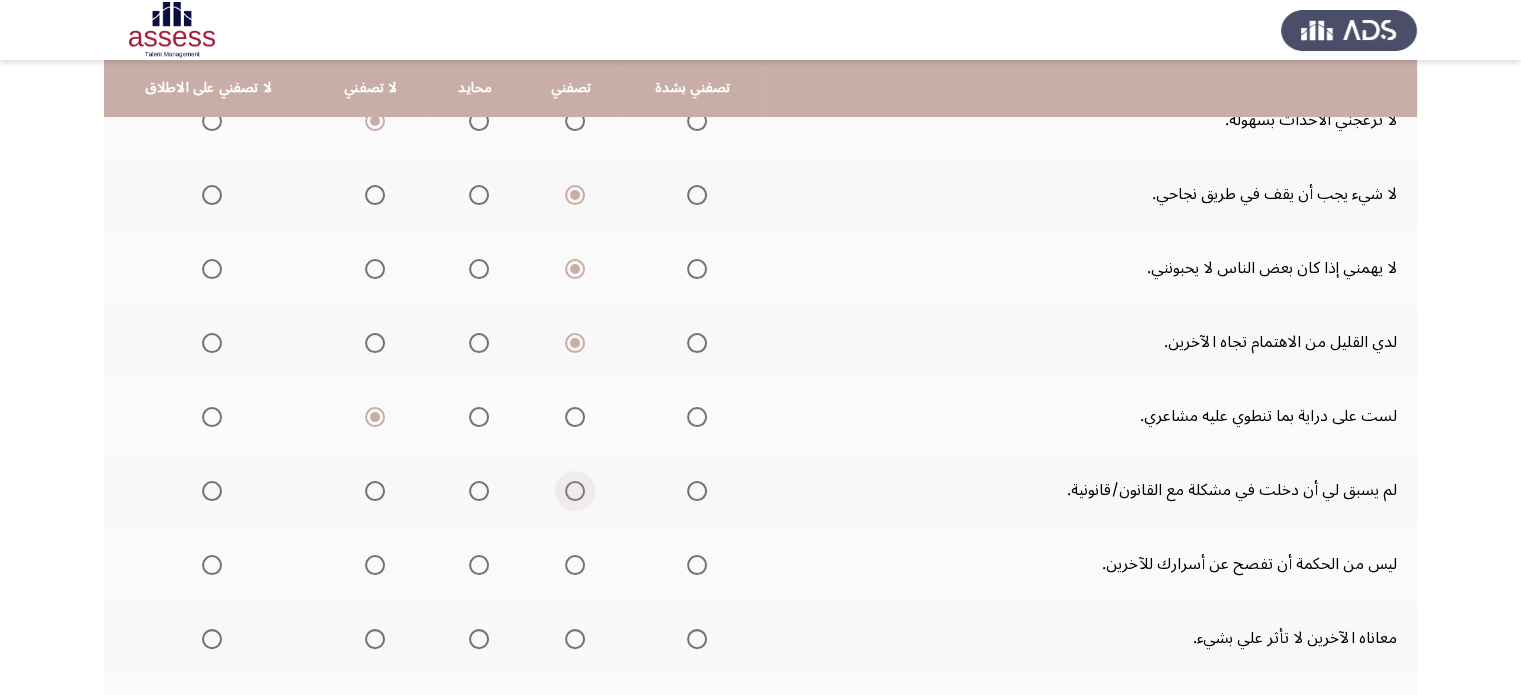 click at bounding box center (575, 491) 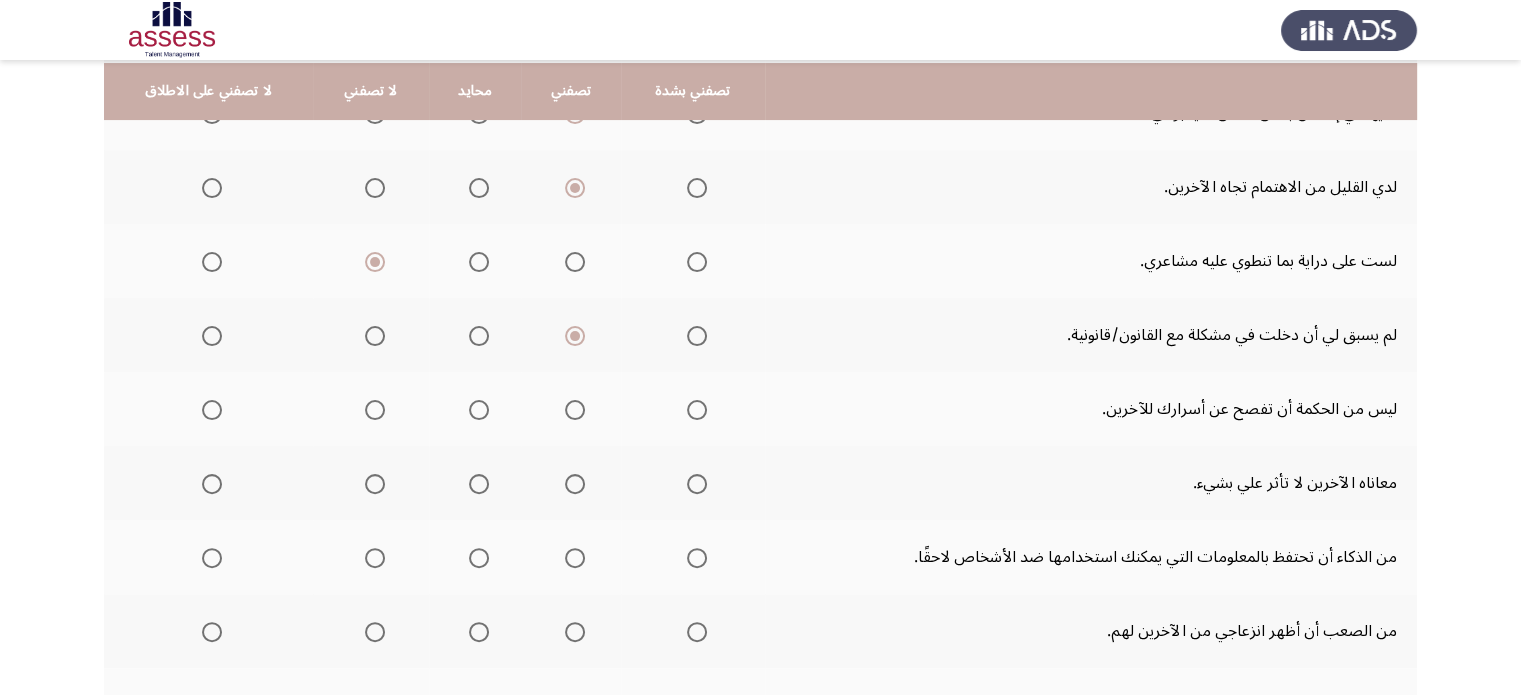 scroll, scrollTop: 480, scrollLeft: 0, axis: vertical 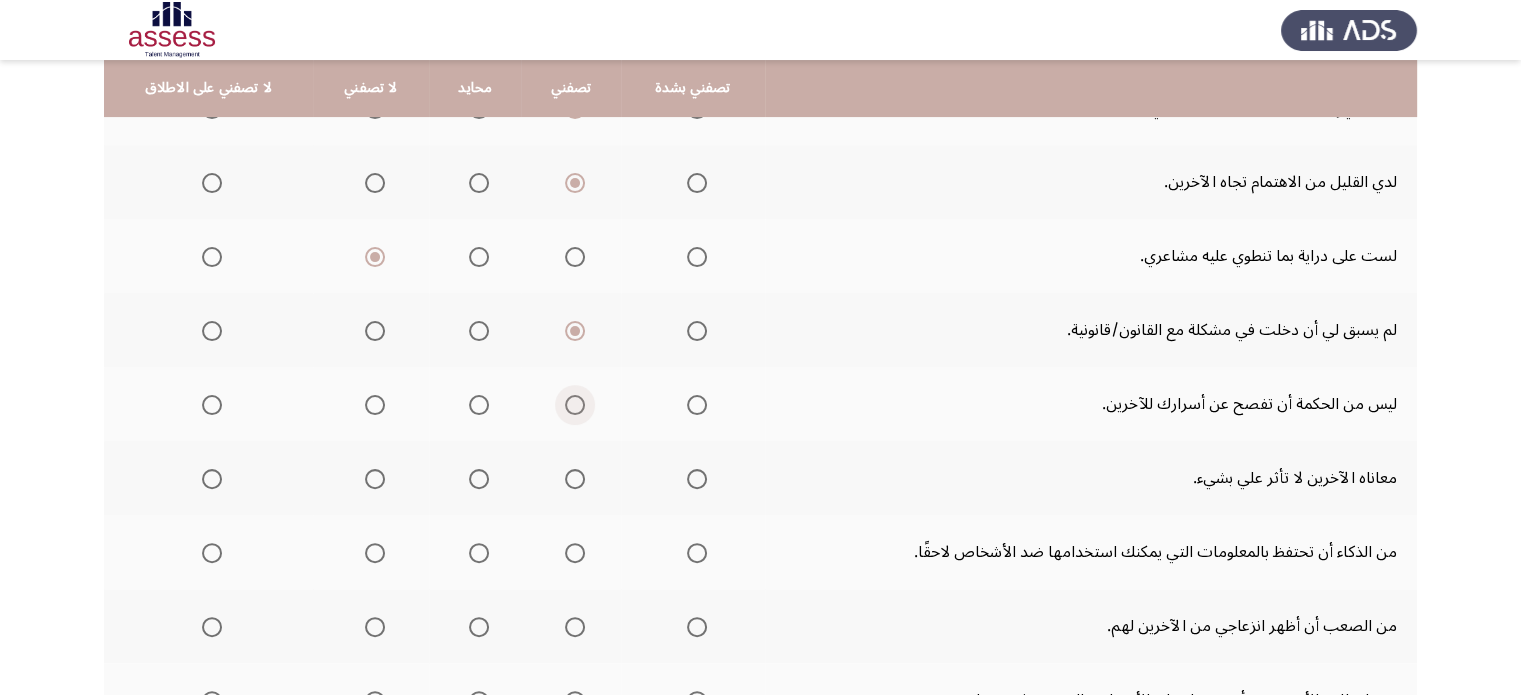 click at bounding box center (575, 405) 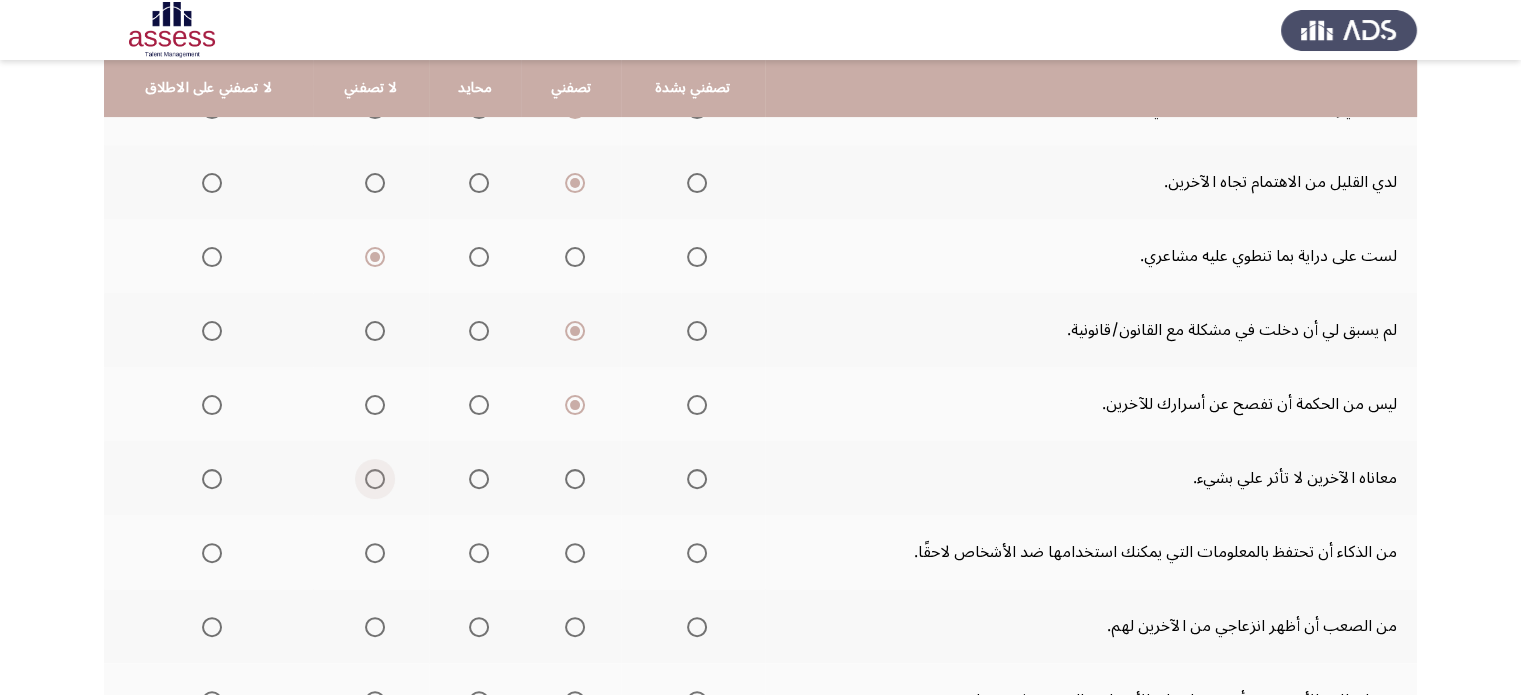 click at bounding box center (375, 479) 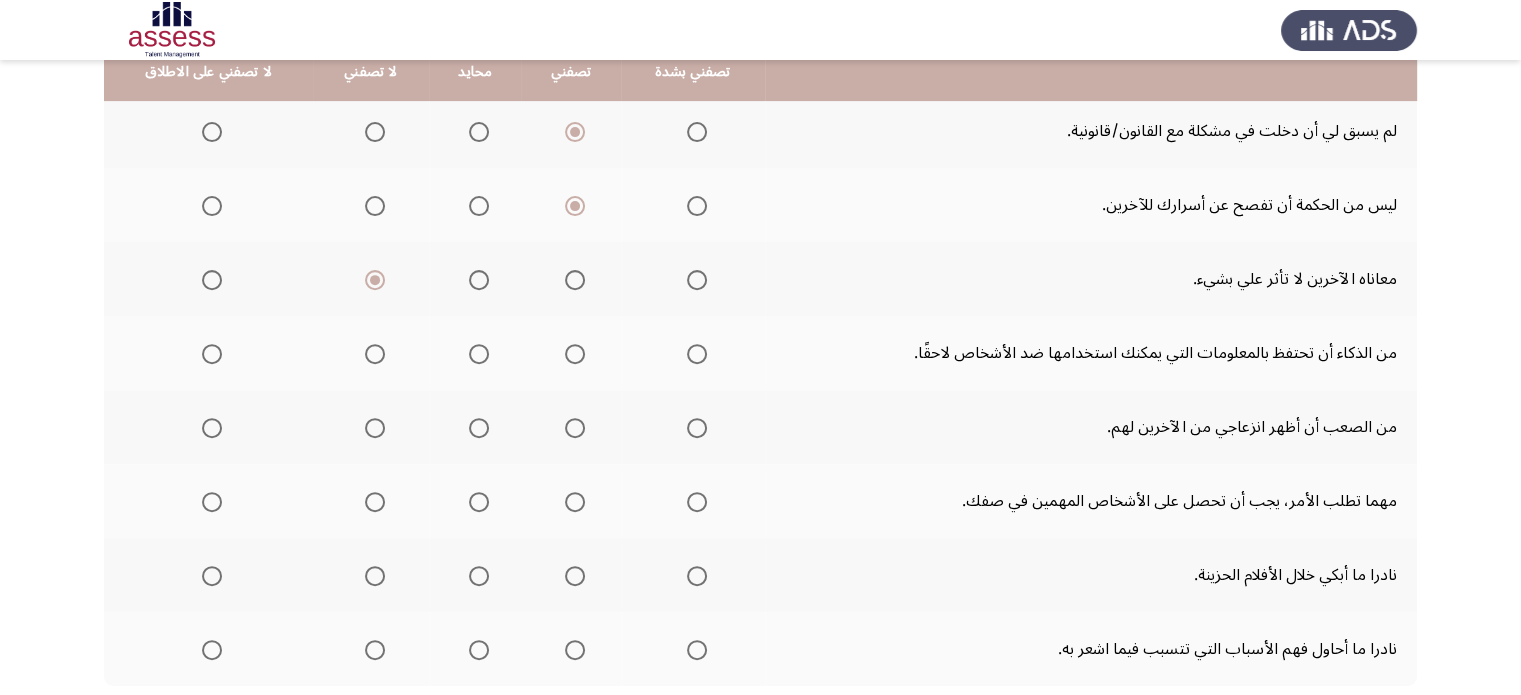 scroll, scrollTop: 680, scrollLeft: 0, axis: vertical 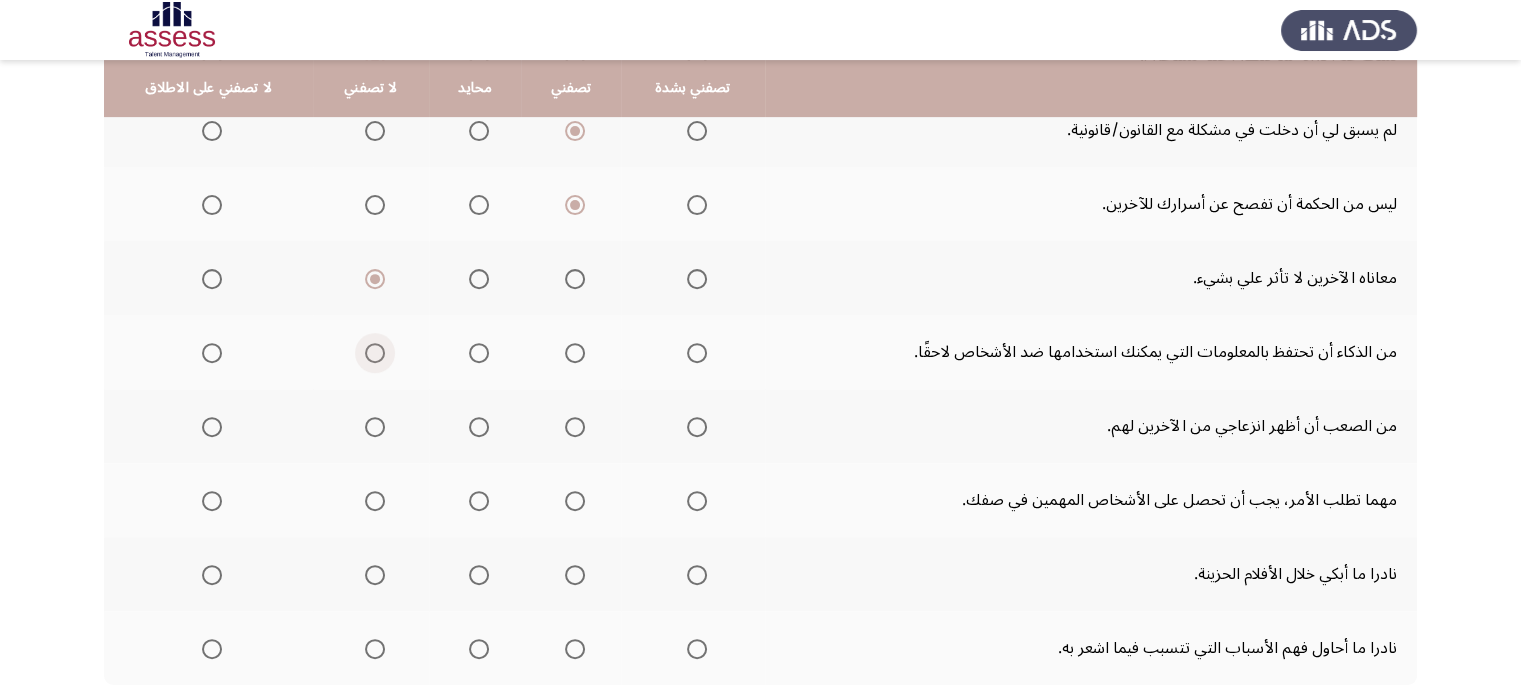 click at bounding box center (375, 353) 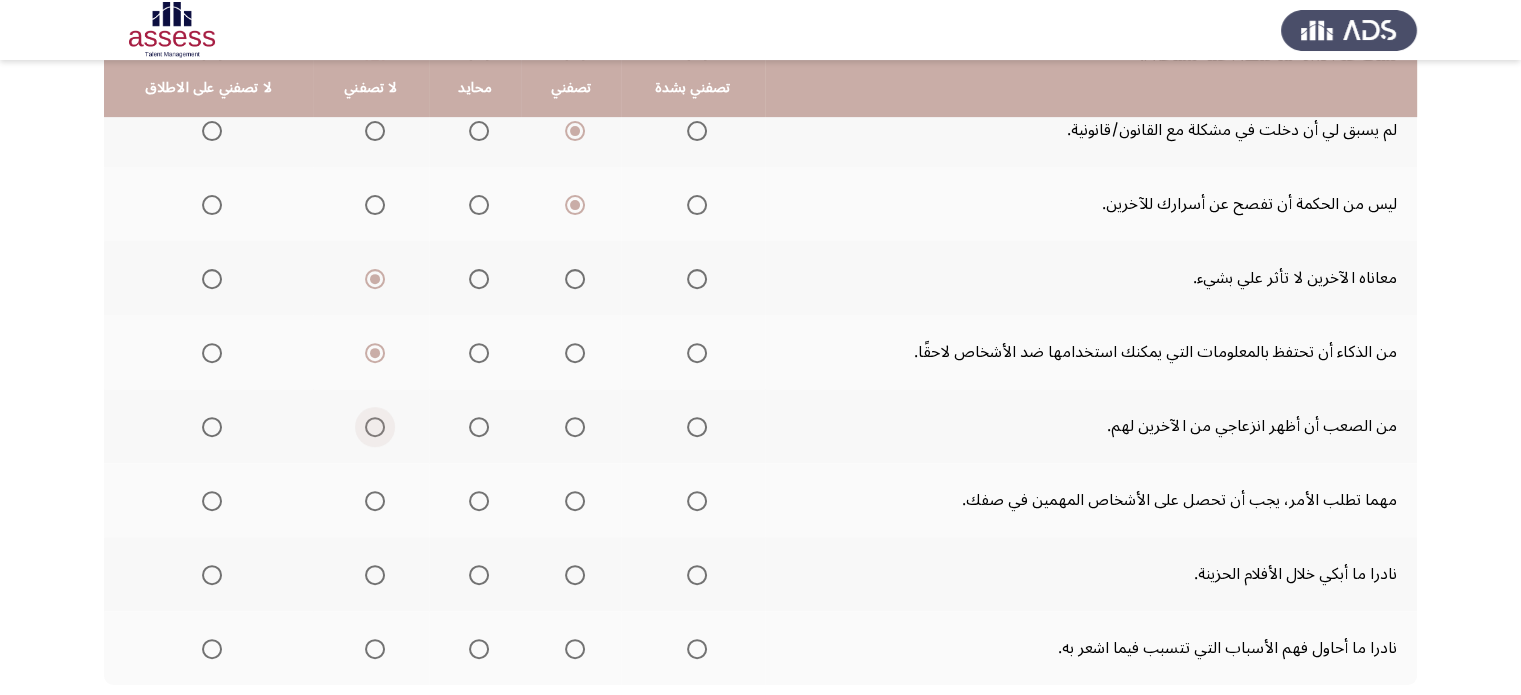 click at bounding box center (375, 427) 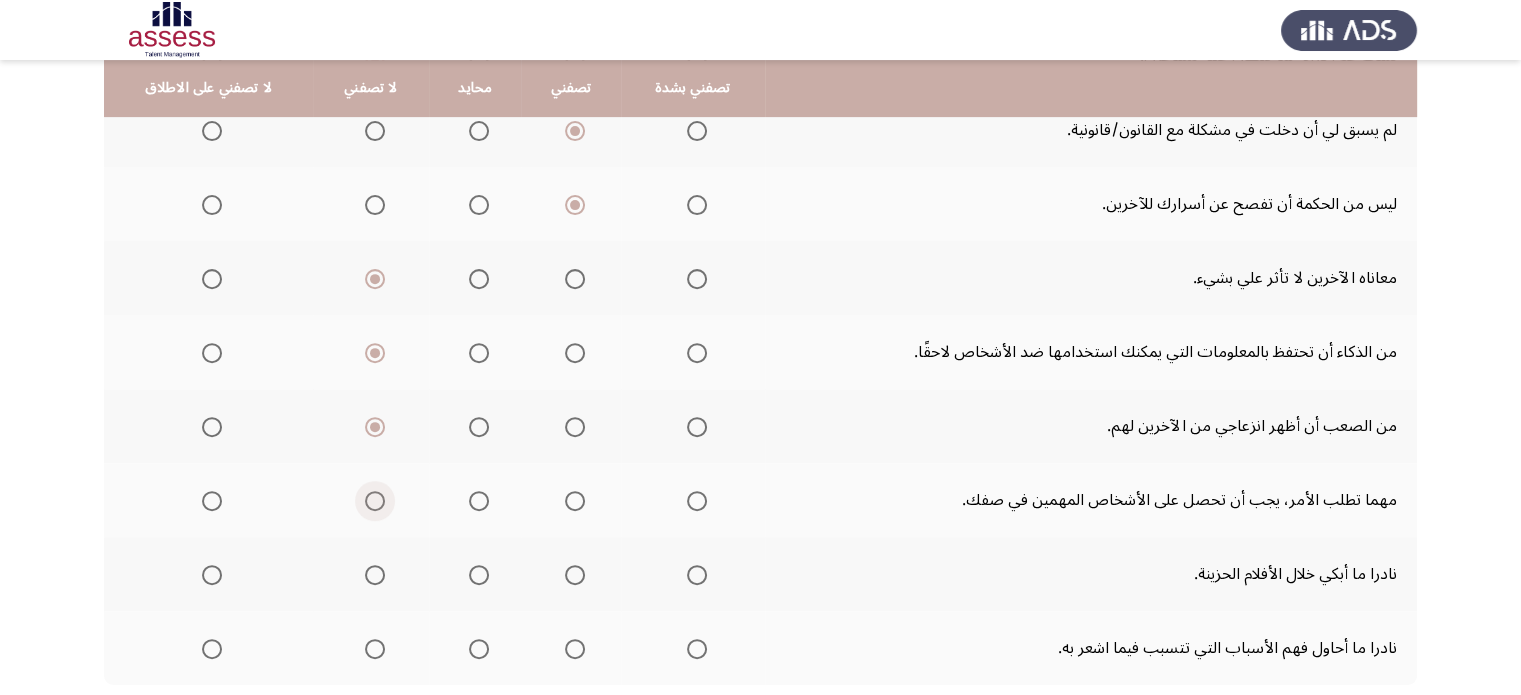 click at bounding box center (375, 501) 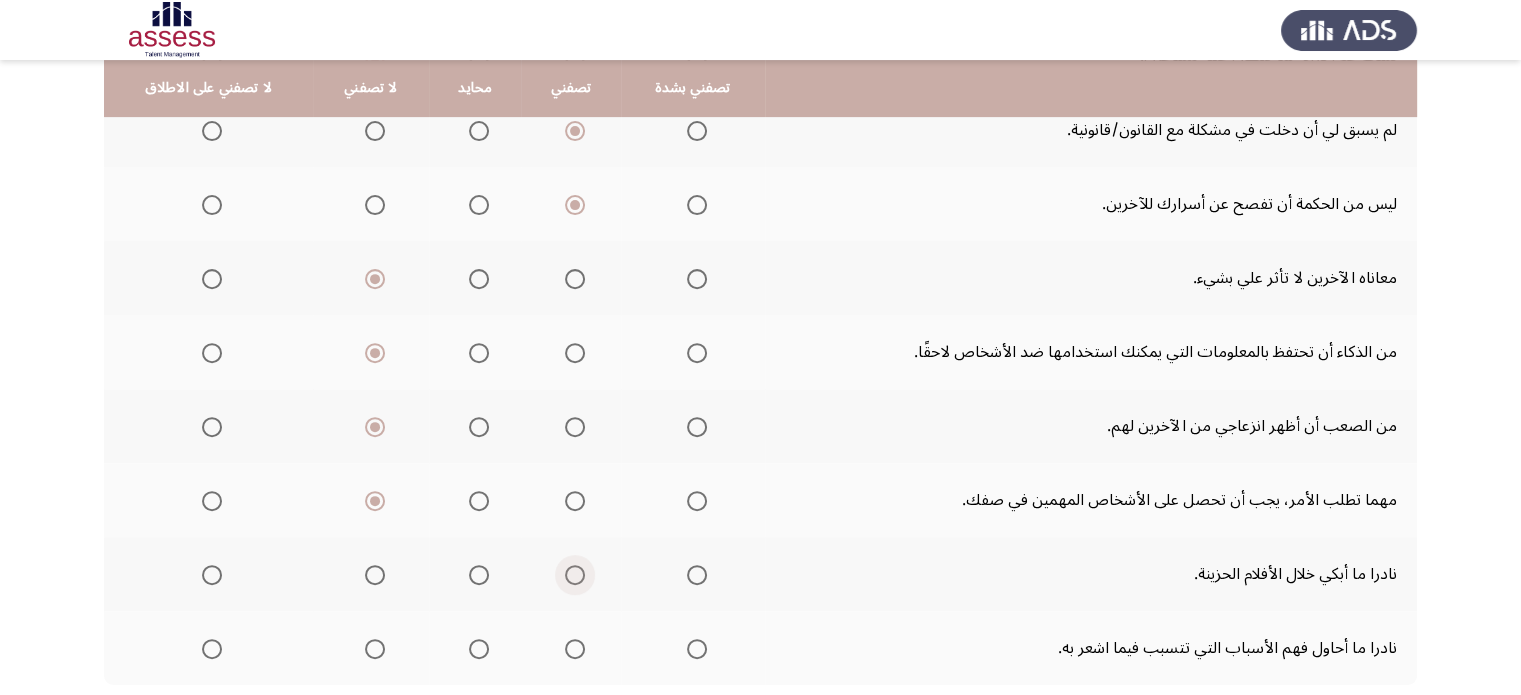 click at bounding box center (575, 575) 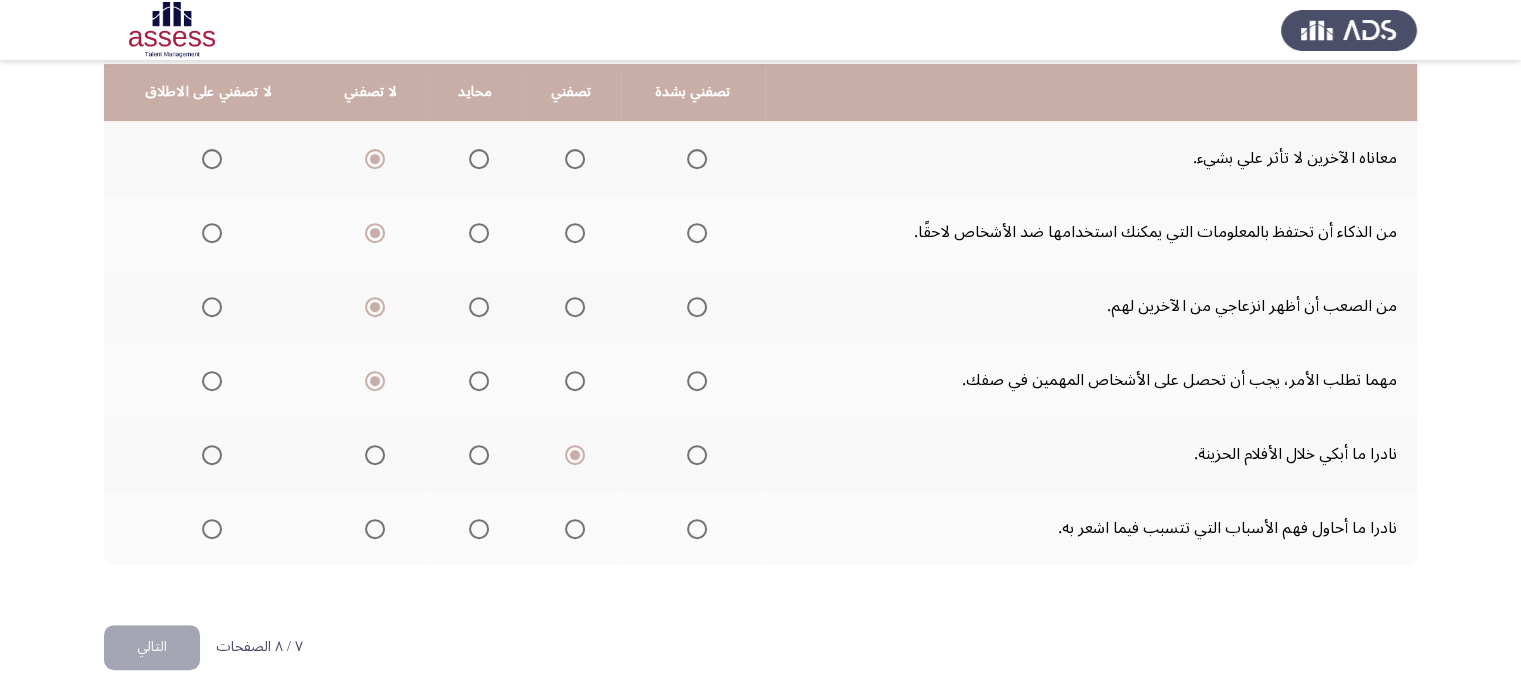 scroll, scrollTop: 804, scrollLeft: 0, axis: vertical 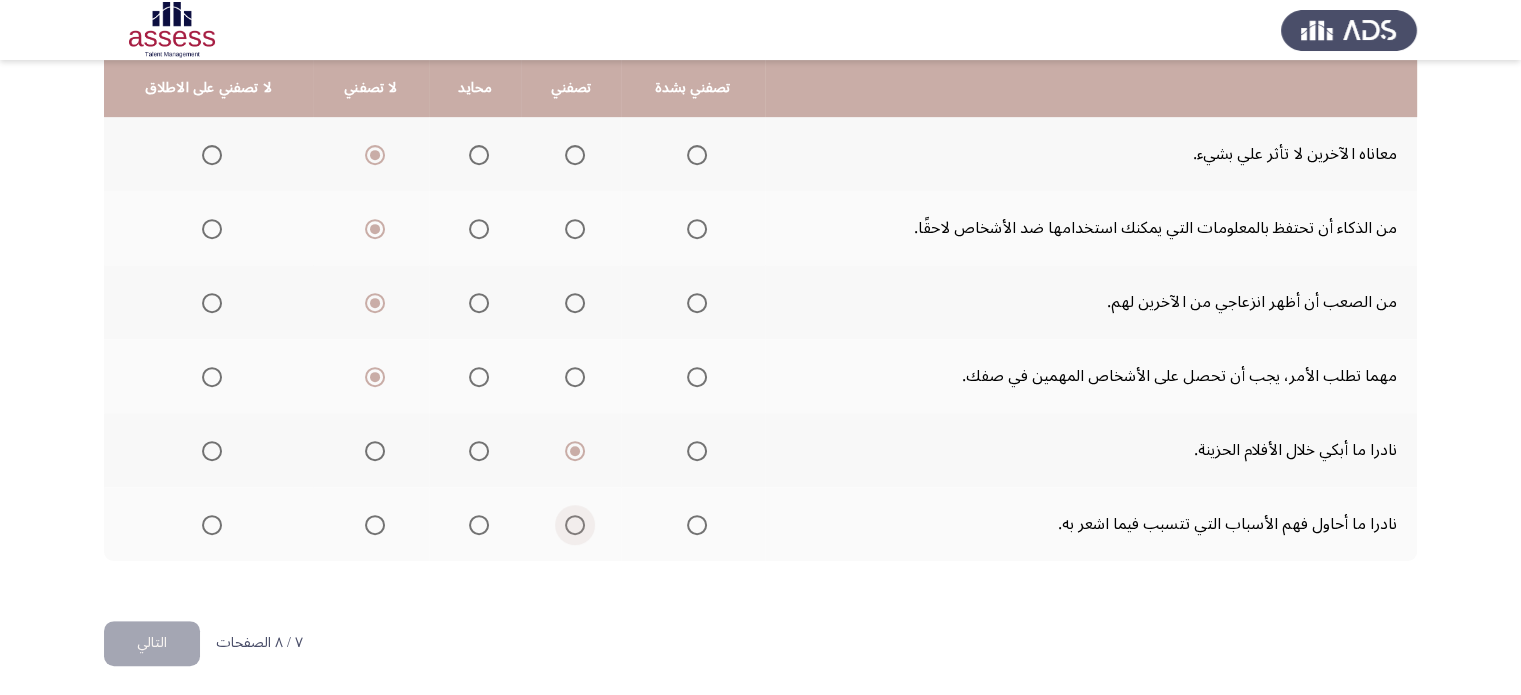 click at bounding box center [575, 525] 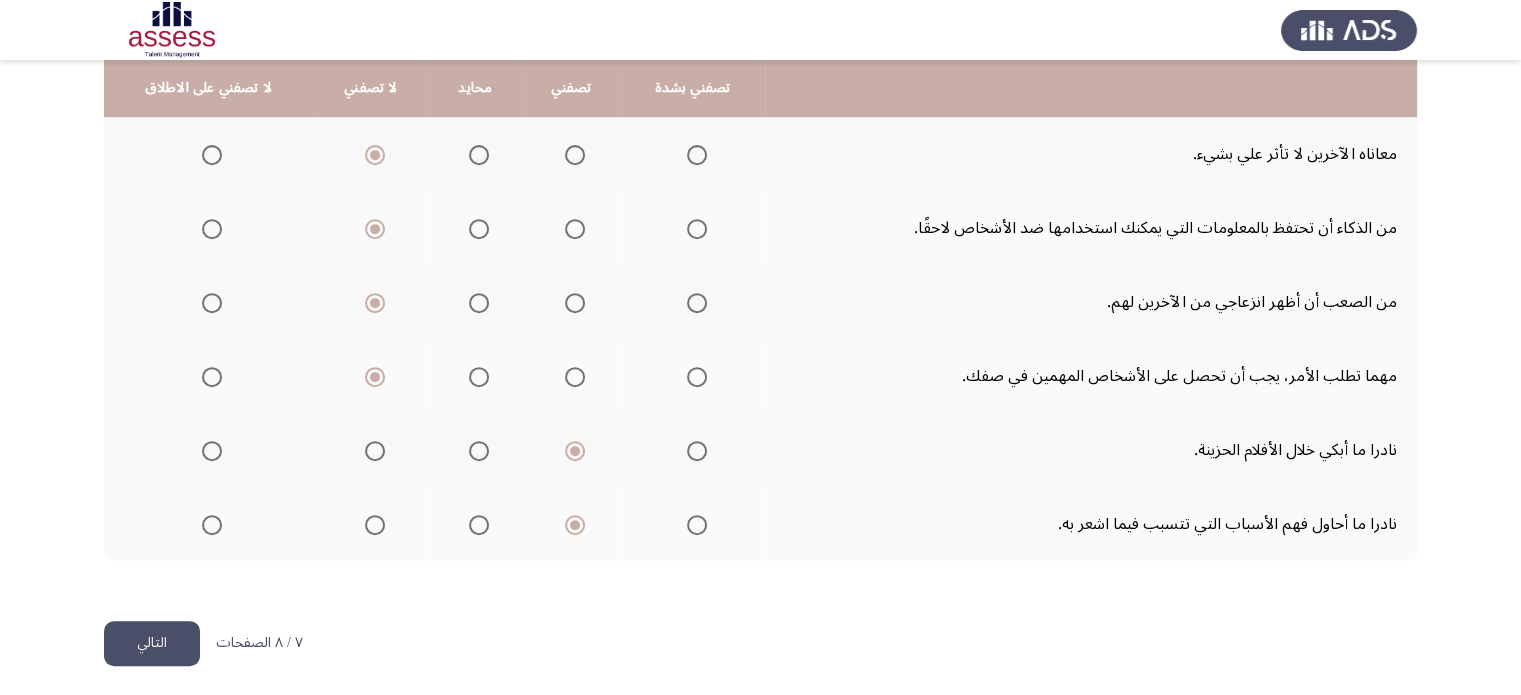 click on "التالي" 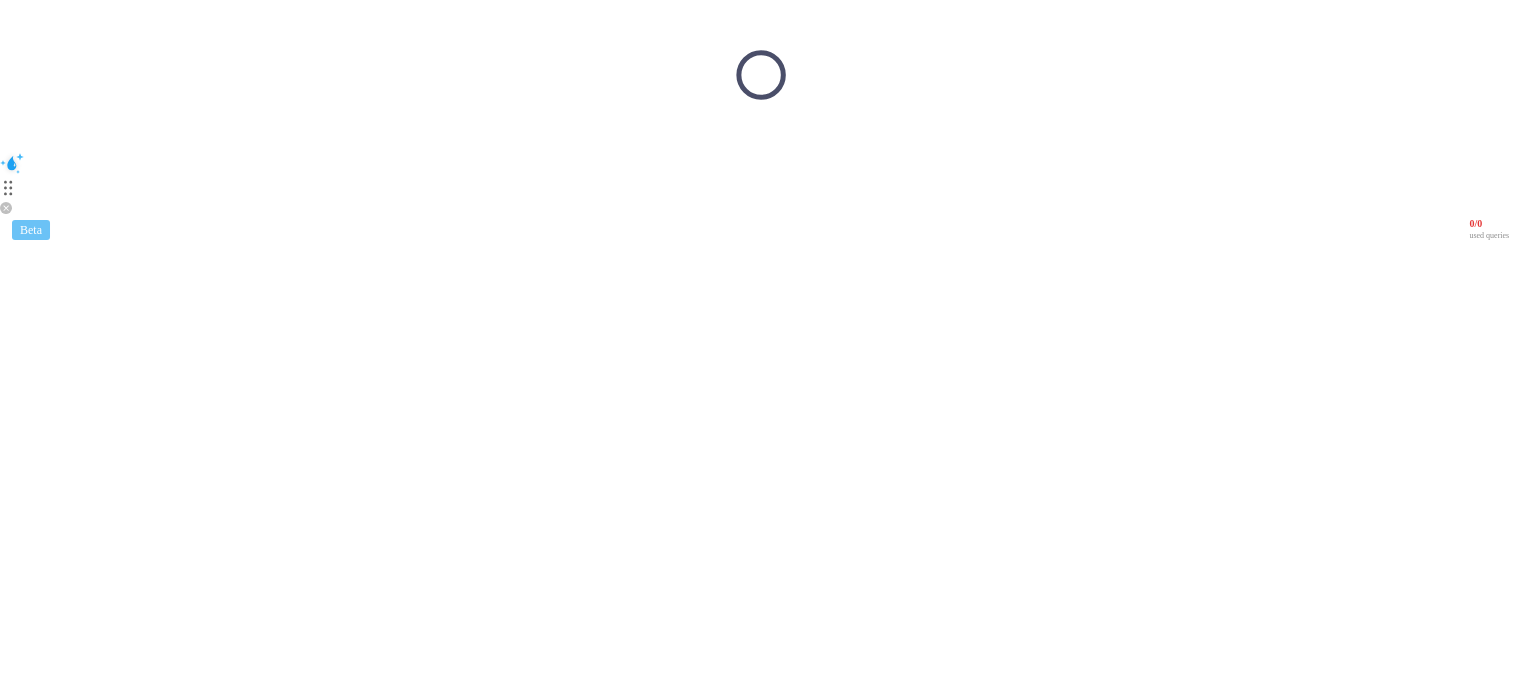 scroll, scrollTop: 0, scrollLeft: 0, axis: both 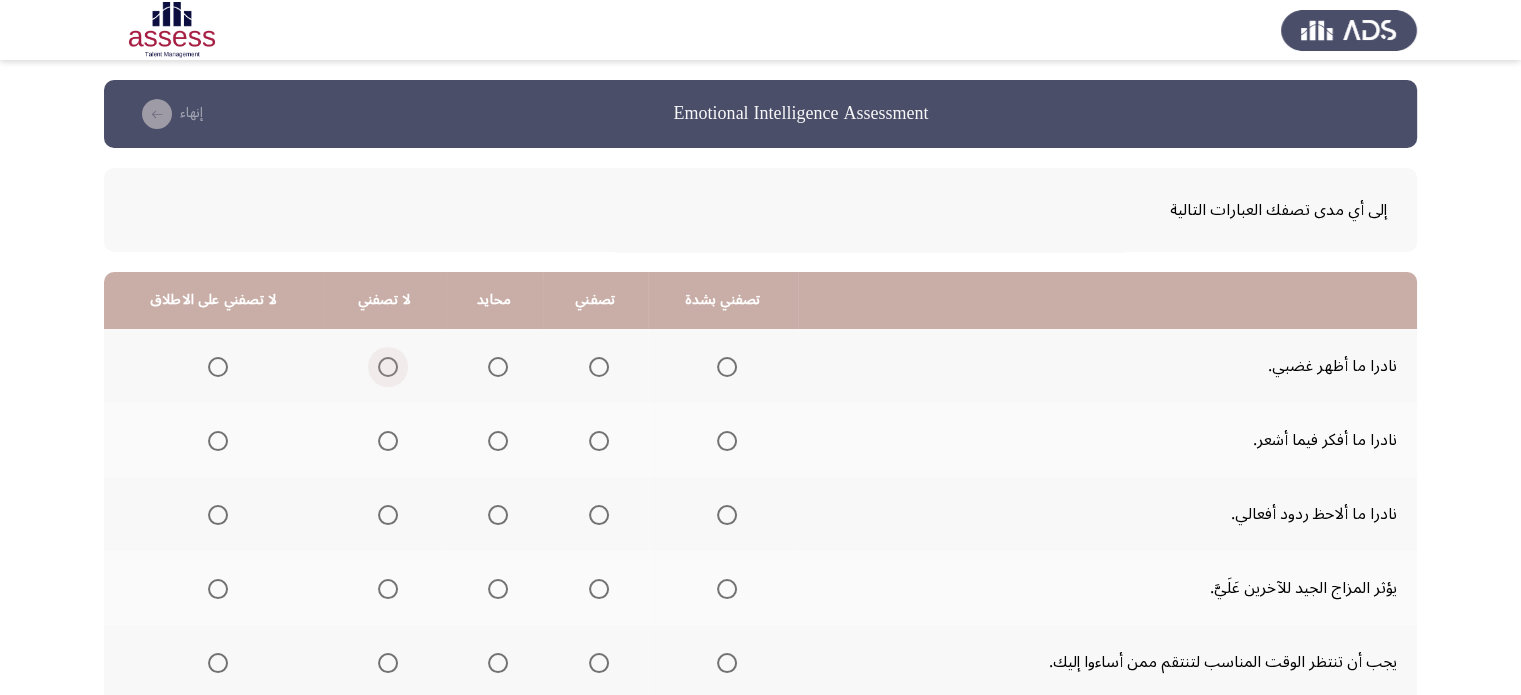 click at bounding box center (388, 367) 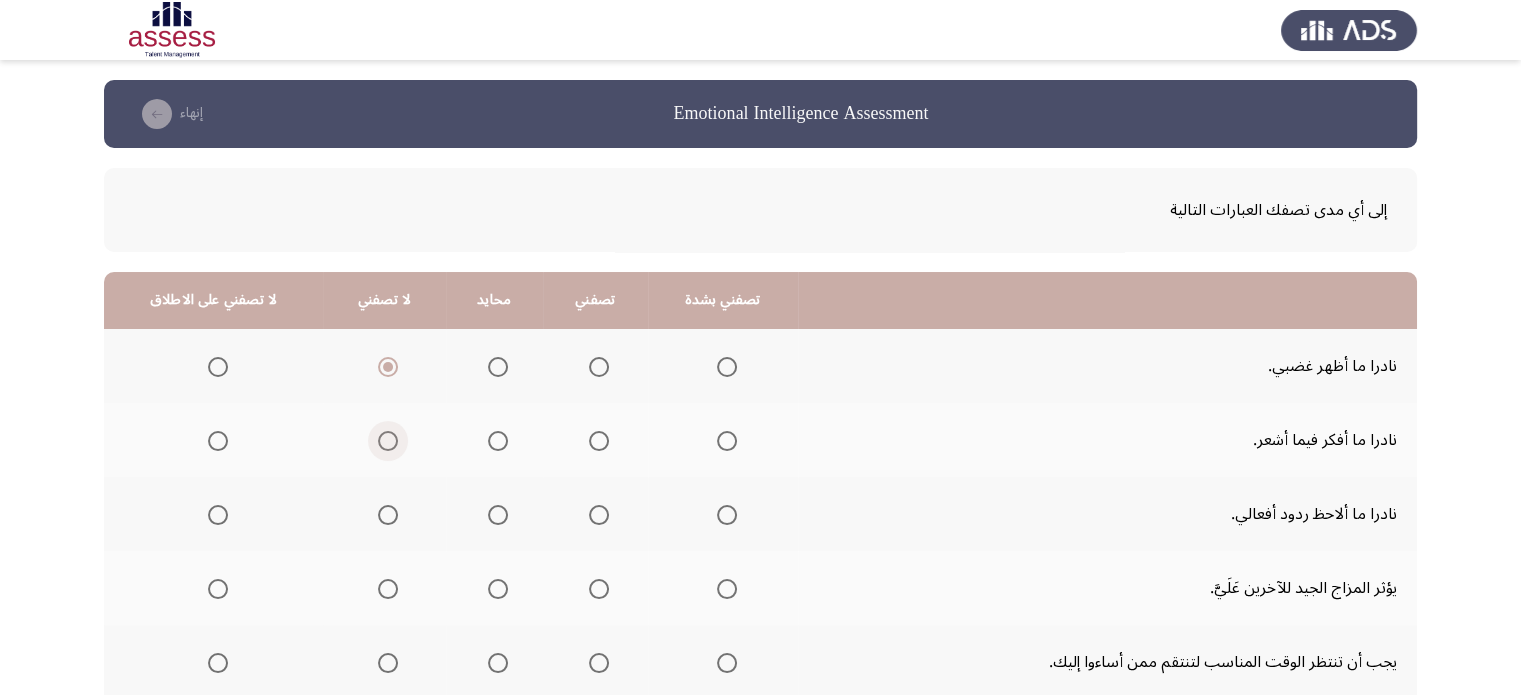 click at bounding box center [384, 441] 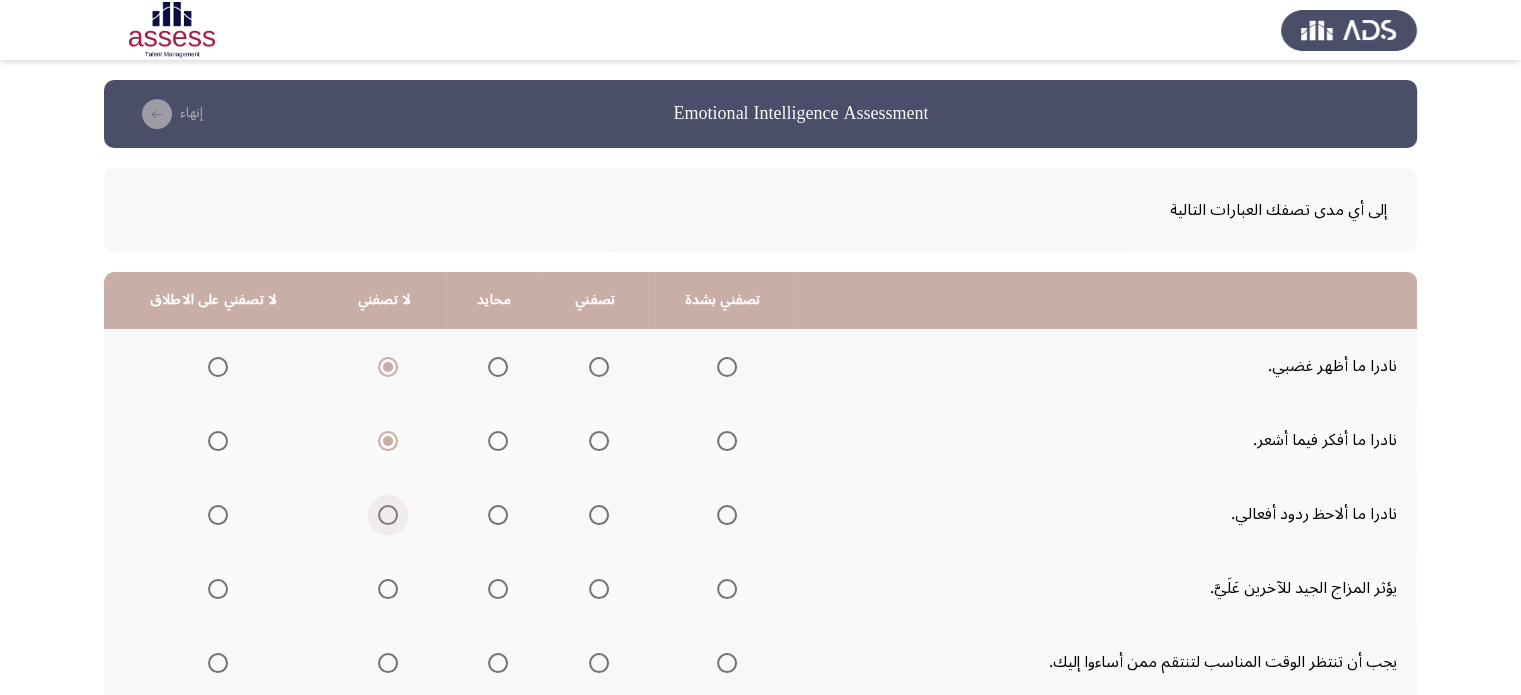 click at bounding box center (388, 515) 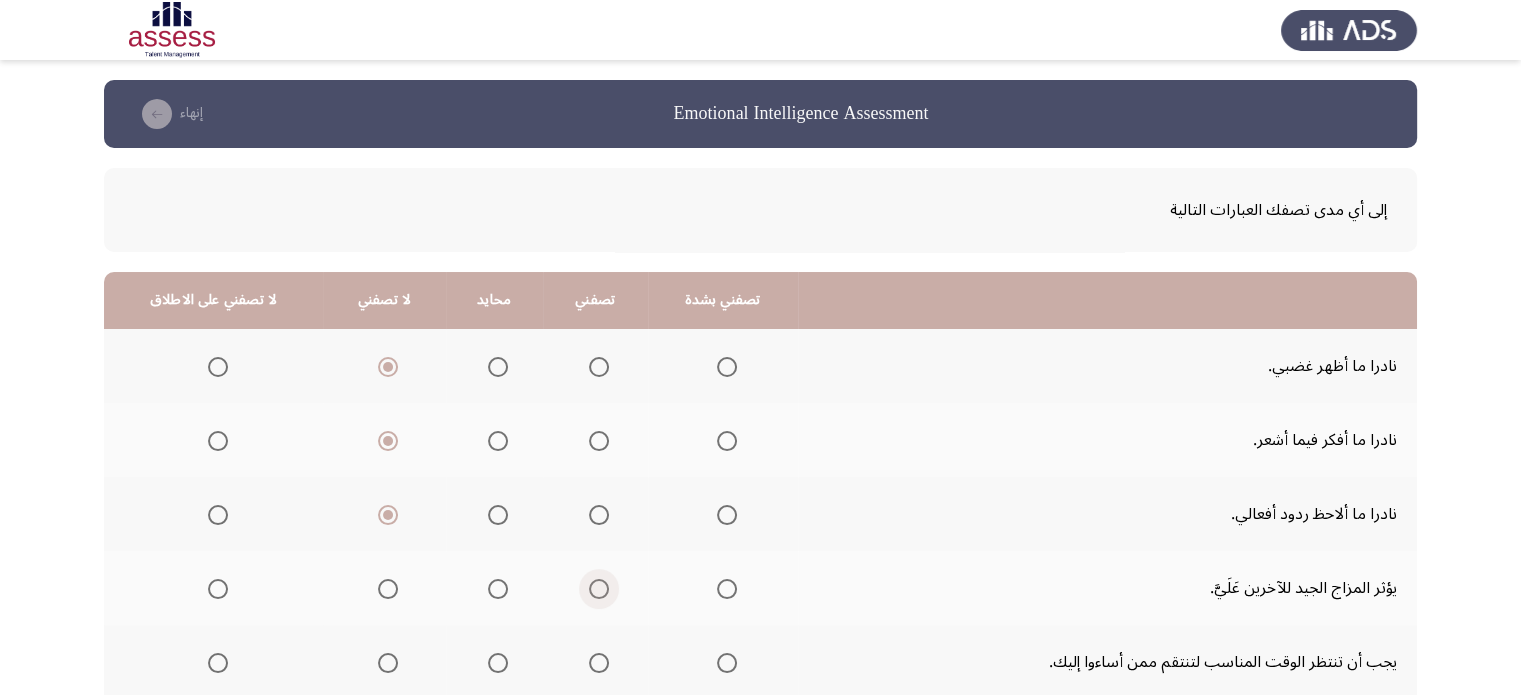 click at bounding box center (599, 589) 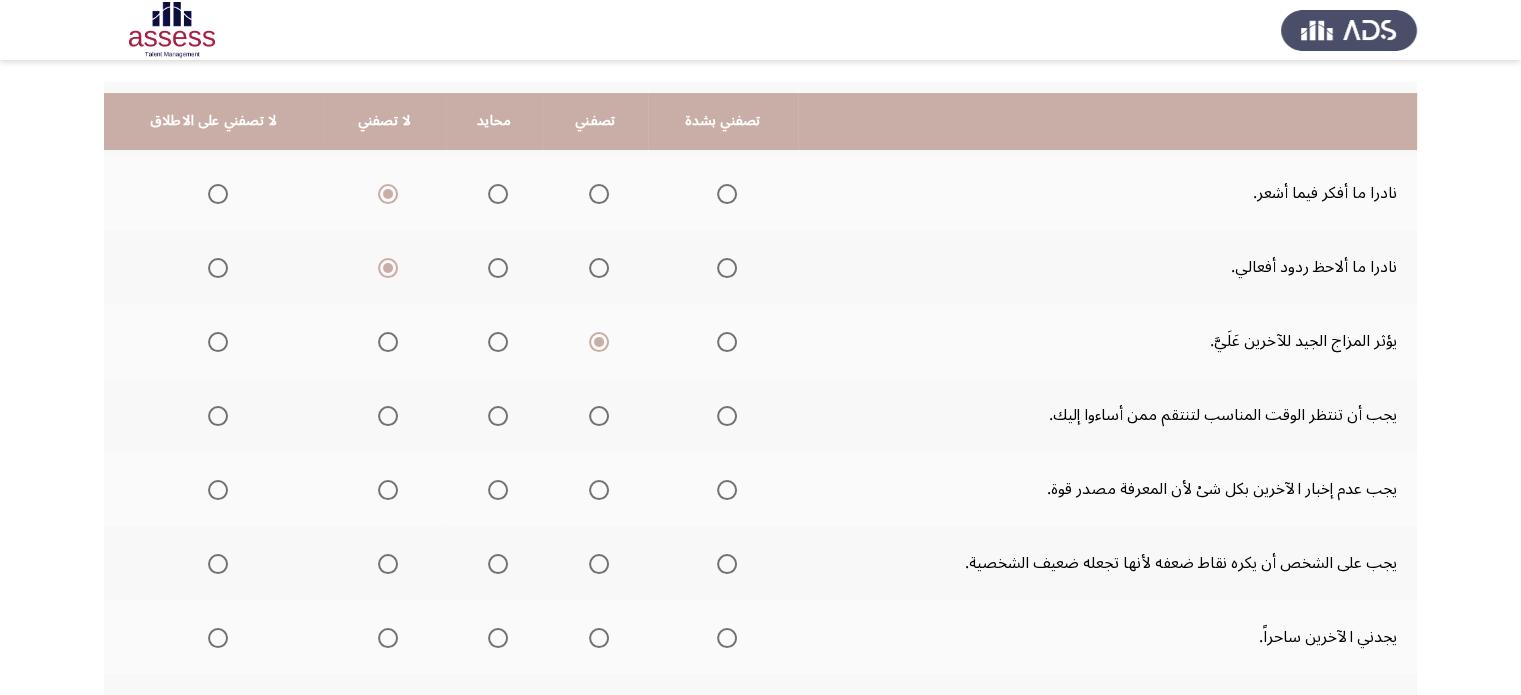 scroll, scrollTop: 280, scrollLeft: 0, axis: vertical 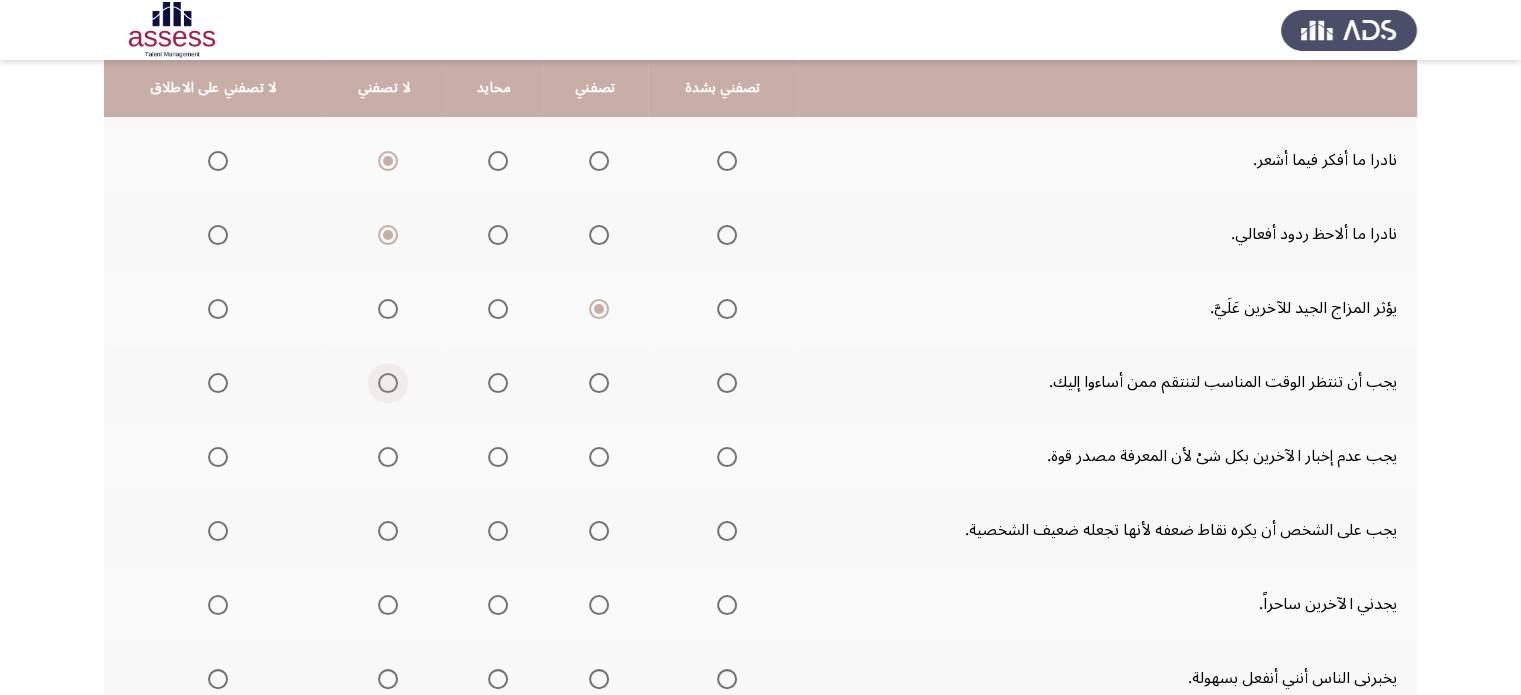 click at bounding box center [388, 383] 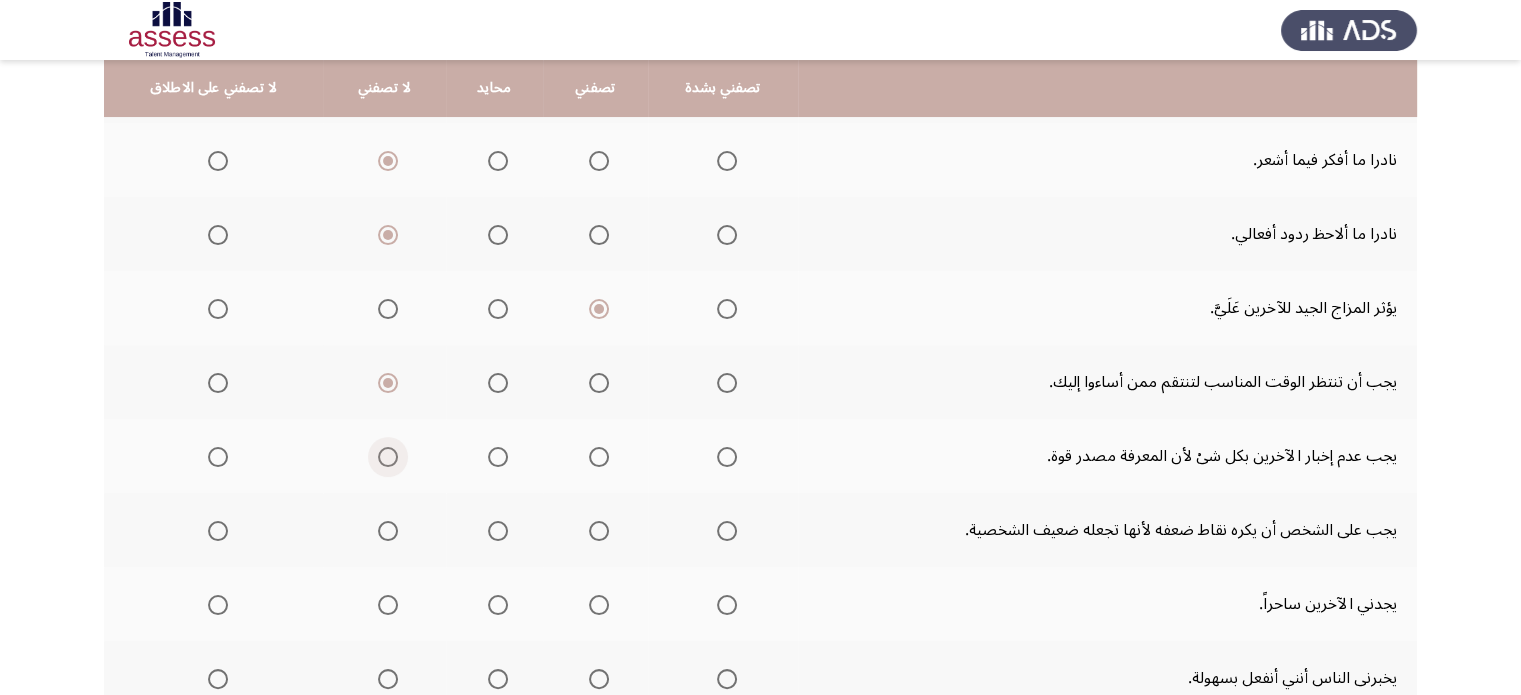 click at bounding box center (388, 457) 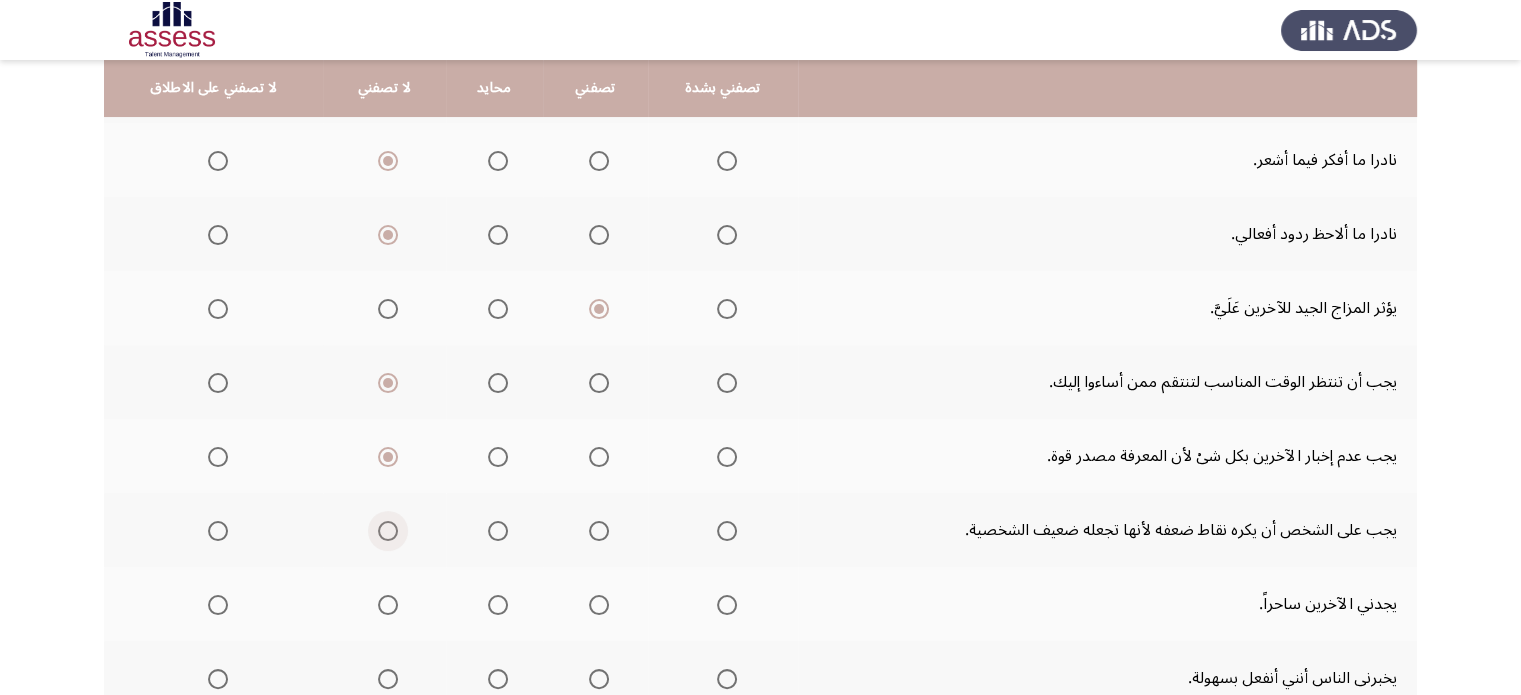 click at bounding box center [388, 531] 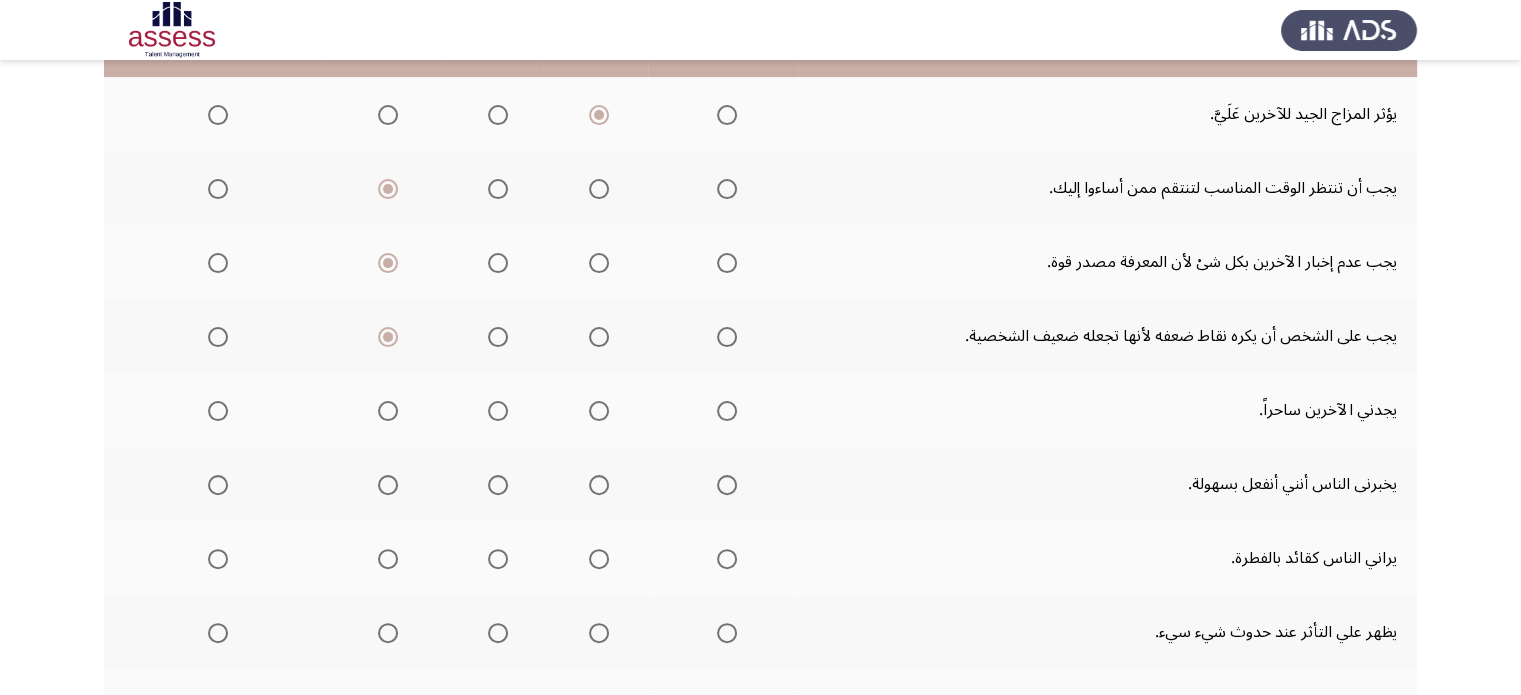 scroll, scrollTop: 480, scrollLeft: 0, axis: vertical 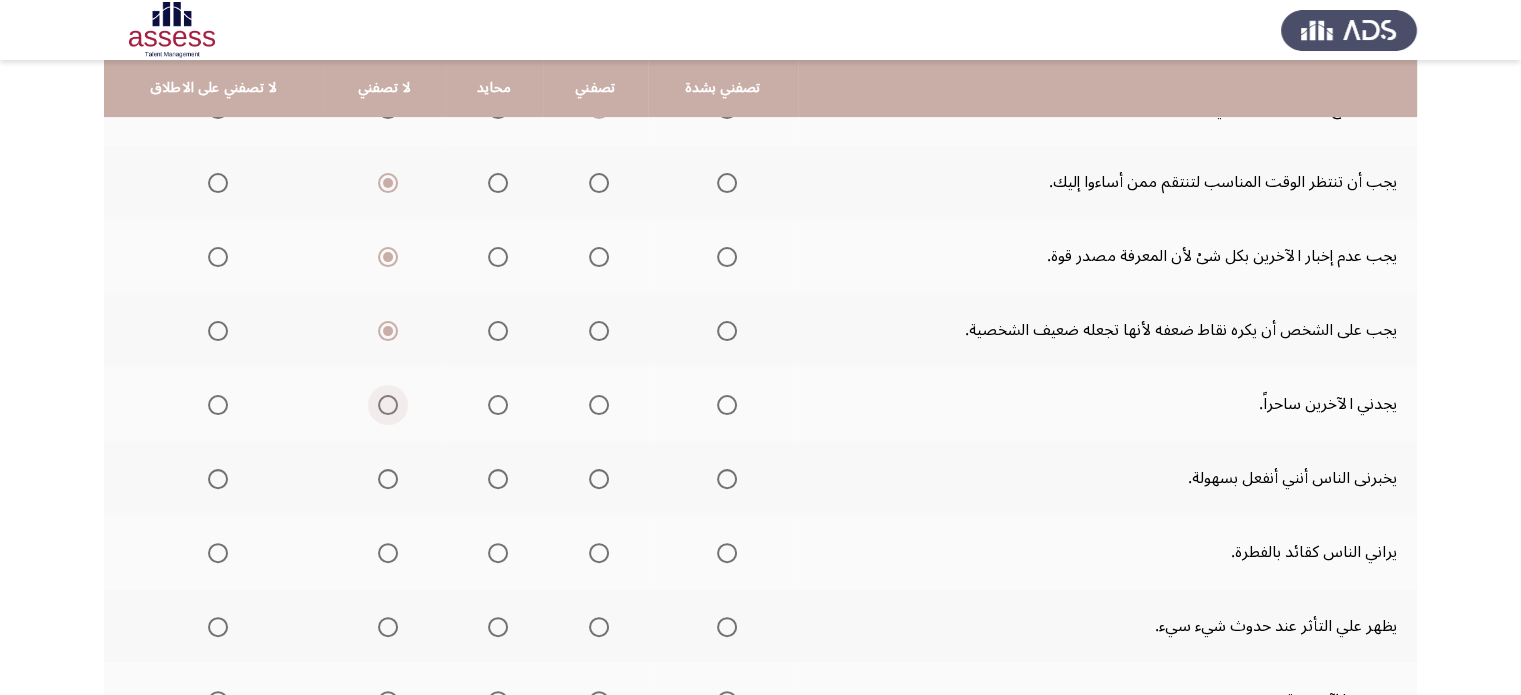 click at bounding box center [388, 405] 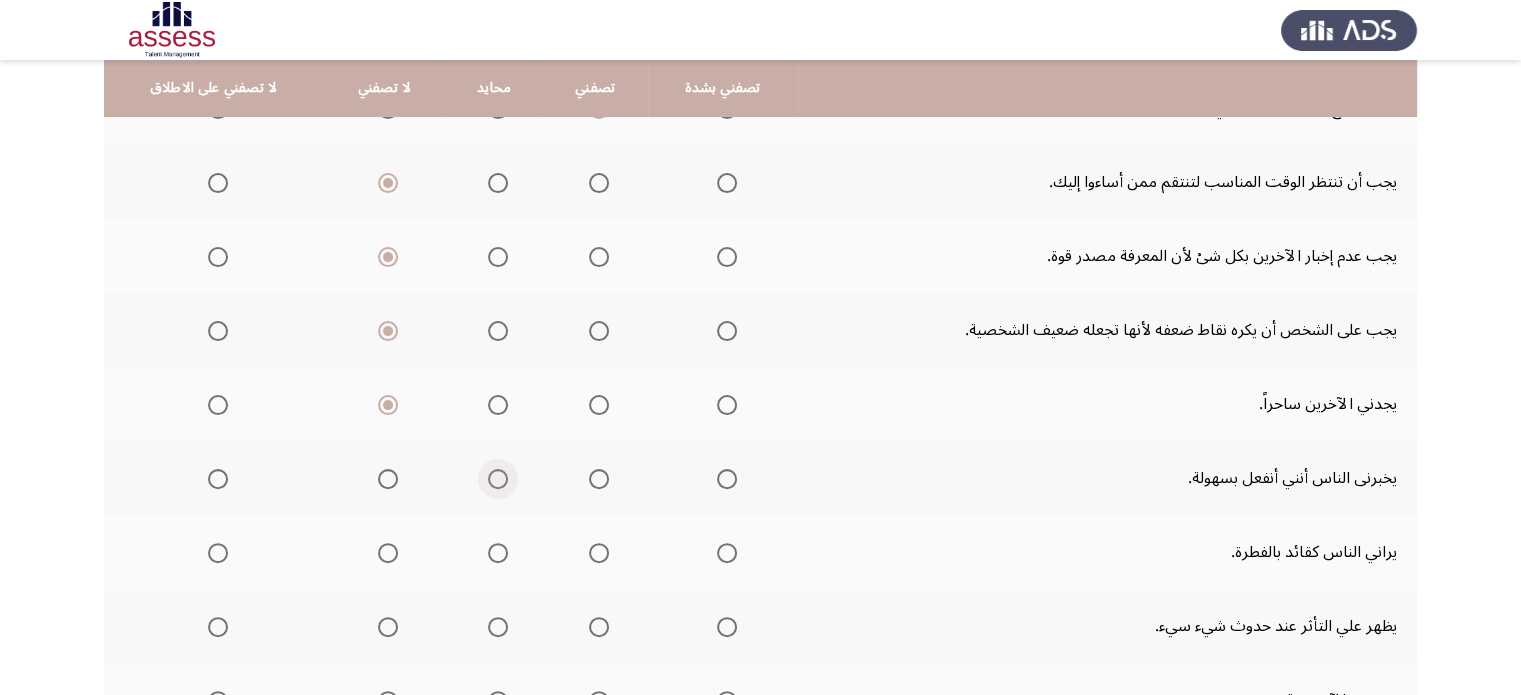 click at bounding box center (498, 479) 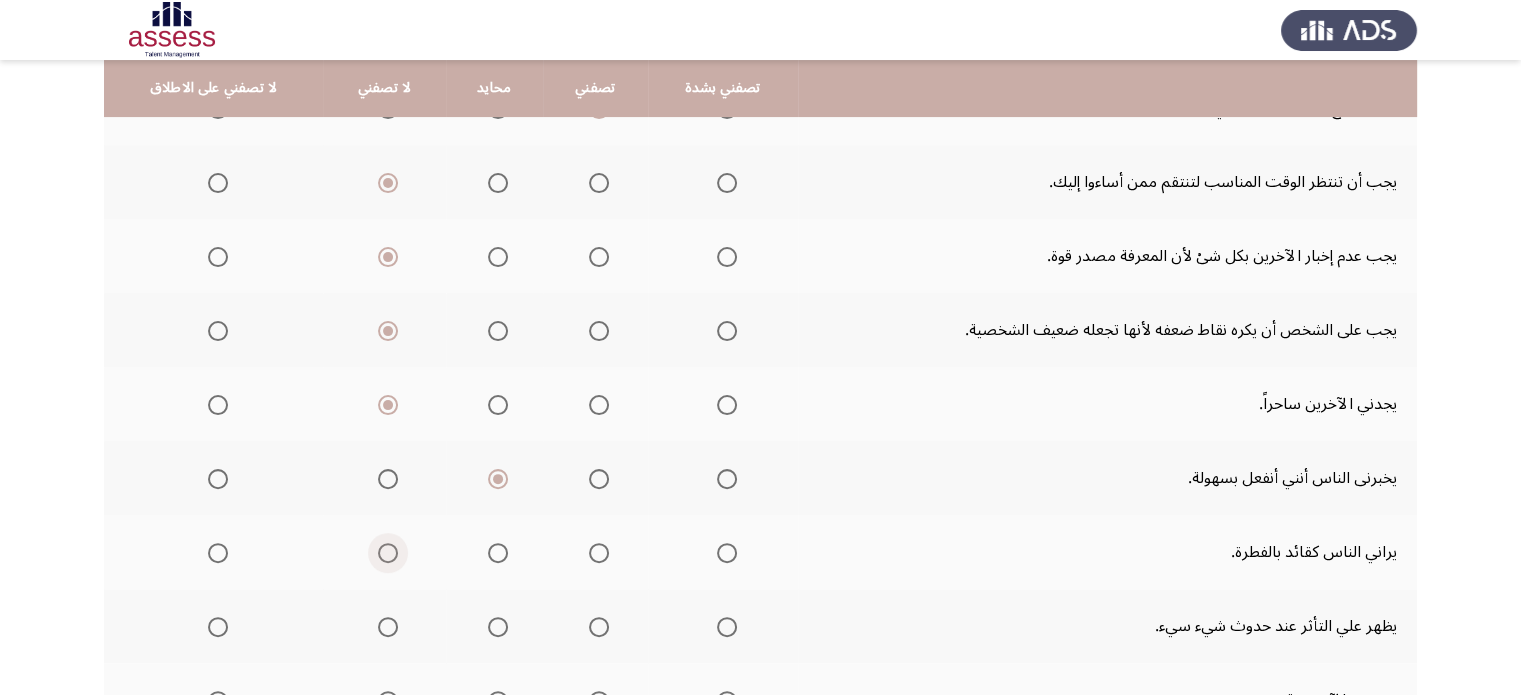 click at bounding box center [388, 553] 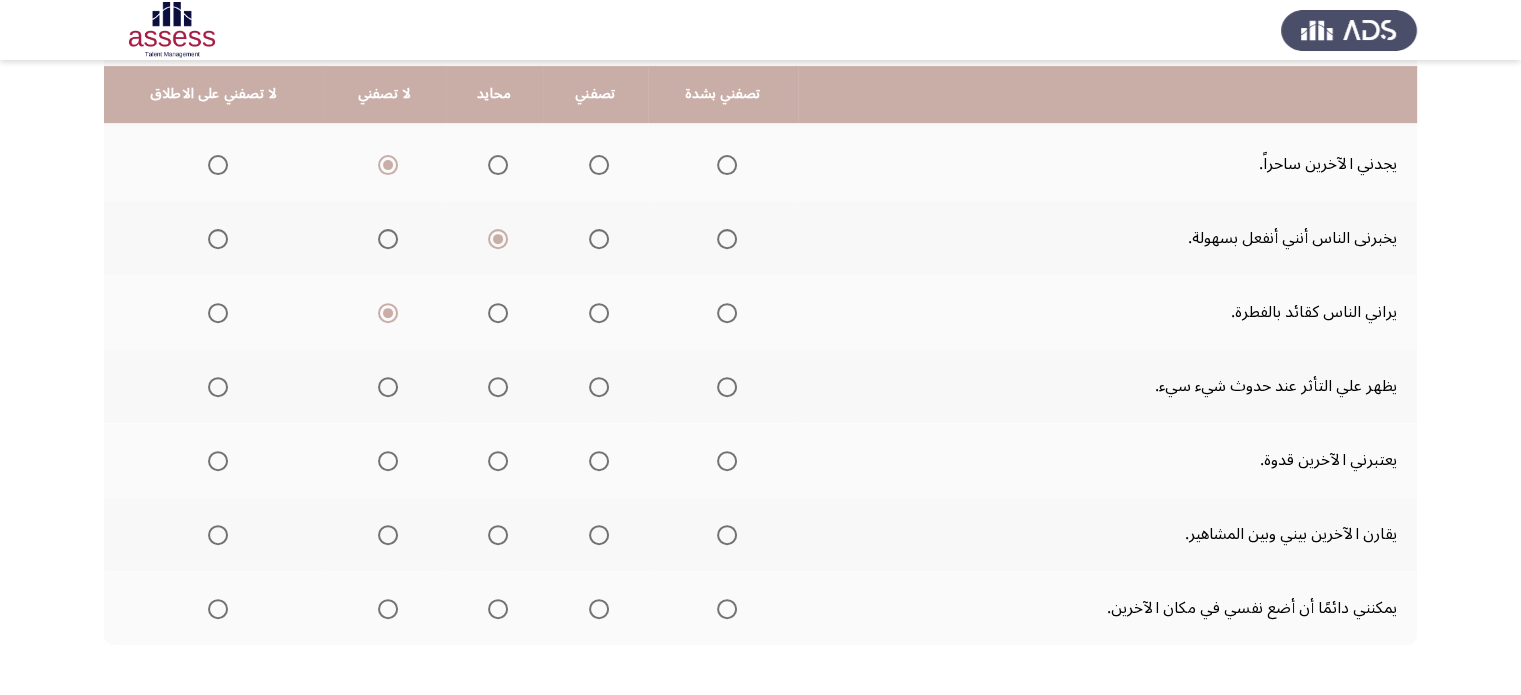 scroll, scrollTop: 760, scrollLeft: 0, axis: vertical 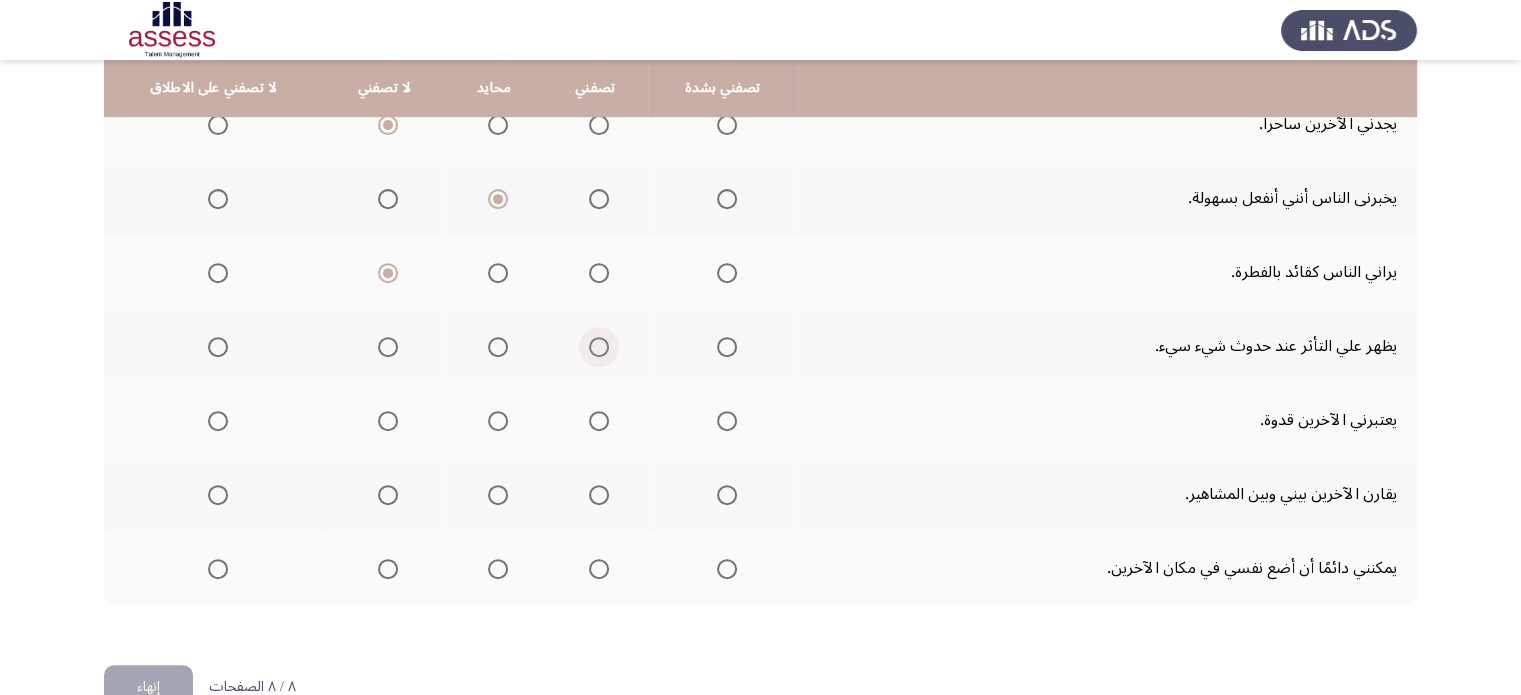 click at bounding box center [599, 347] 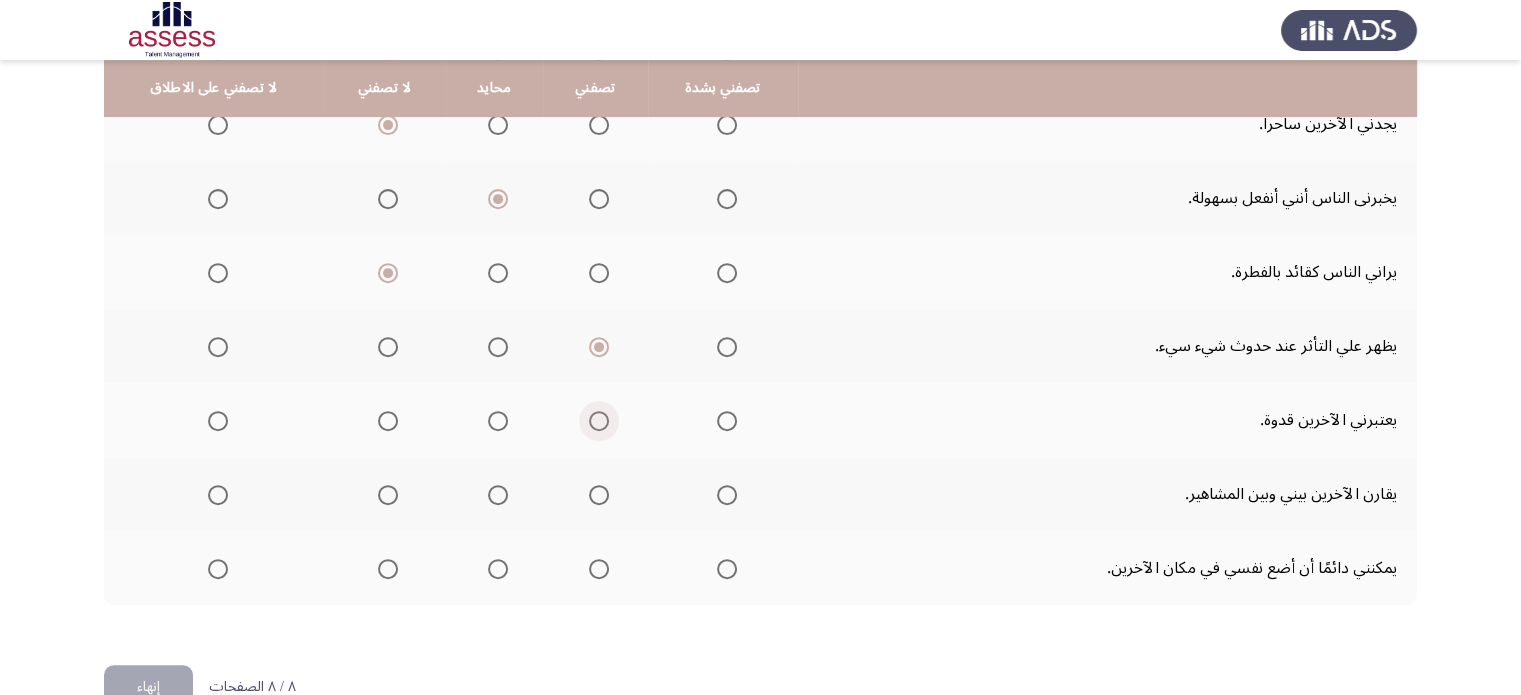 click at bounding box center [599, 421] 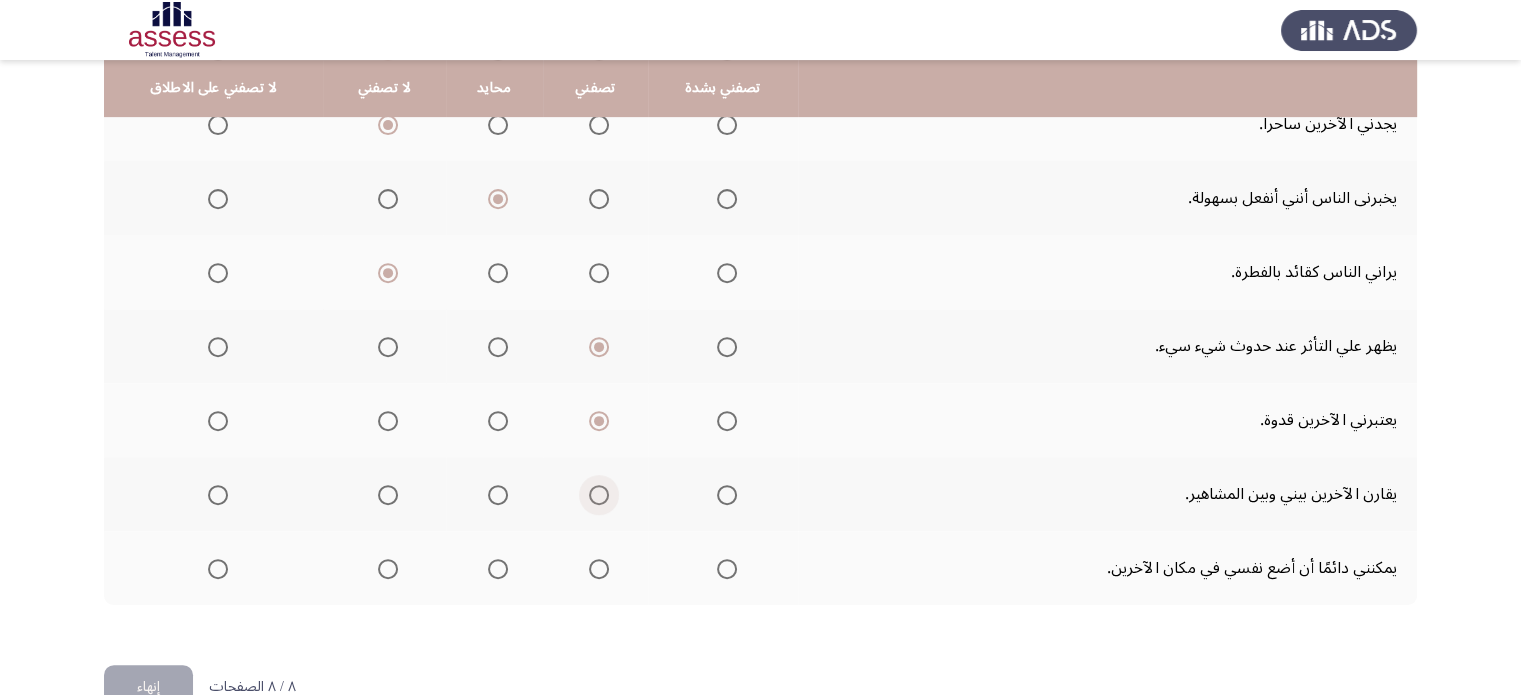 click at bounding box center (599, 495) 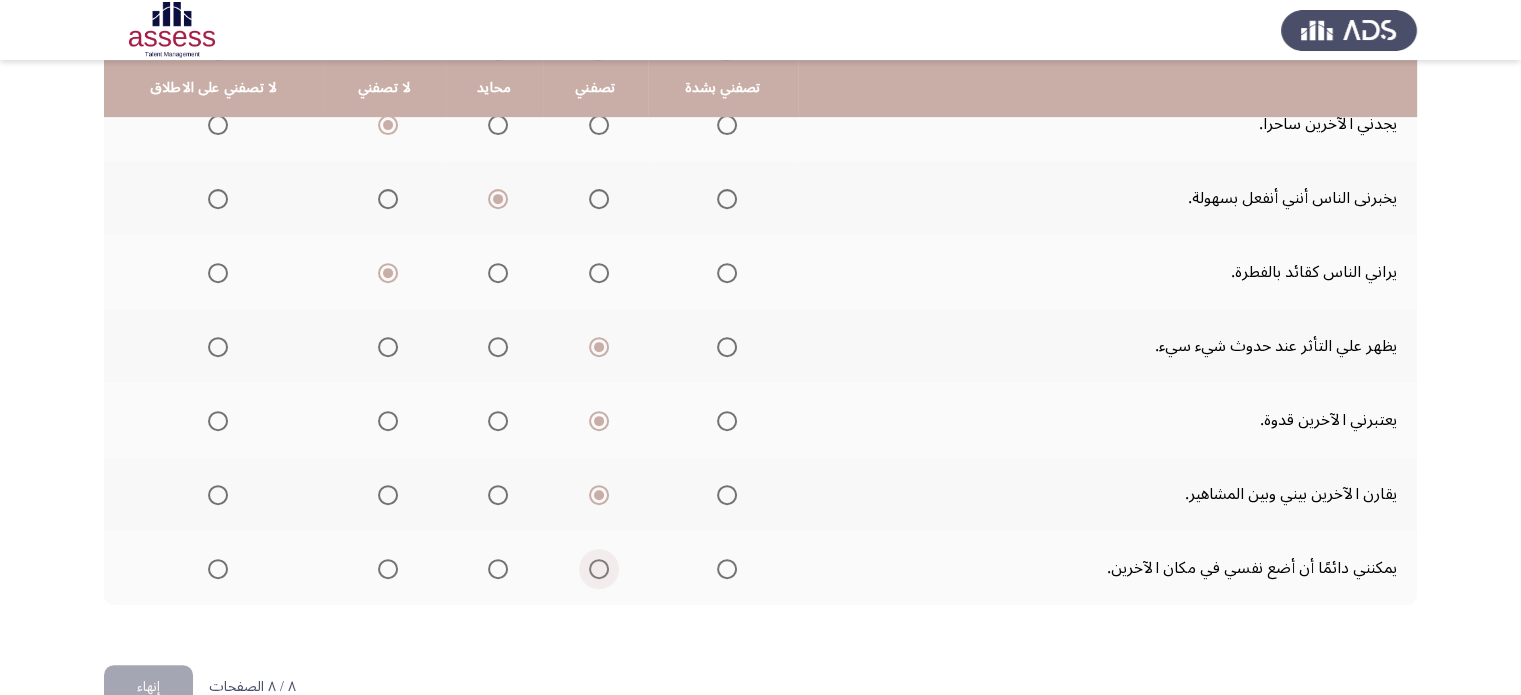 click at bounding box center [599, 569] 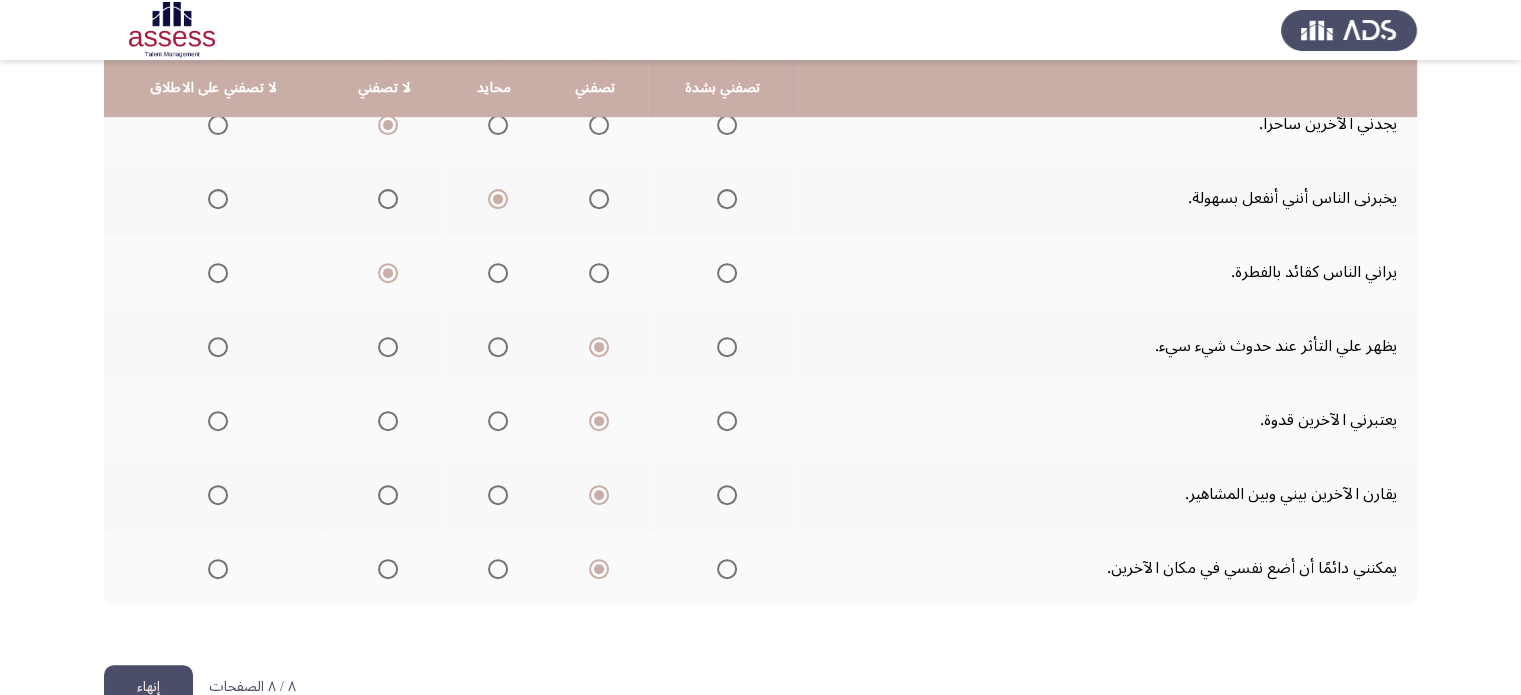 click on "إنهاء" 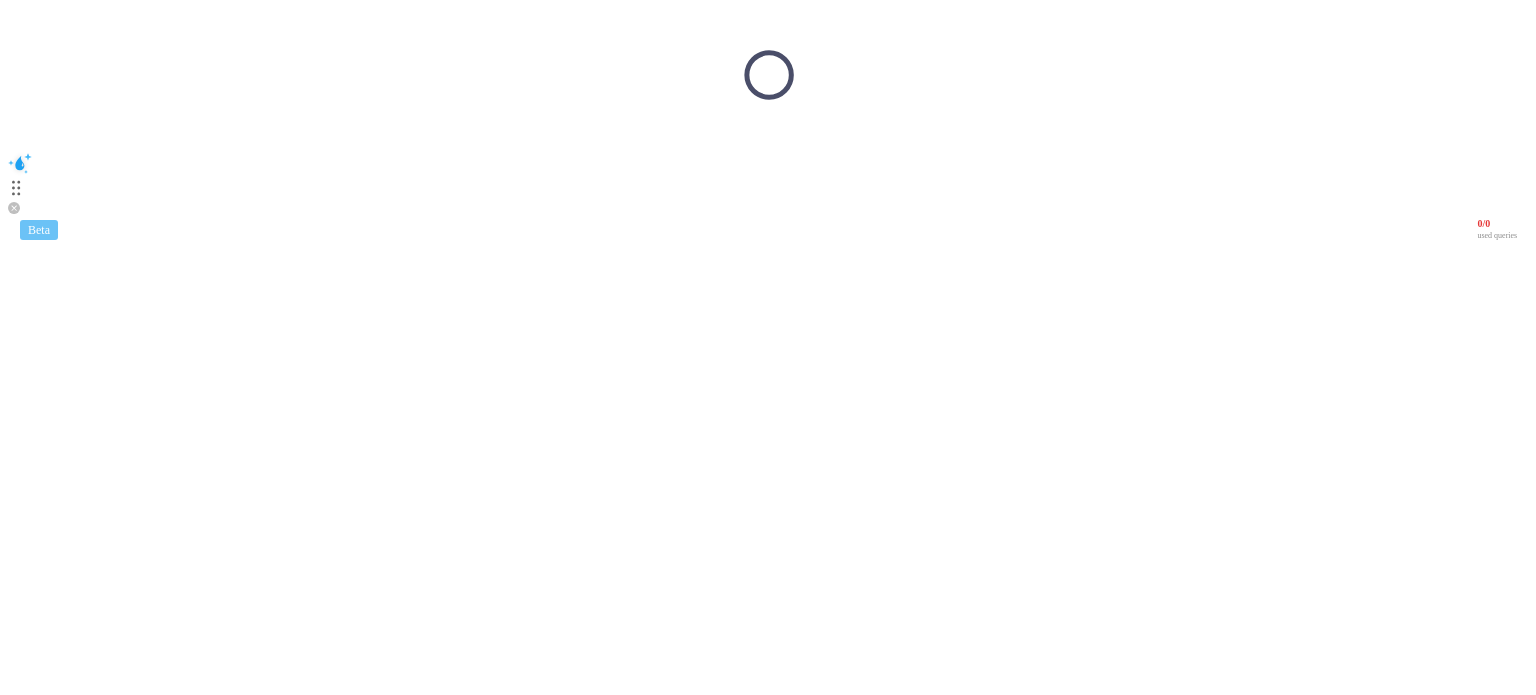 scroll, scrollTop: 0, scrollLeft: 0, axis: both 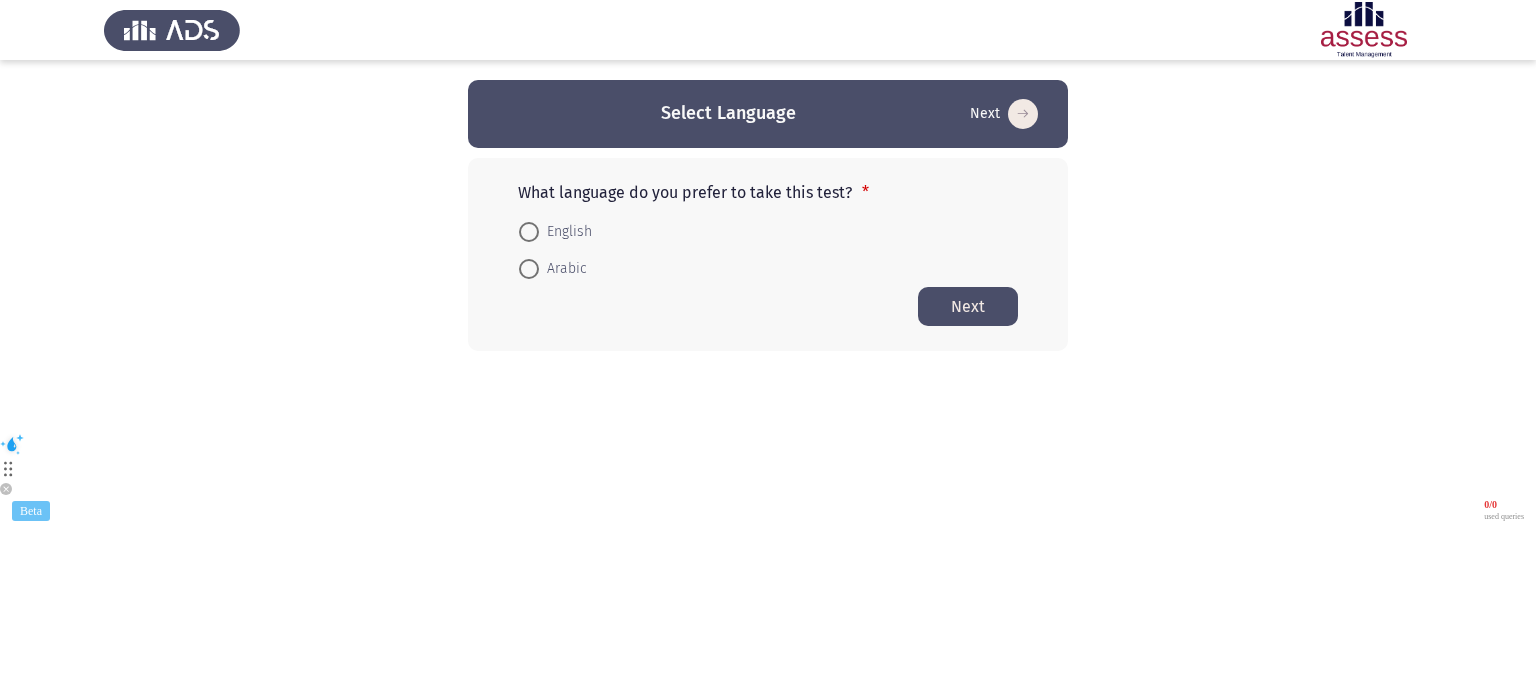 click on "English" at bounding box center (565, 232) 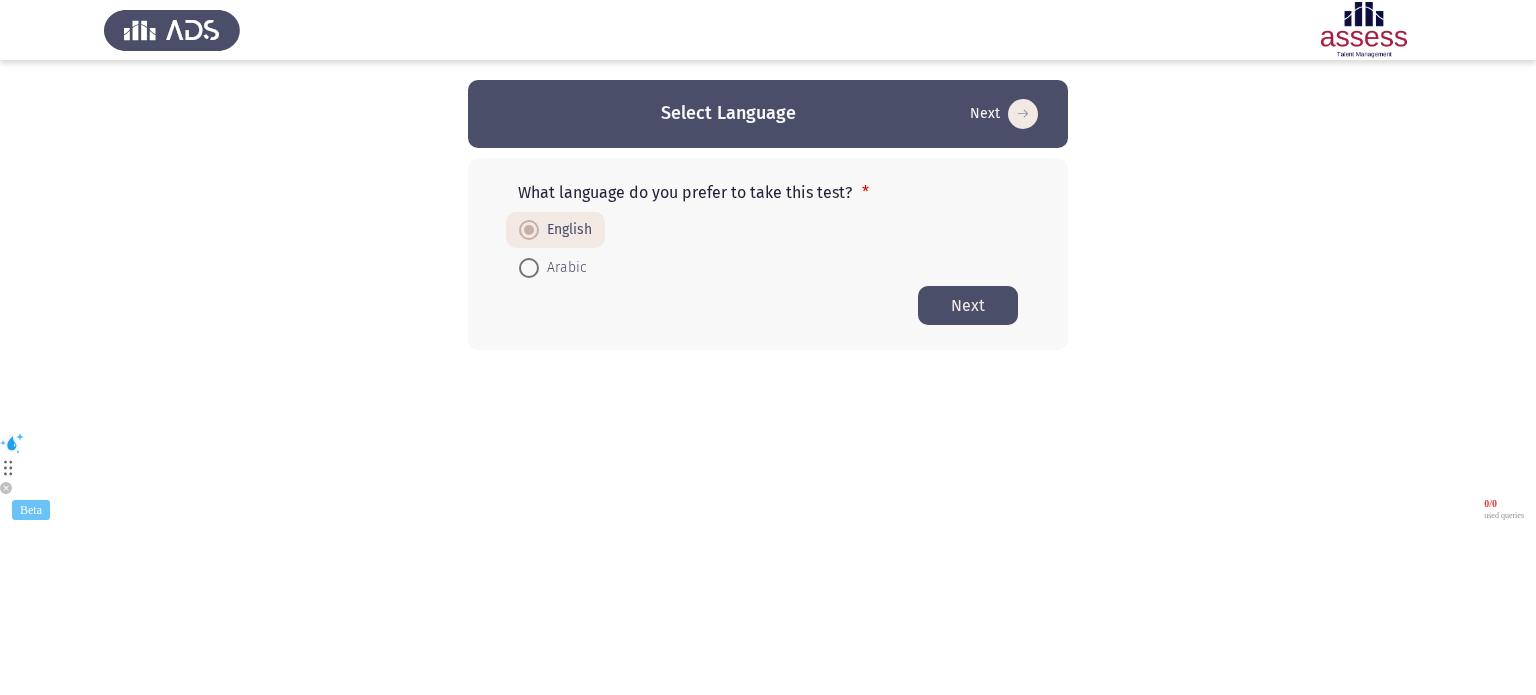click on "Next" 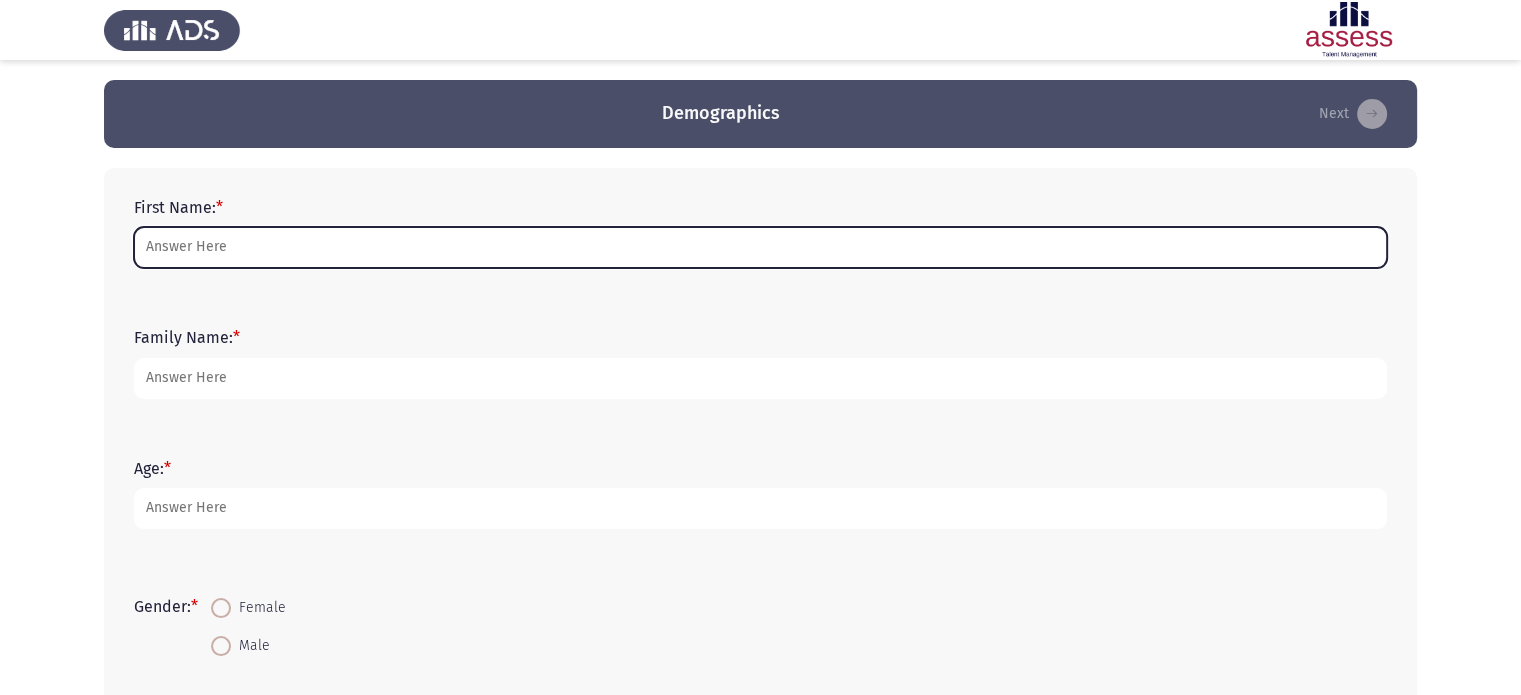 click on "First Name:   *" at bounding box center [760, 247] 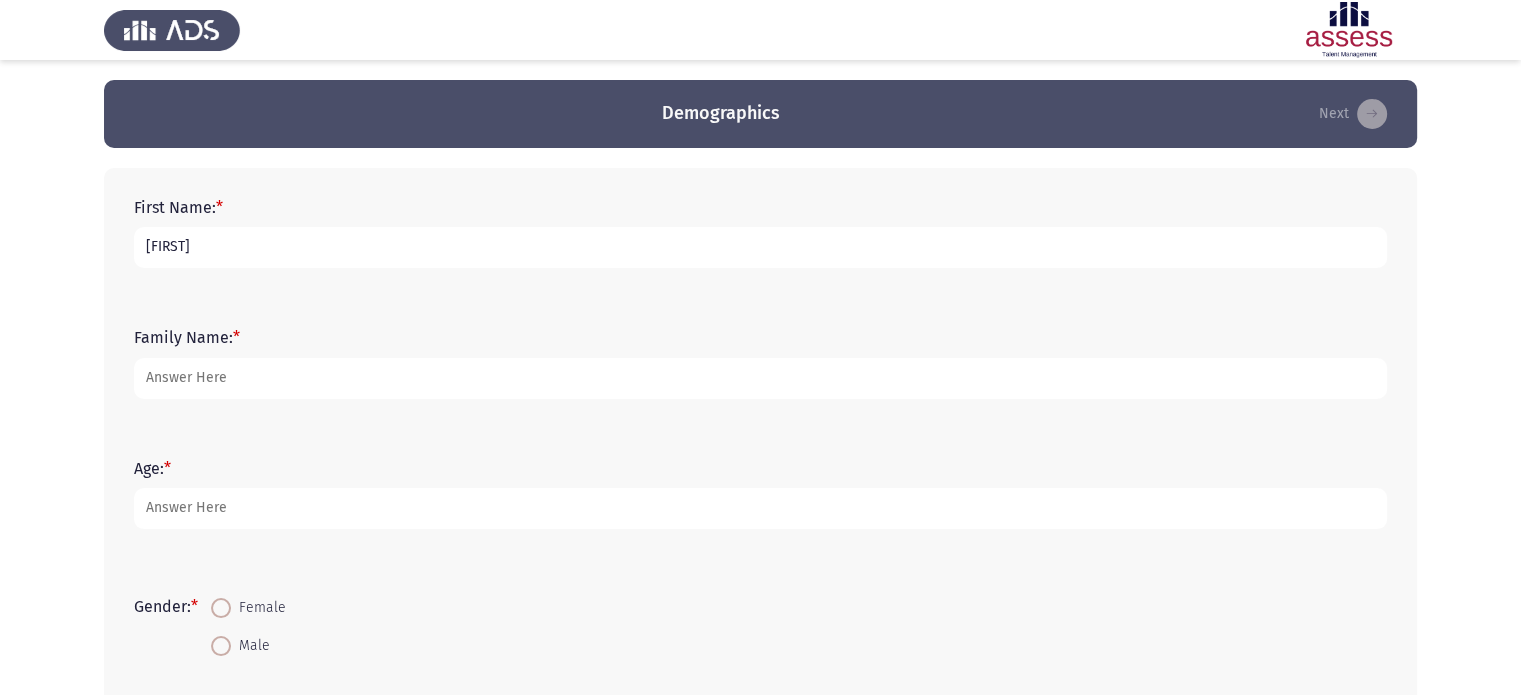 type on "[FIRST]" 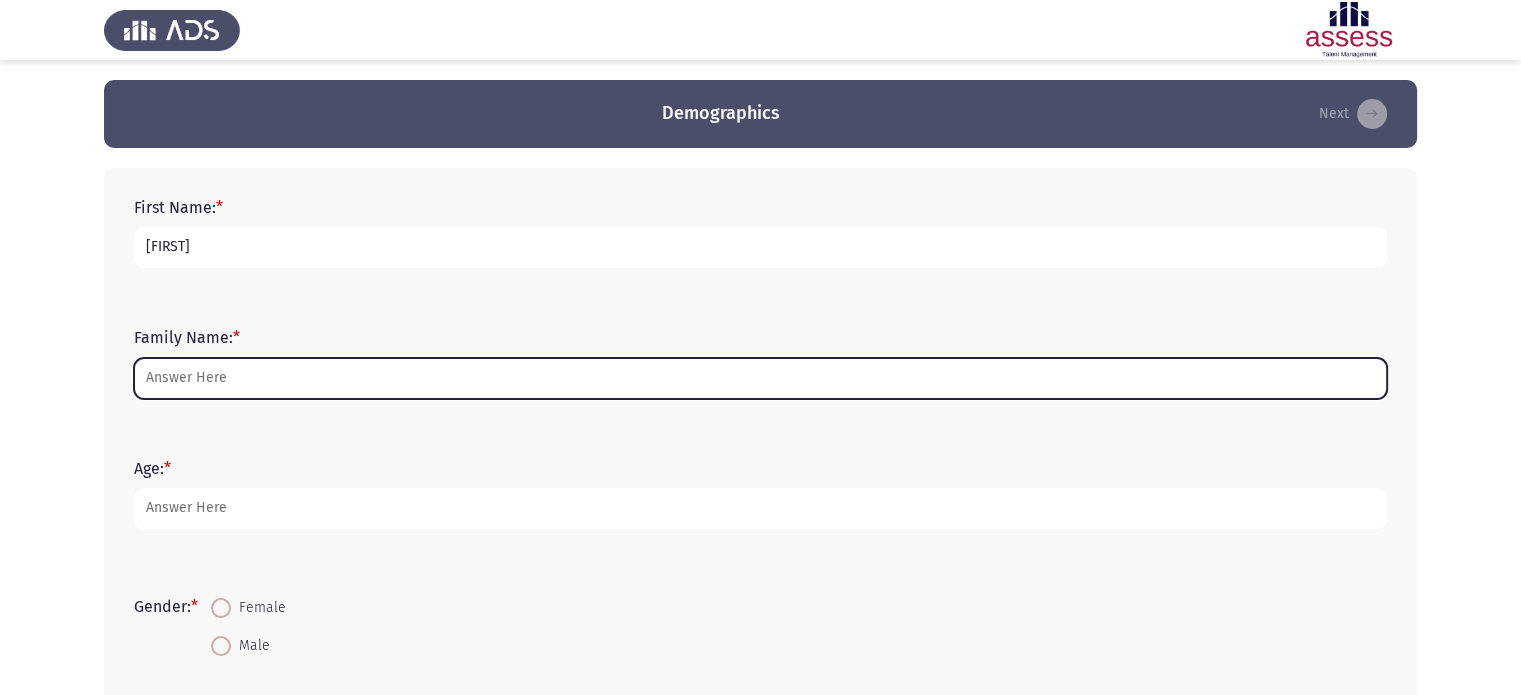 click on "Family Name:   *" at bounding box center [760, 378] 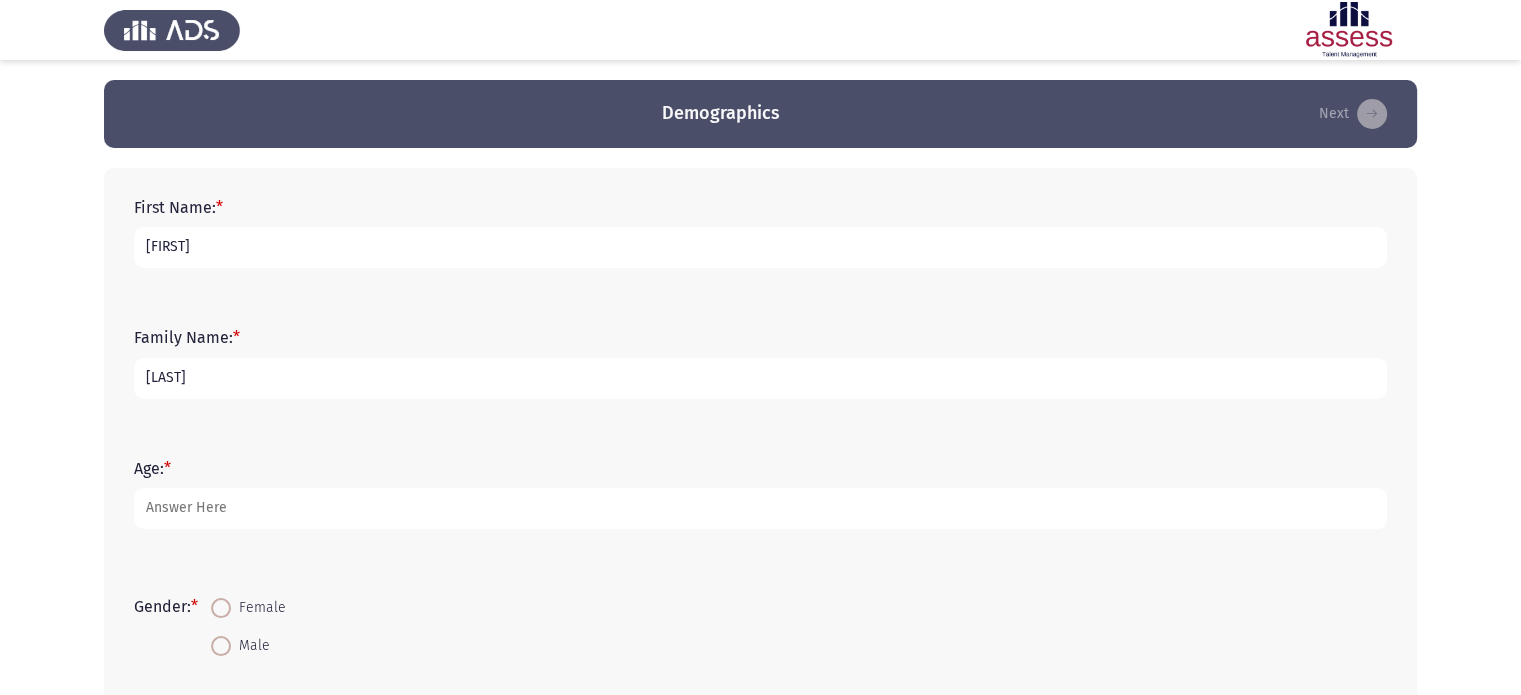 type on "[LAST]" 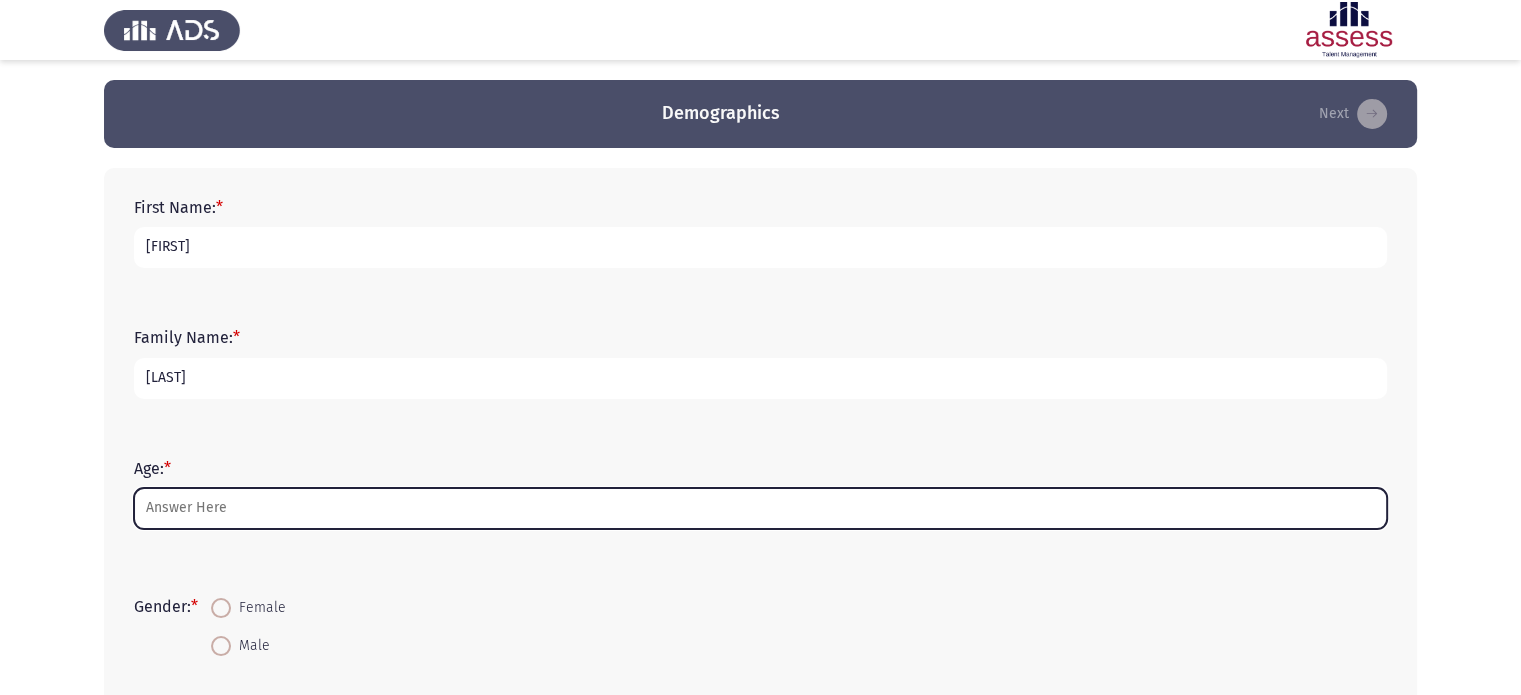 click on "Age:   *" at bounding box center (760, 508) 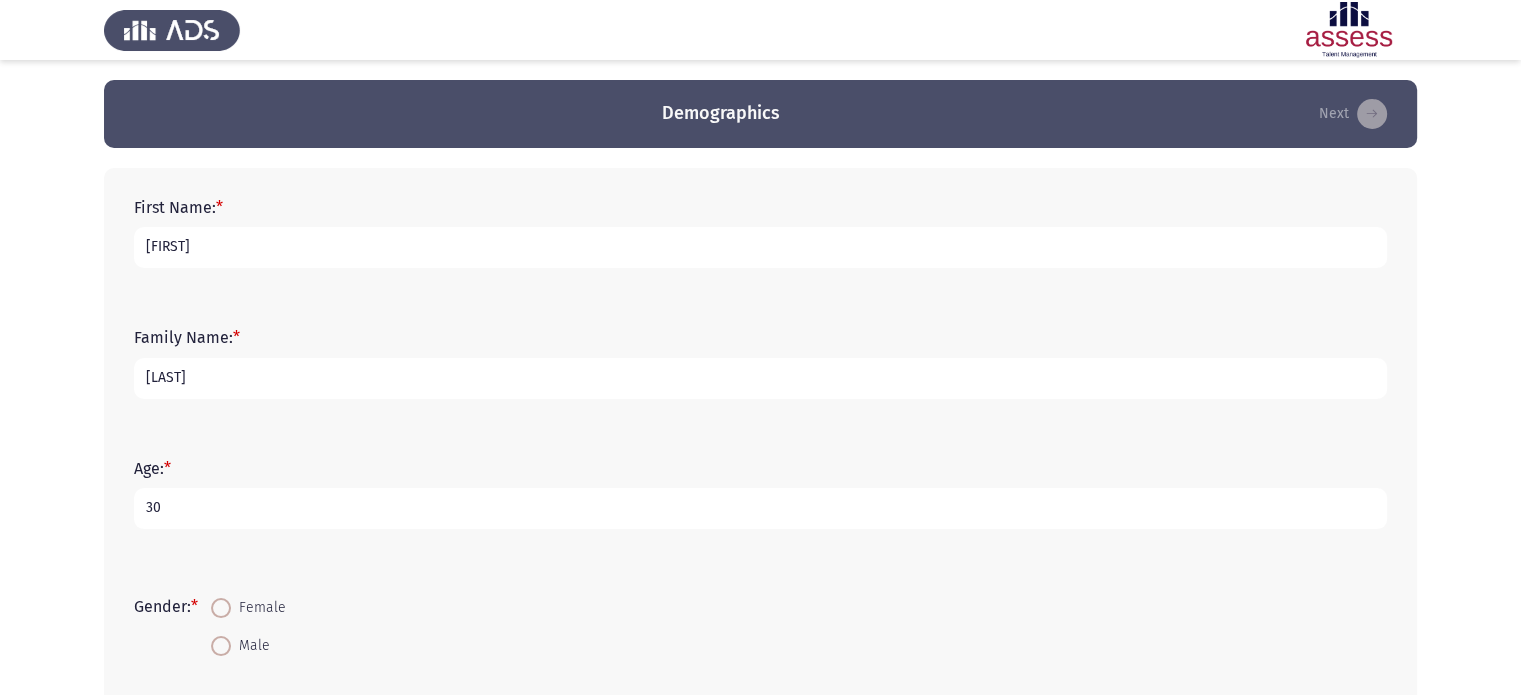 type on "30" 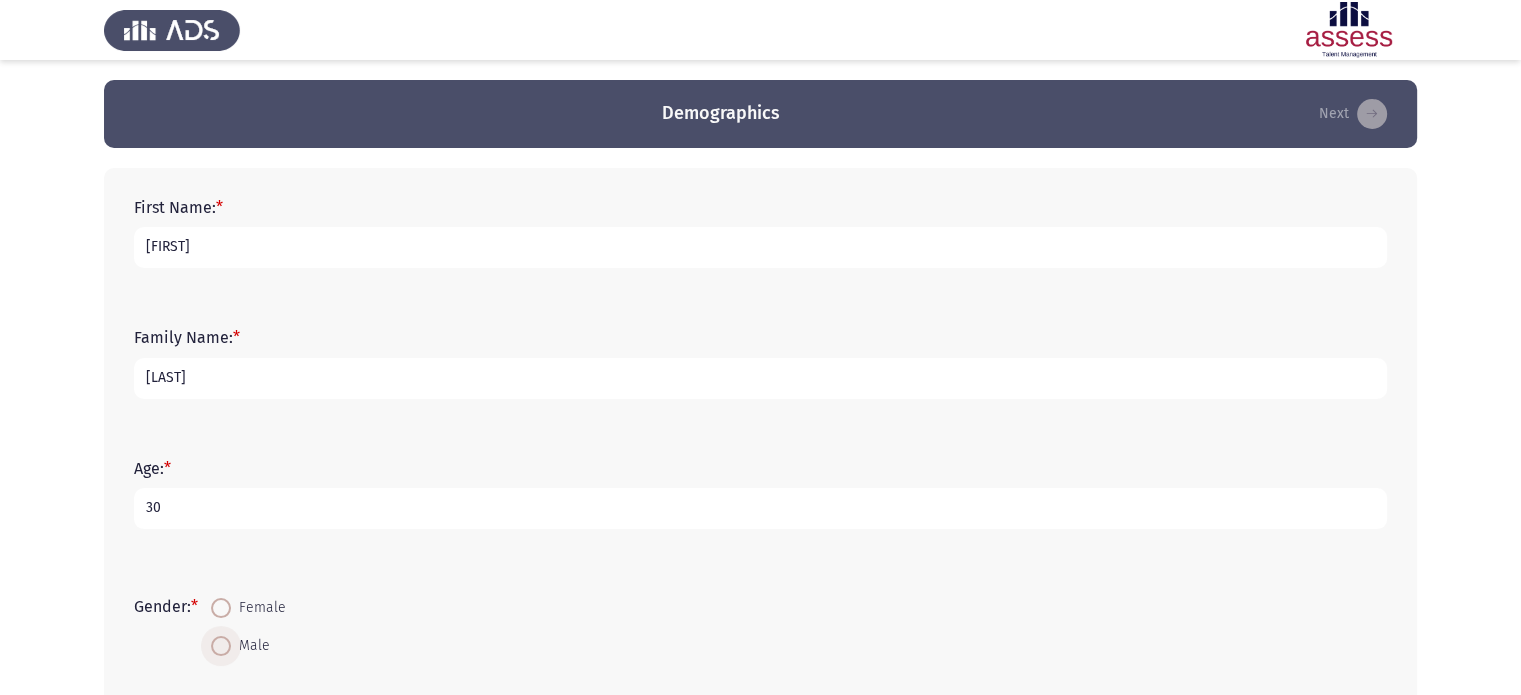 click at bounding box center [221, 646] 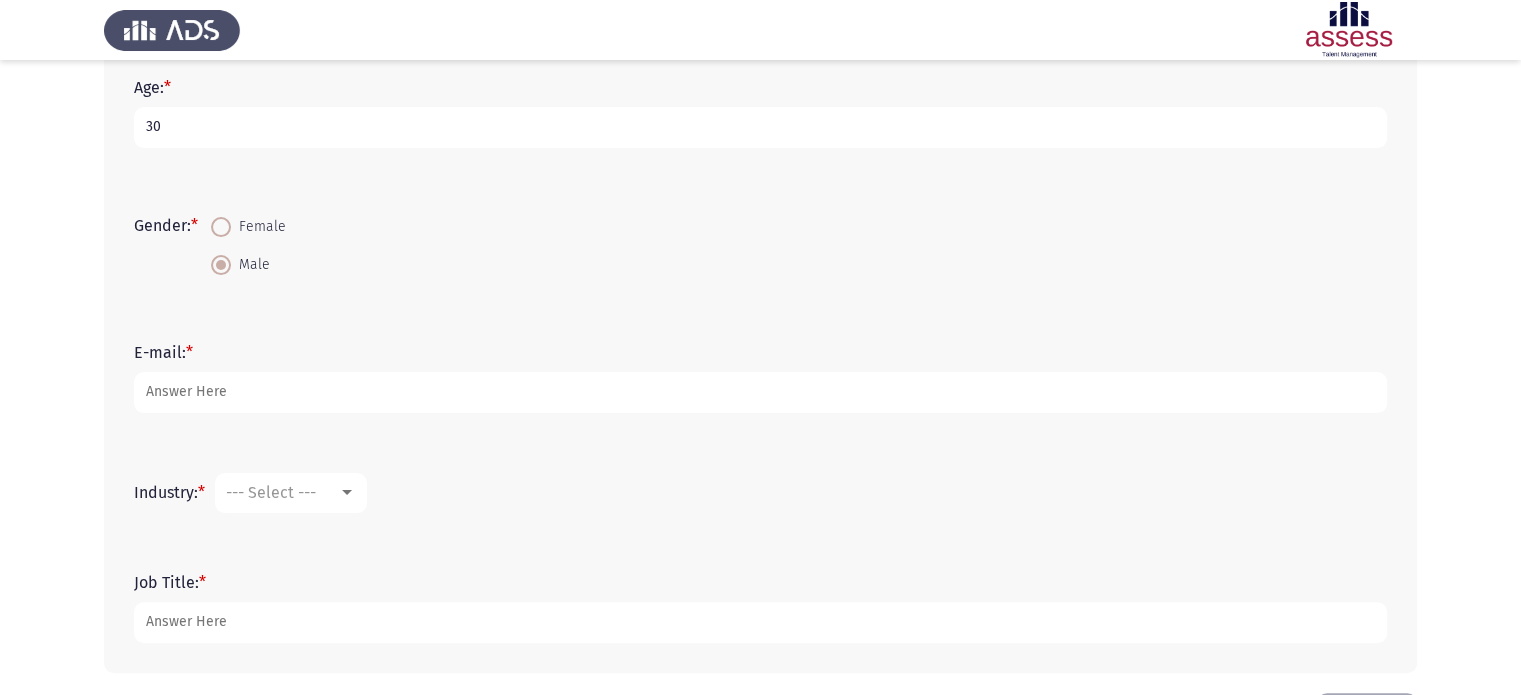 scroll, scrollTop: 390, scrollLeft: 0, axis: vertical 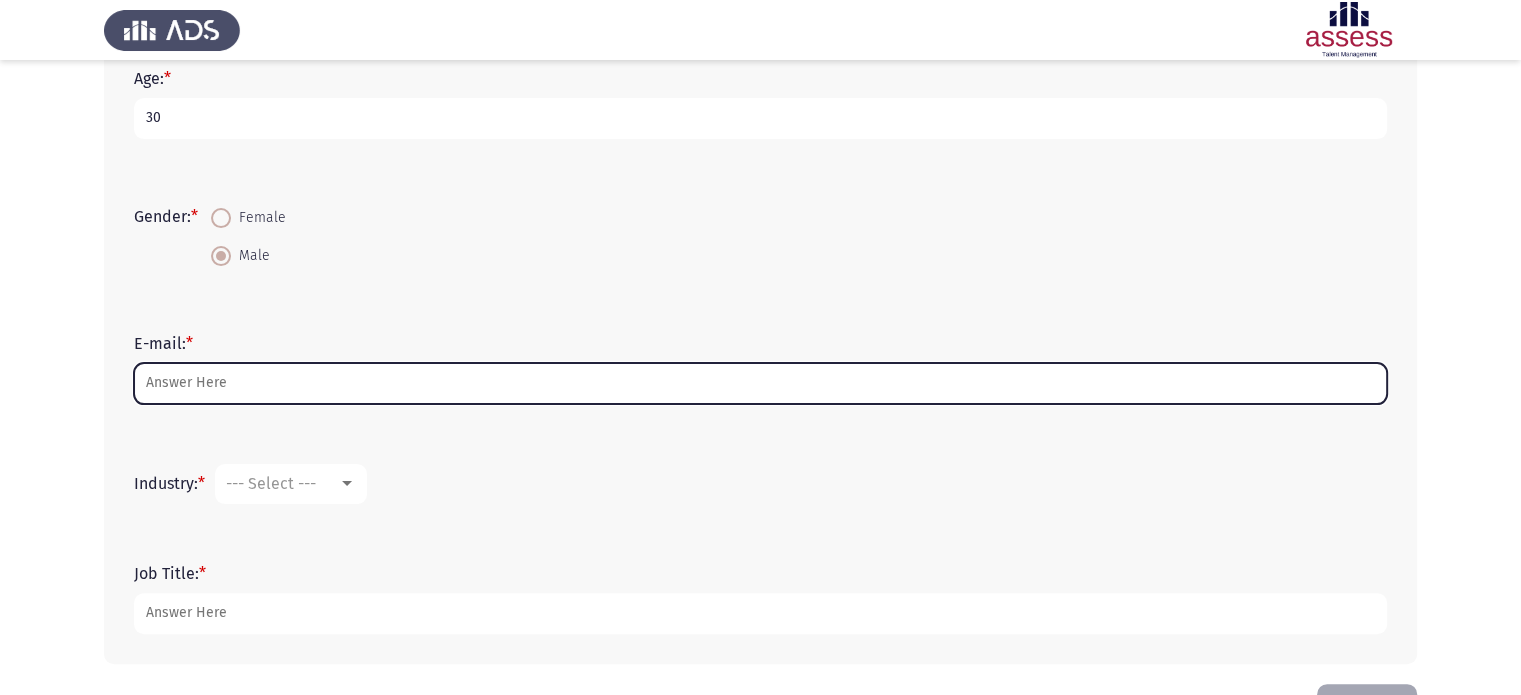 click on "E-mail:   *" at bounding box center (760, 383) 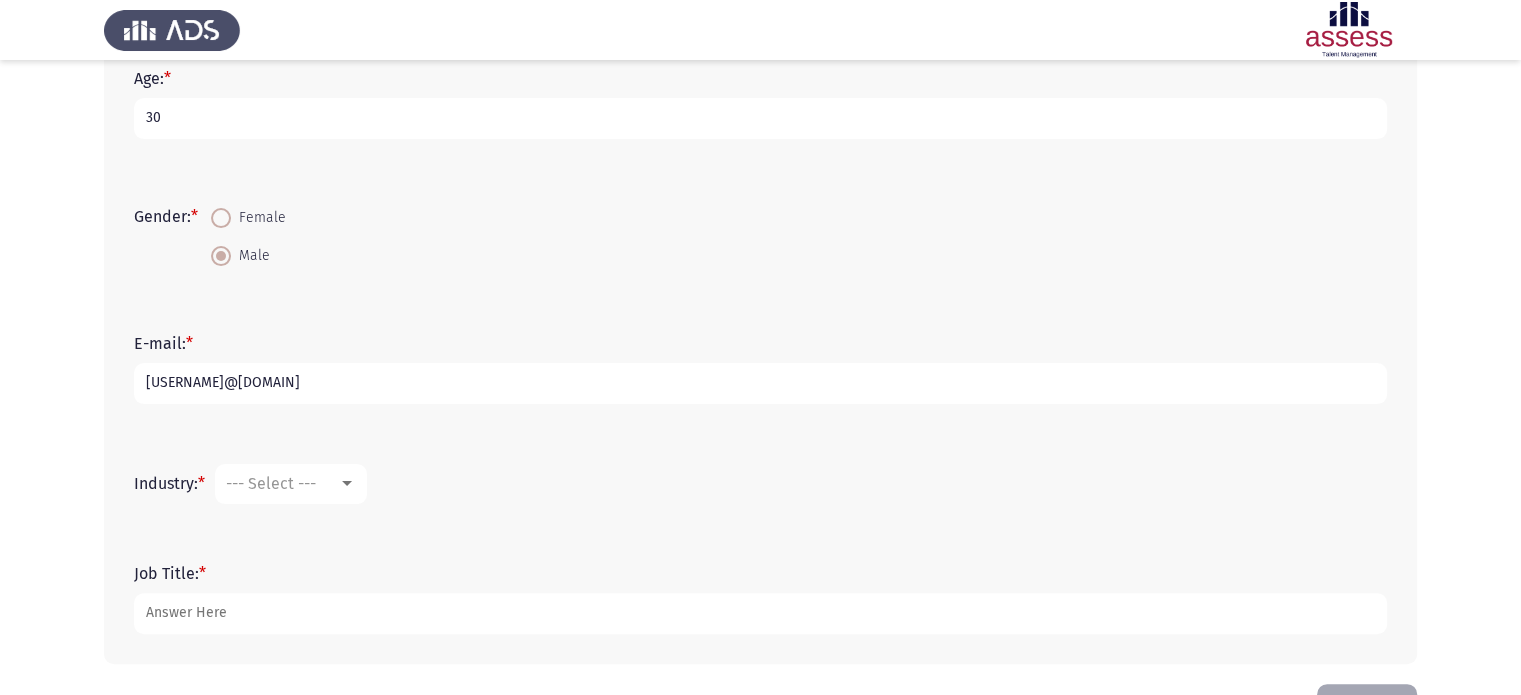 type on "[USERNAME]@[DOMAIN]" 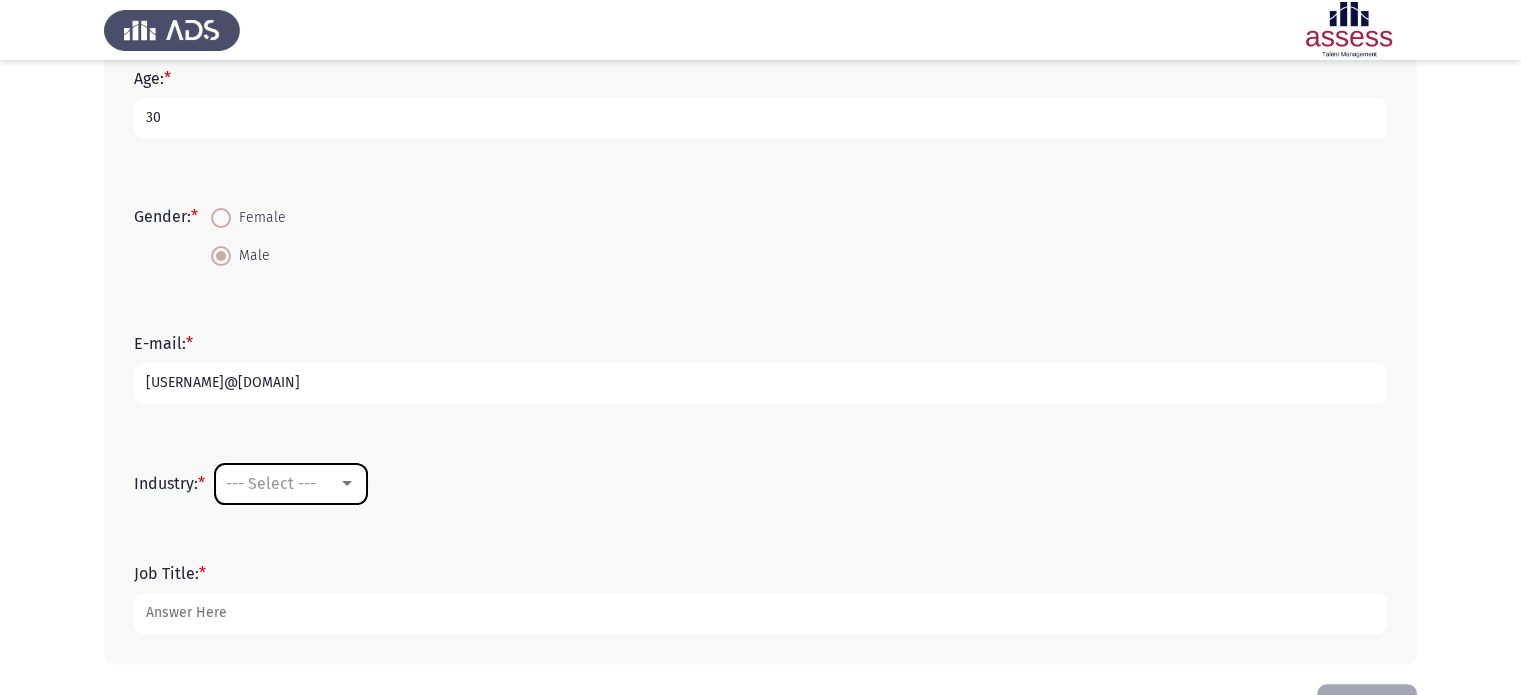 click on "--- Select ---" at bounding box center (291, 484) 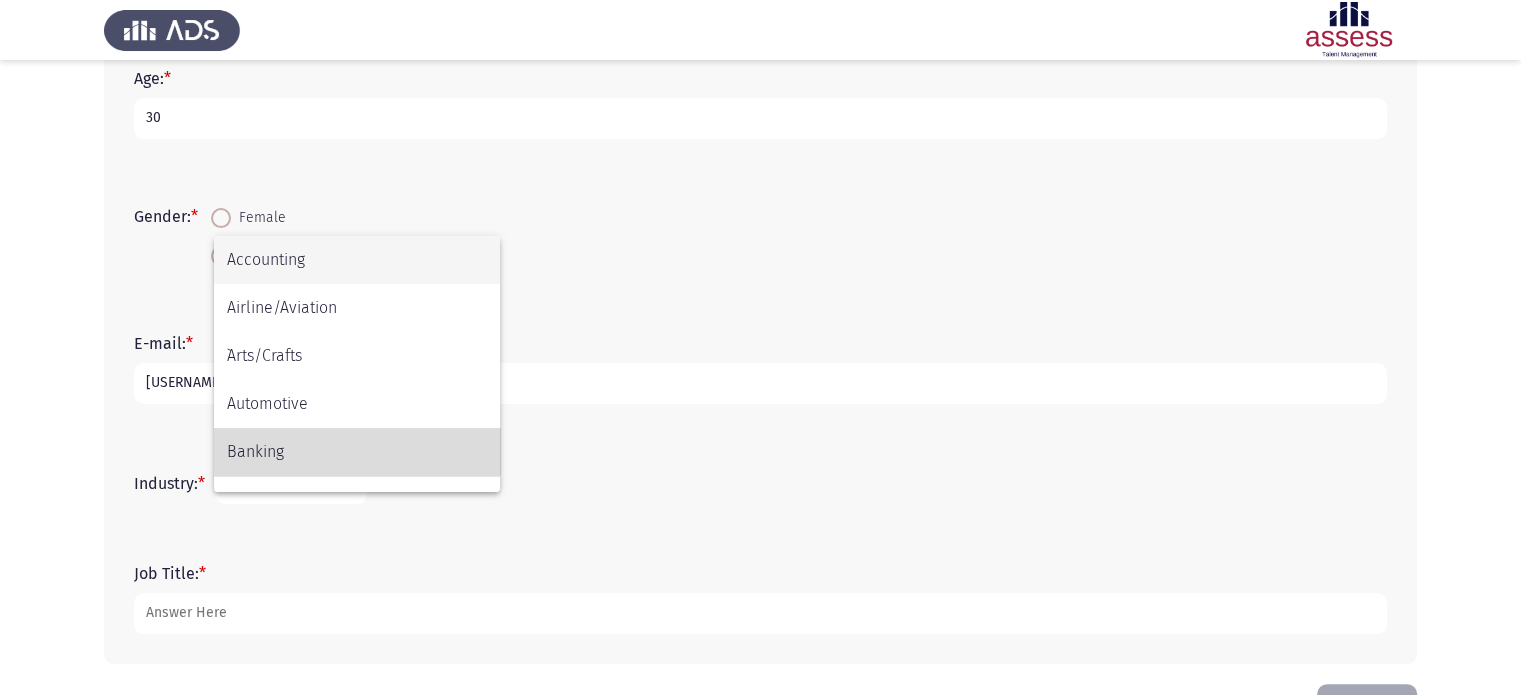 click on "Banking" at bounding box center [357, 452] 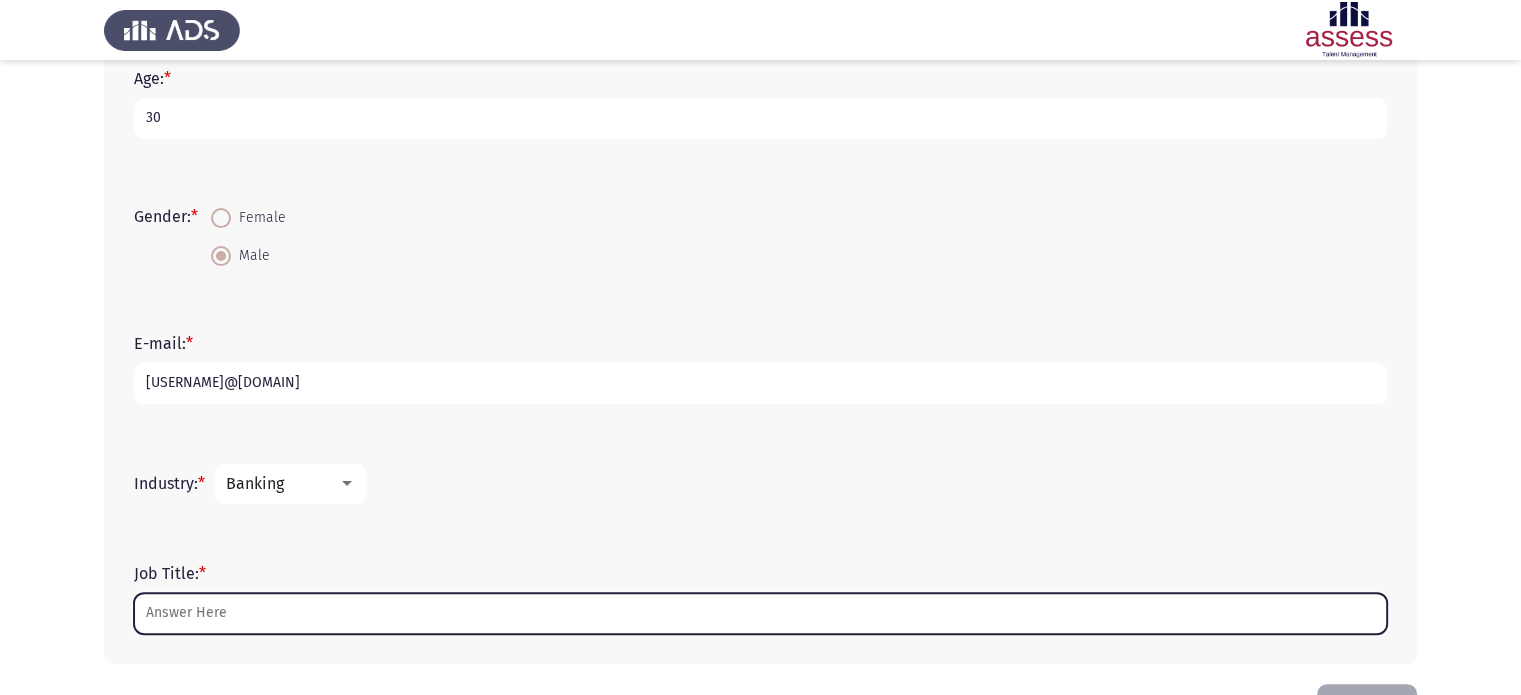 click on "Job Title:   *" at bounding box center [760, 613] 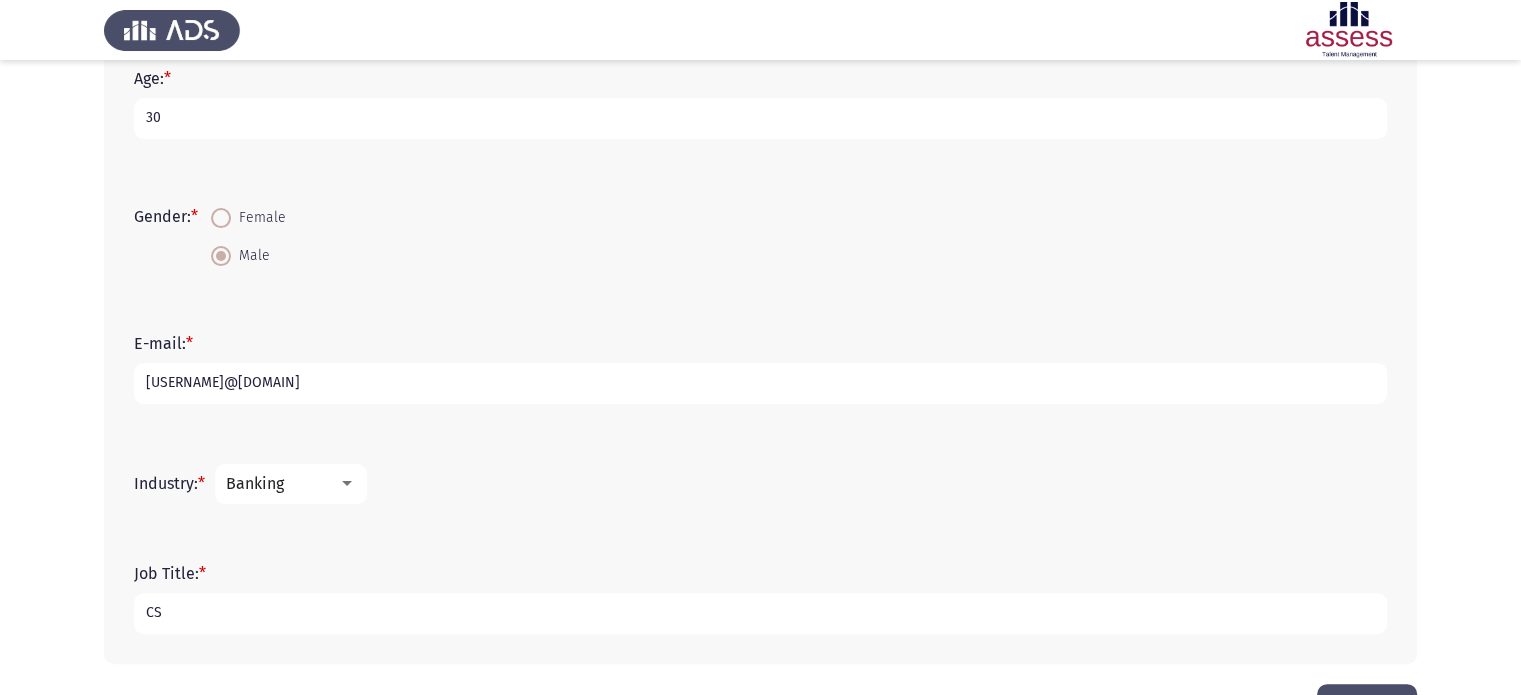 scroll, scrollTop: 458, scrollLeft: 0, axis: vertical 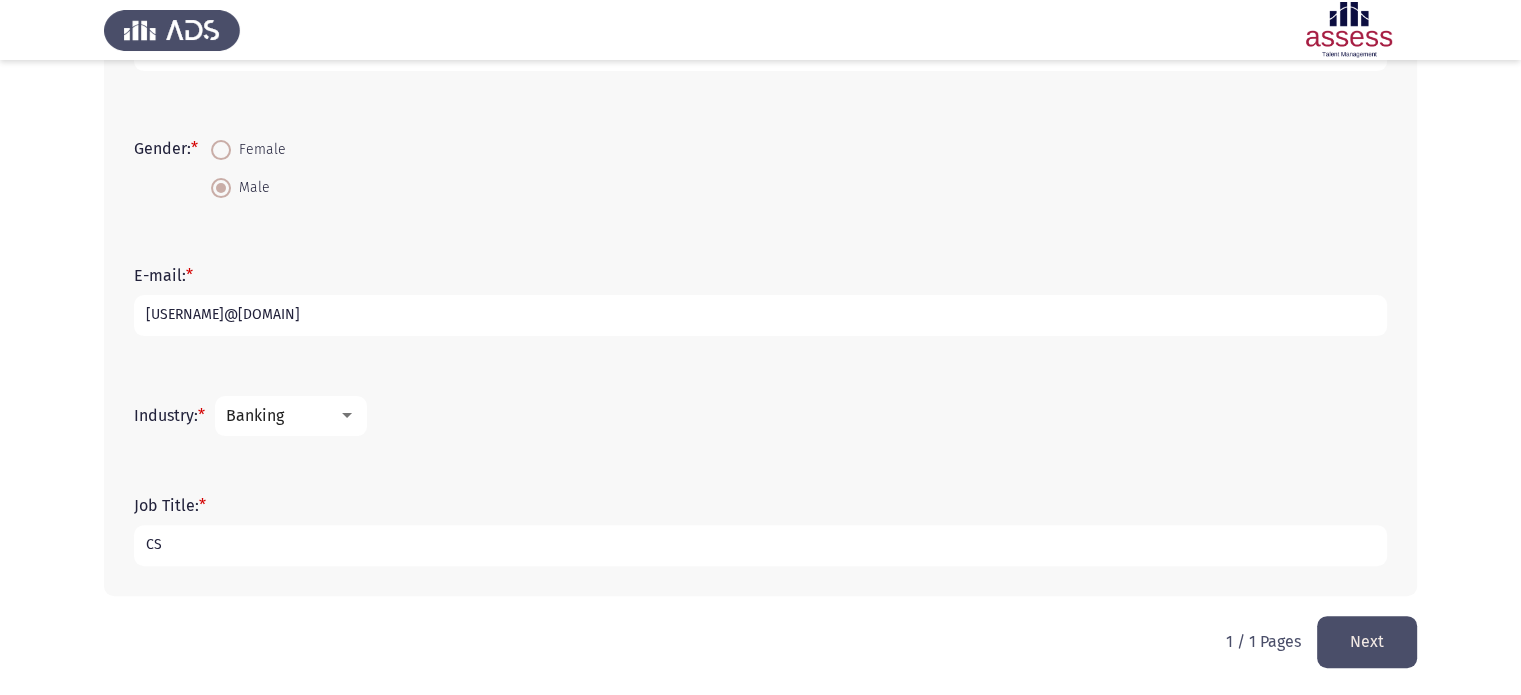 type on "CS" 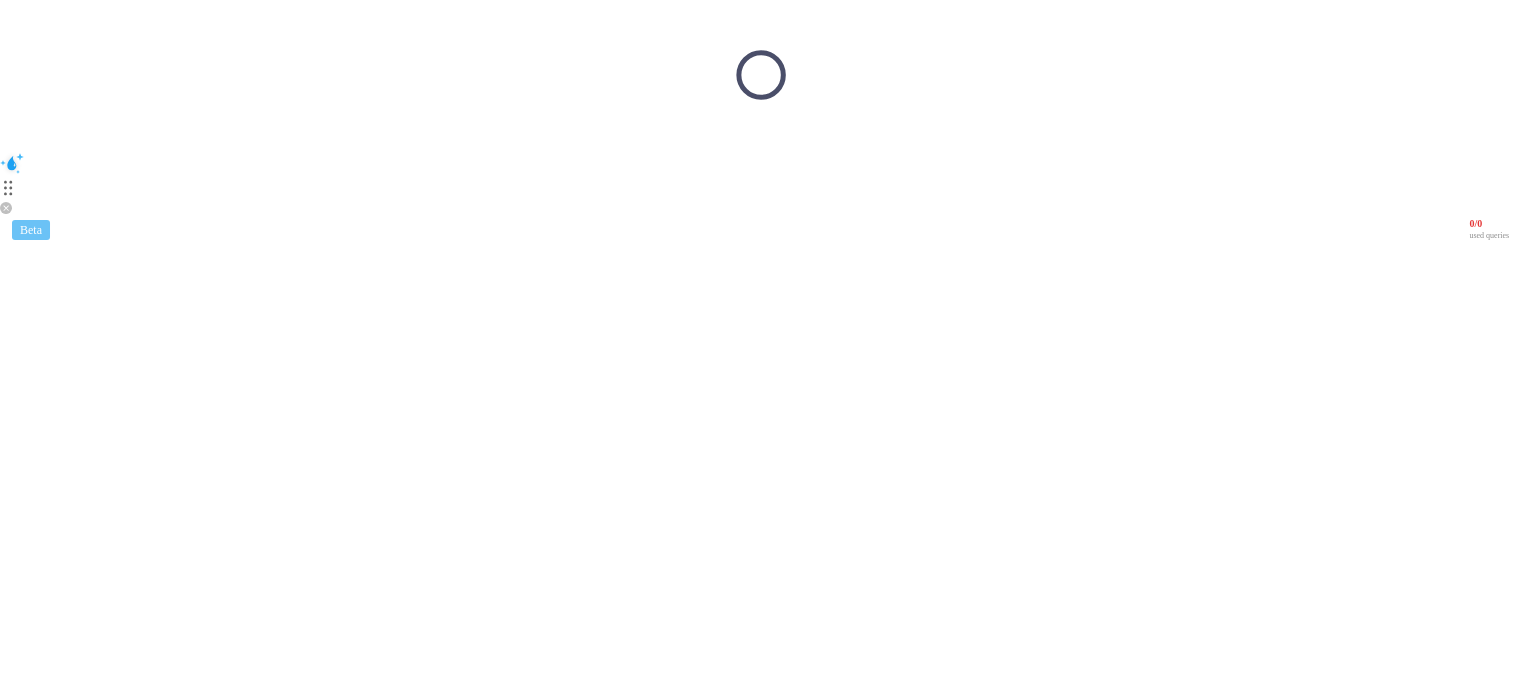 scroll, scrollTop: 0, scrollLeft: 0, axis: both 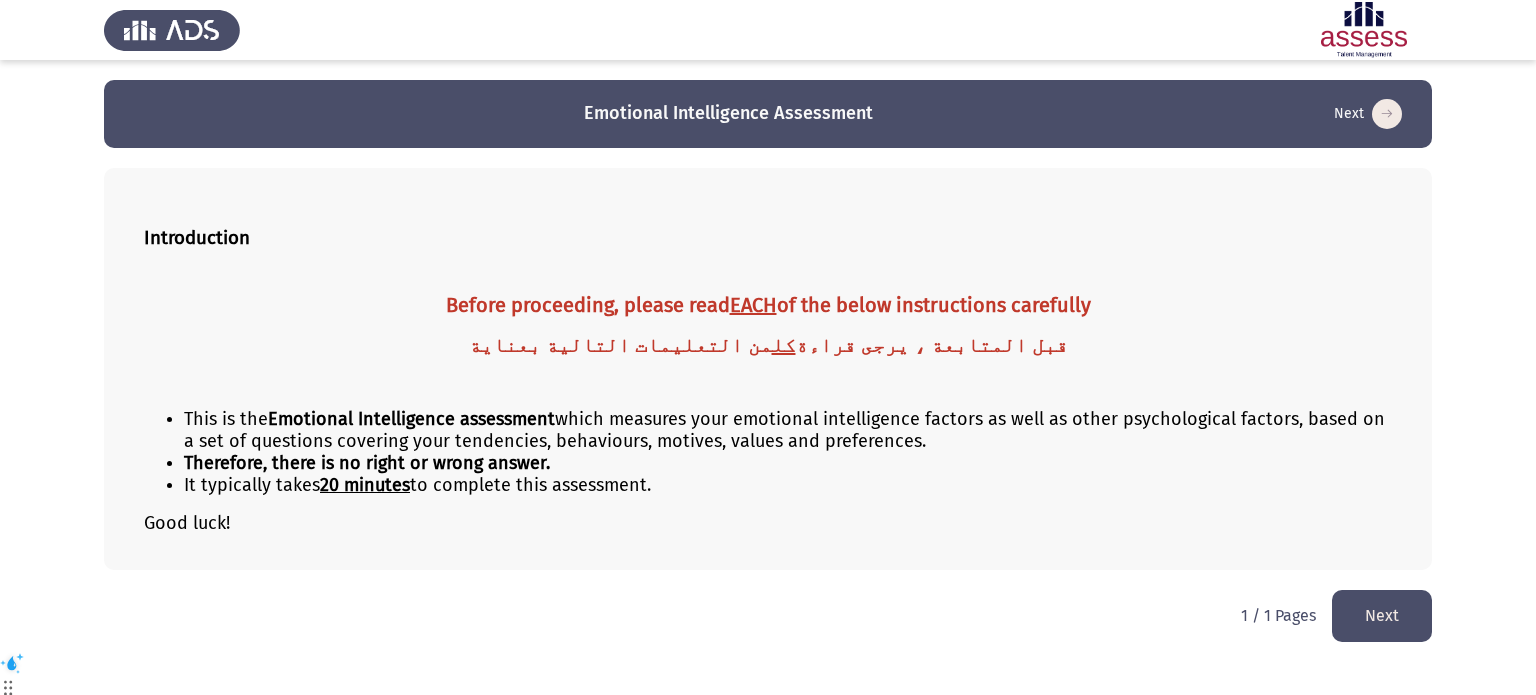 click on "Next" 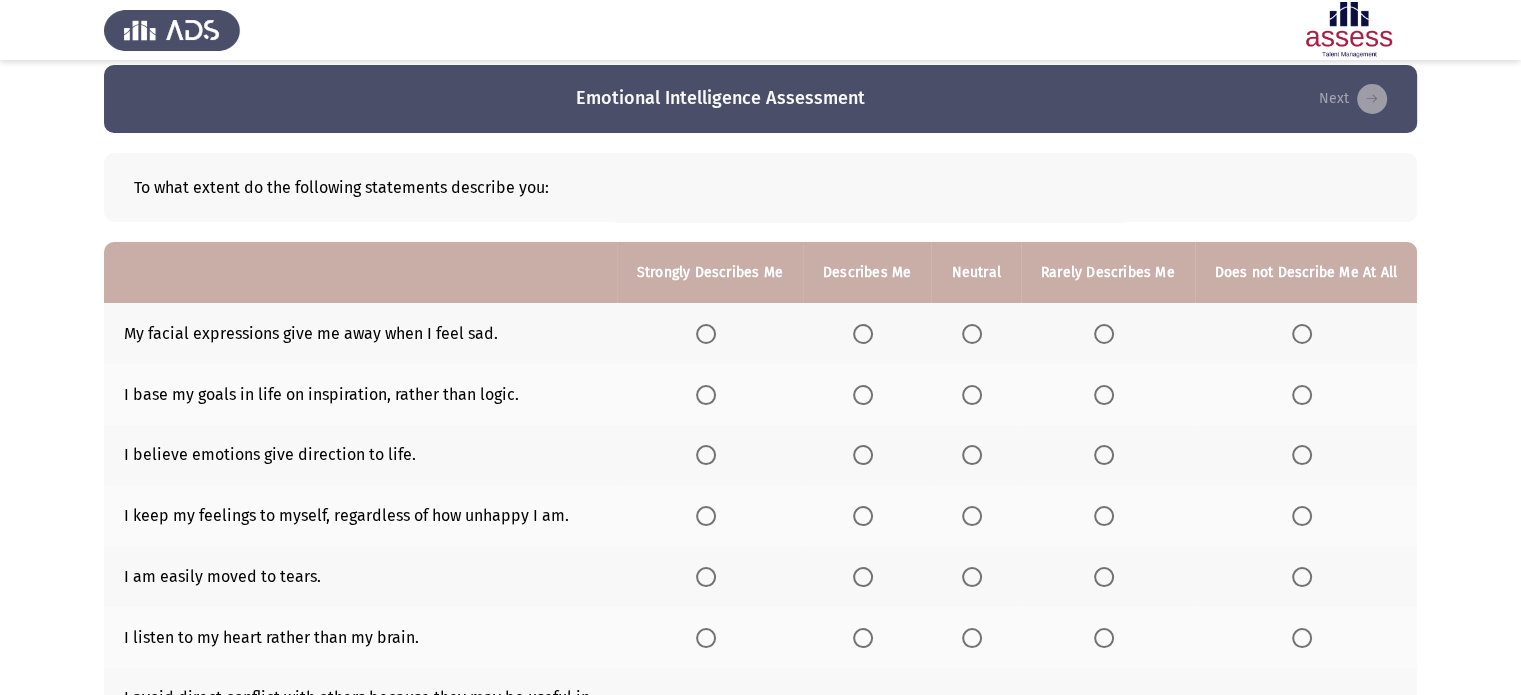 scroll, scrollTop: 0, scrollLeft: 0, axis: both 